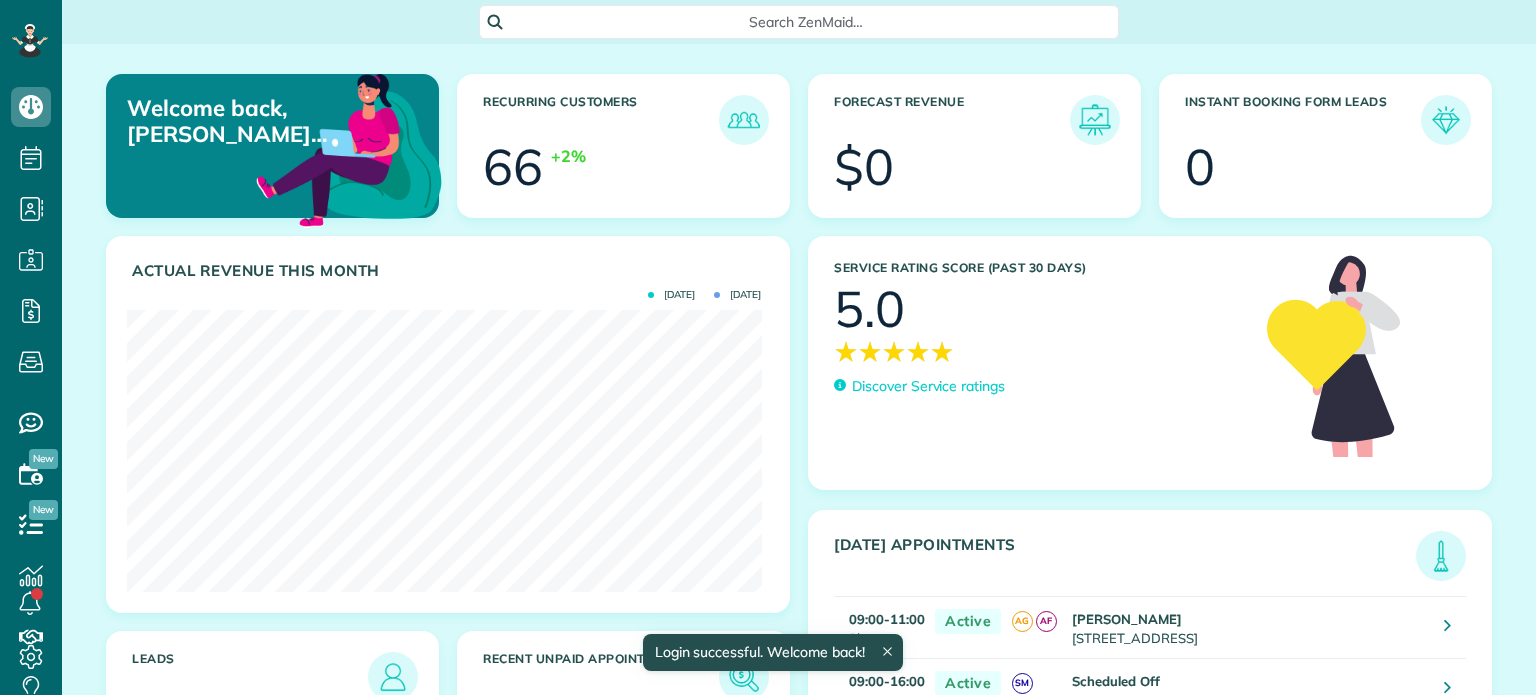 scroll, scrollTop: 0, scrollLeft: 0, axis: both 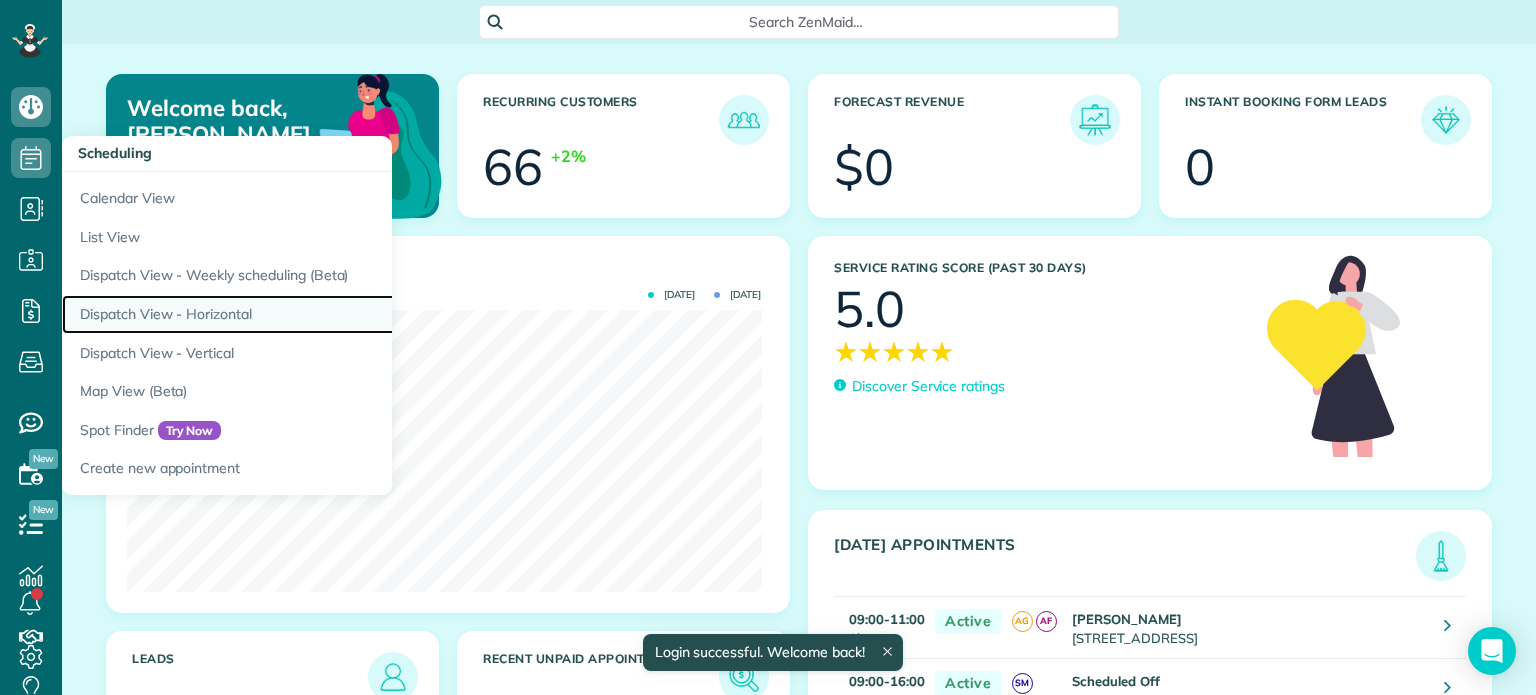 click on "Dispatch View - Horizontal" at bounding box center [312, 314] 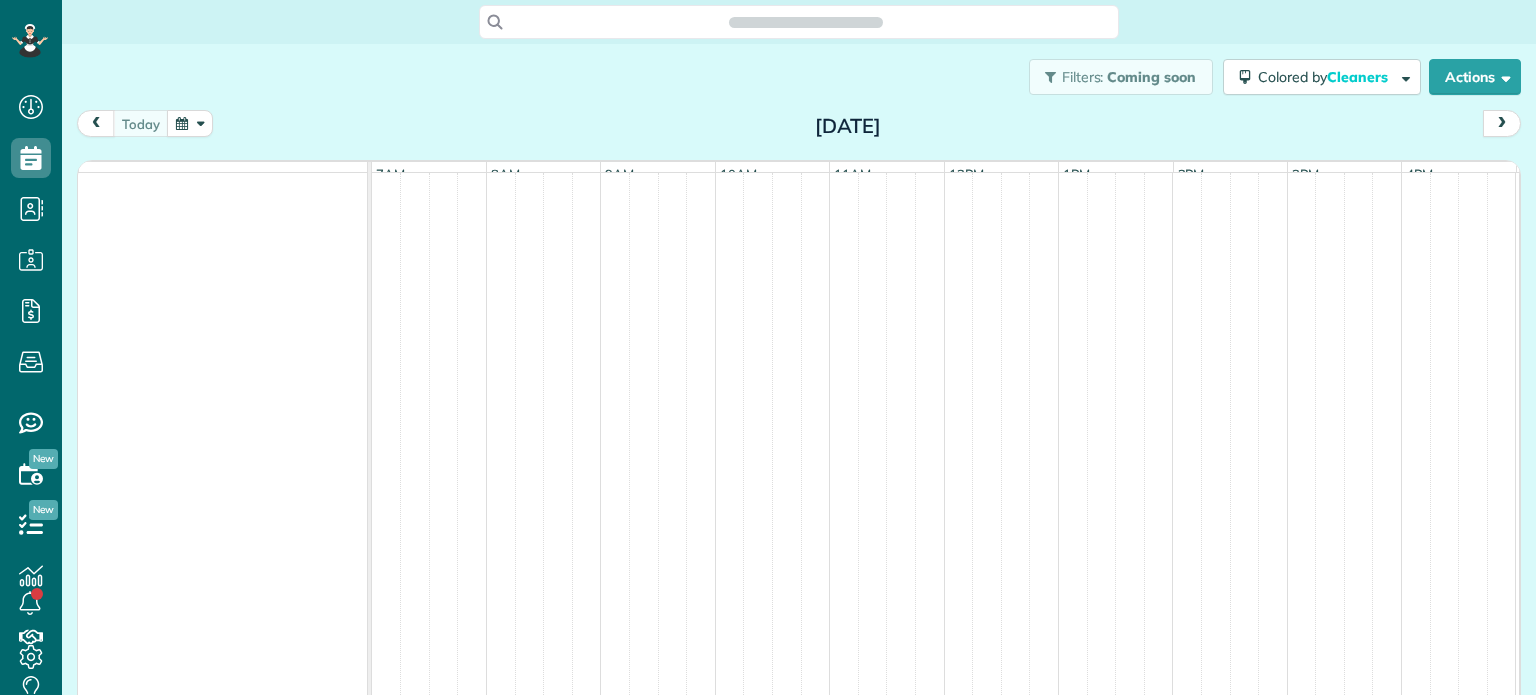 scroll, scrollTop: 0, scrollLeft: 0, axis: both 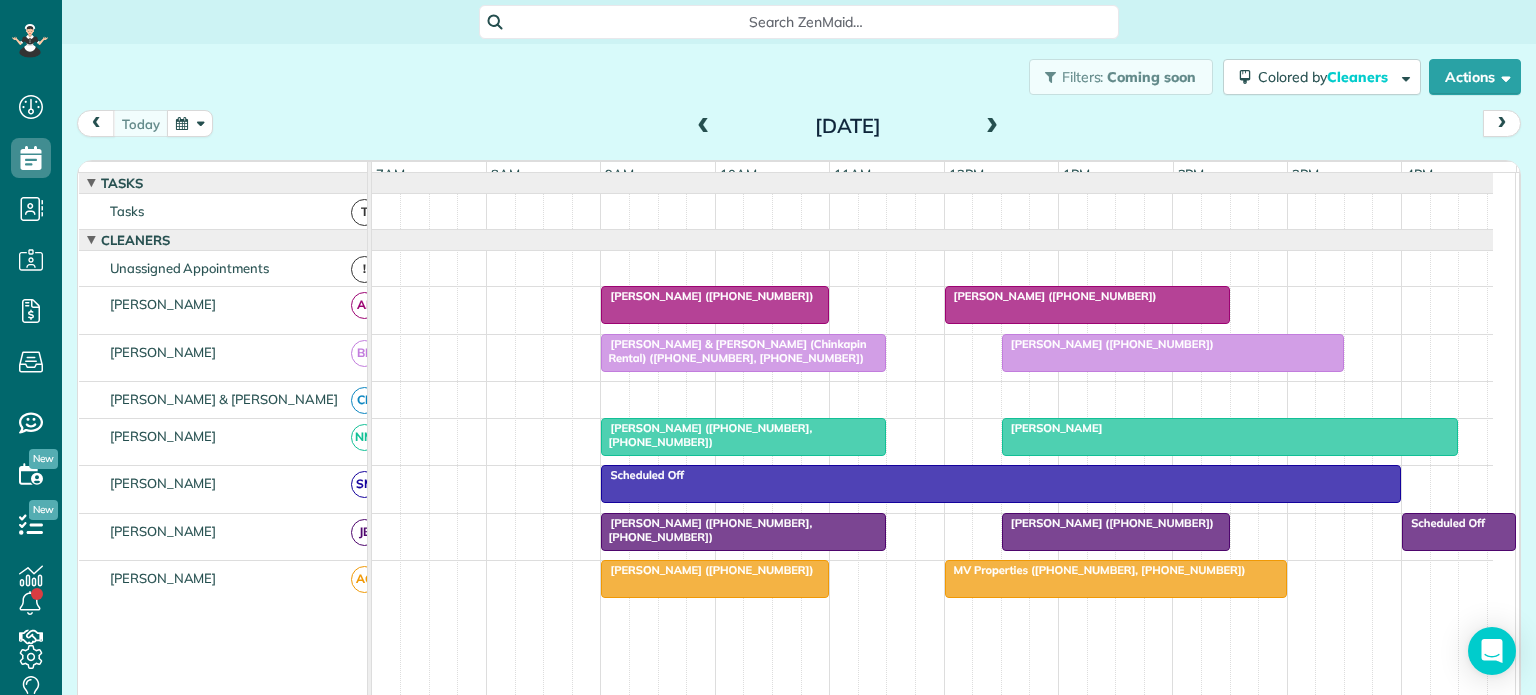 click on "[PERSON_NAME] & [PERSON_NAME] (Chinkapin Rental) ([PHONE_NUMBER], [PHONE_NUMBER])" at bounding box center (733, 351) 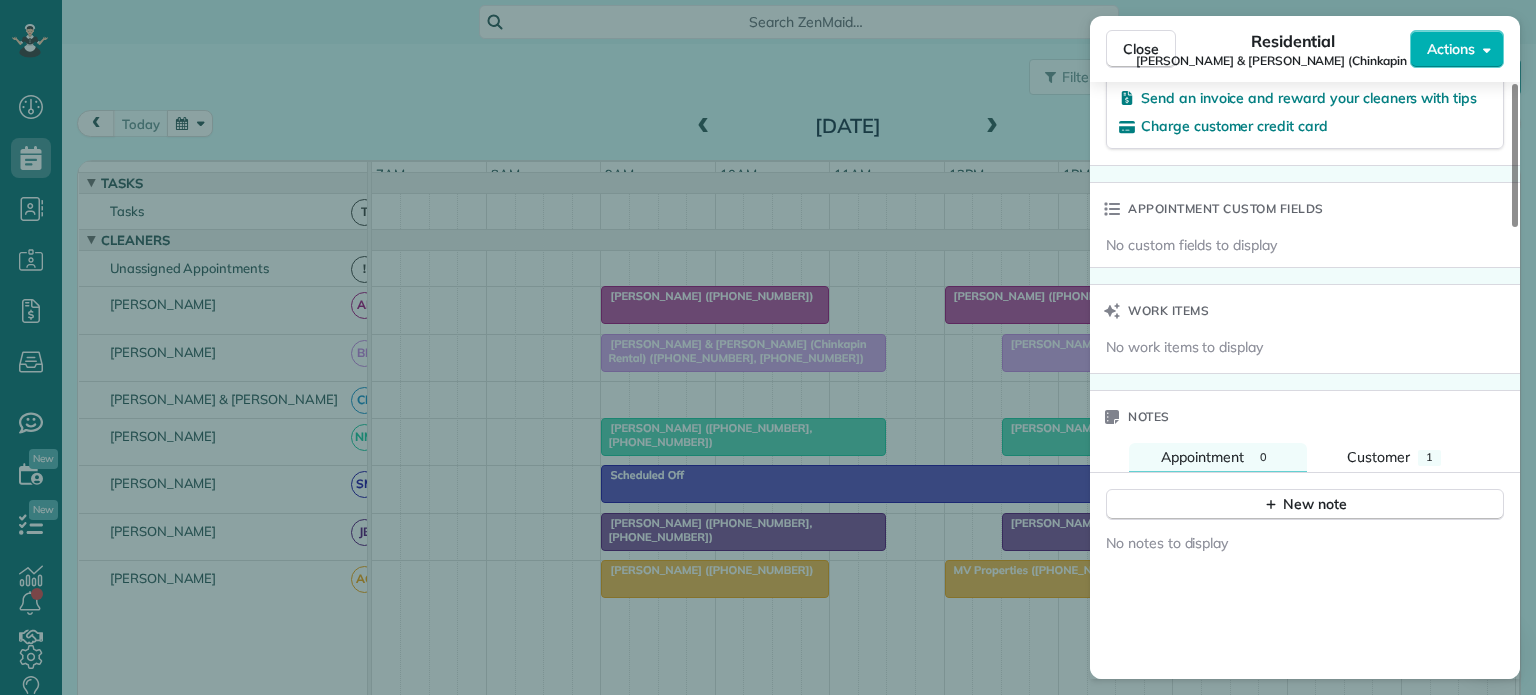 scroll, scrollTop: 1700, scrollLeft: 0, axis: vertical 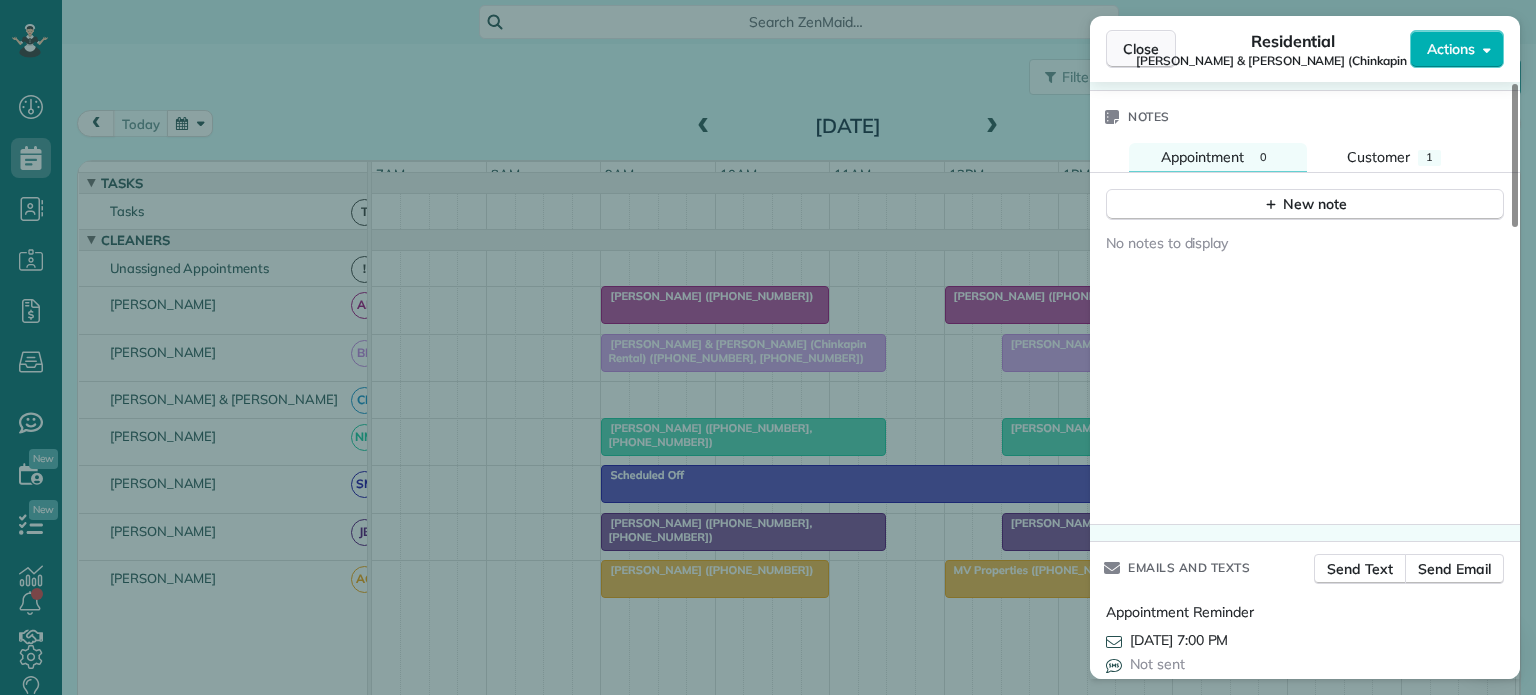 click on "Close" at bounding box center [1141, 49] 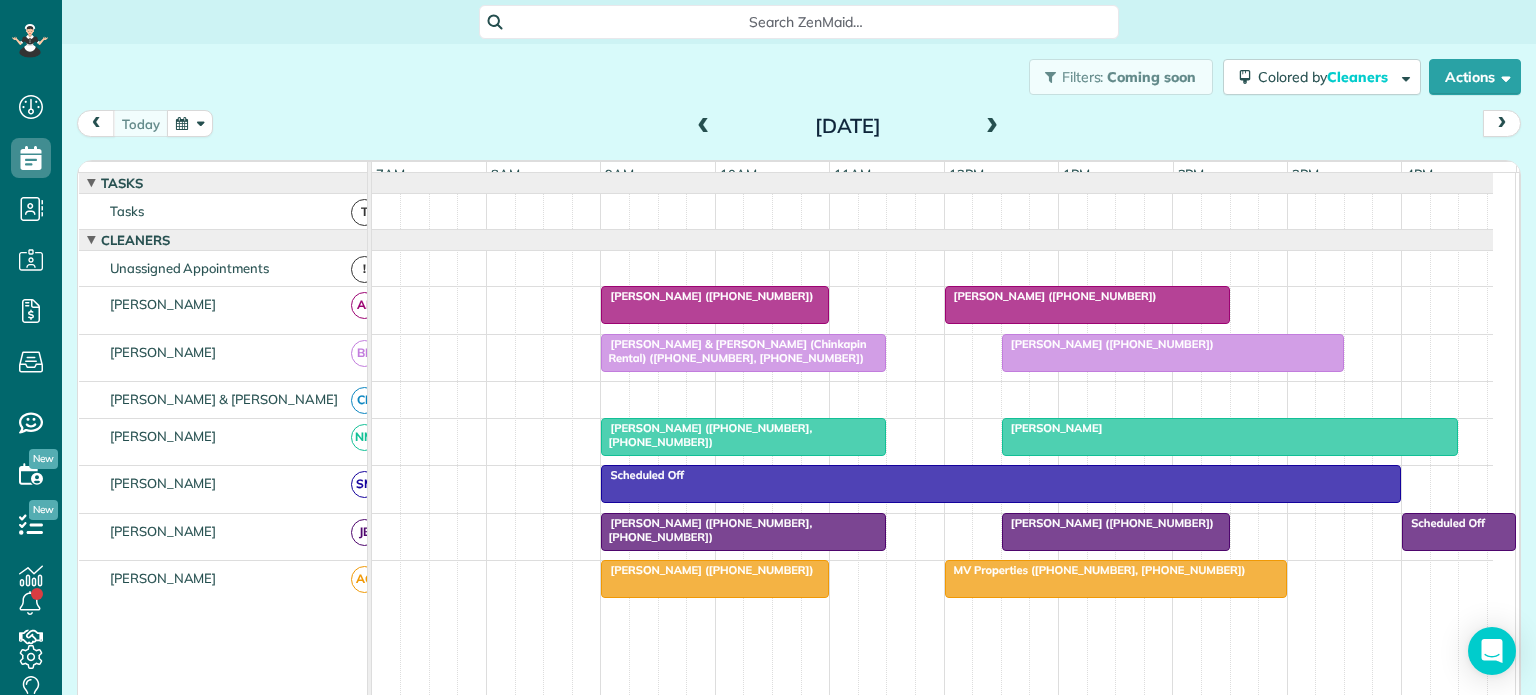 click on "[PERSON_NAME] ([PHONE_NUMBER])" at bounding box center (1108, 344) 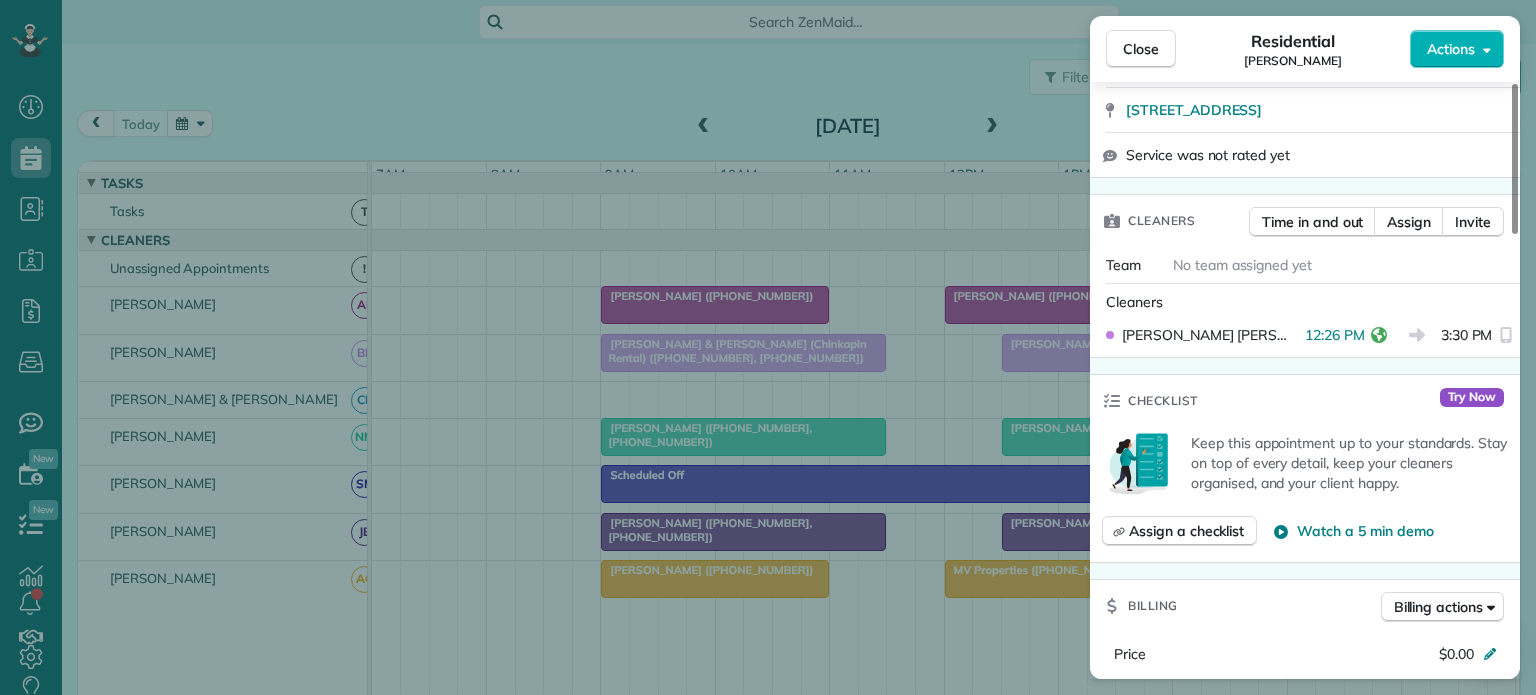 scroll, scrollTop: 400, scrollLeft: 0, axis: vertical 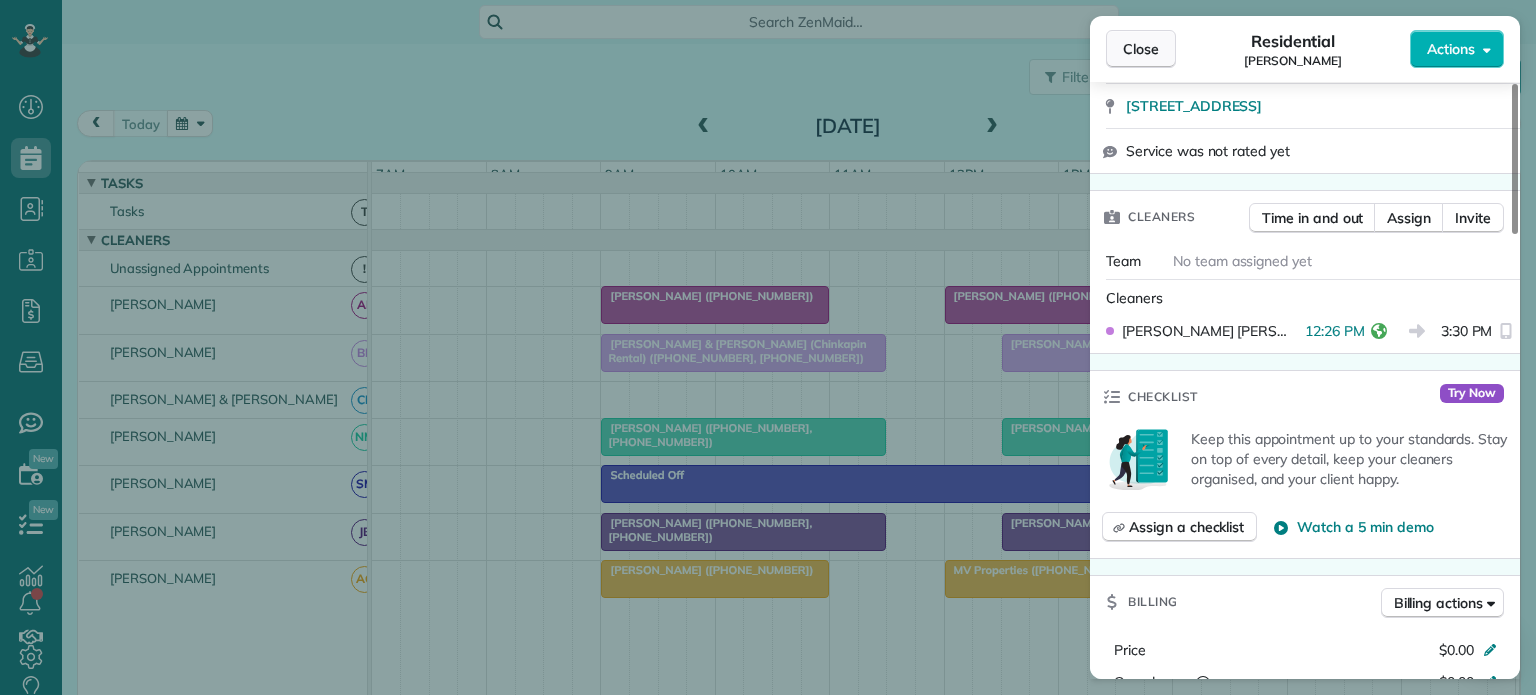click on "Close" at bounding box center (1141, 49) 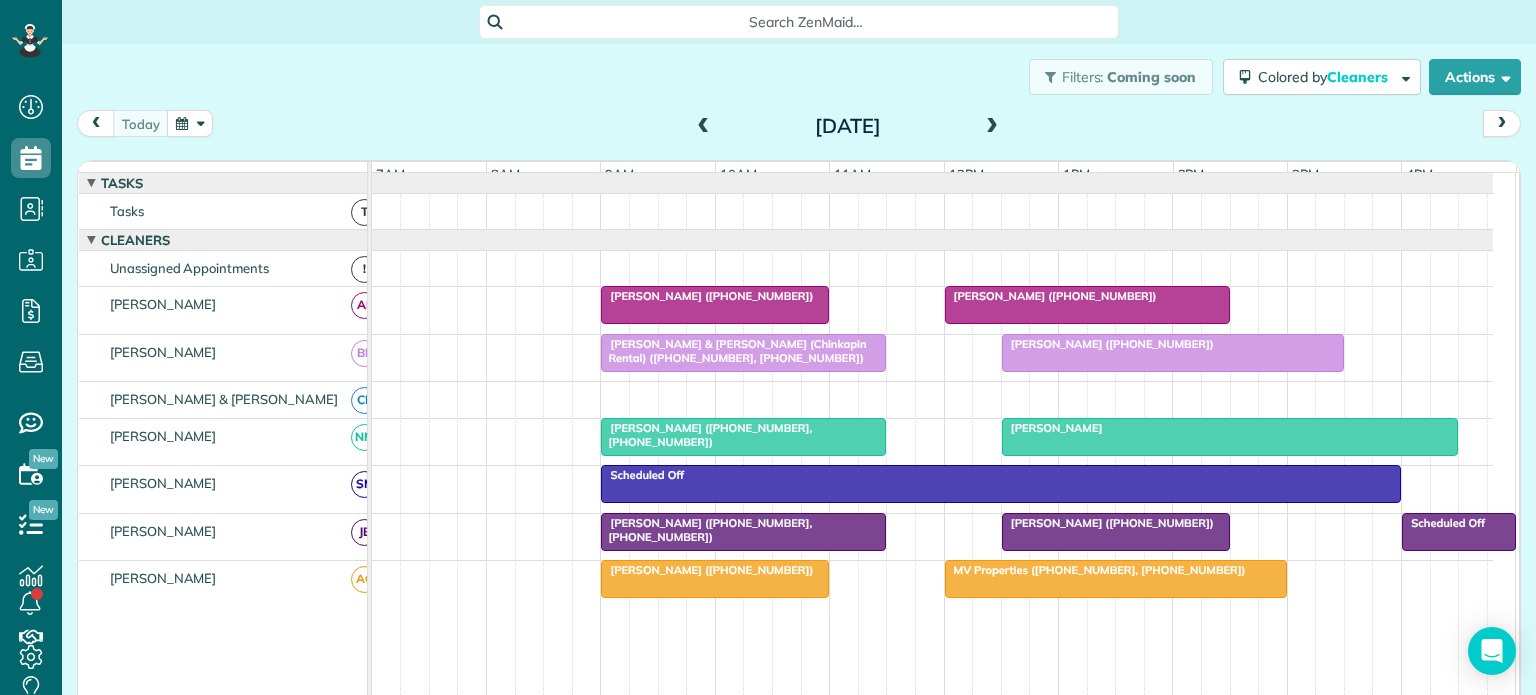click on "[PERSON_NAME] ([PHONE_NUMBER])" at bounding box center [707, 570] 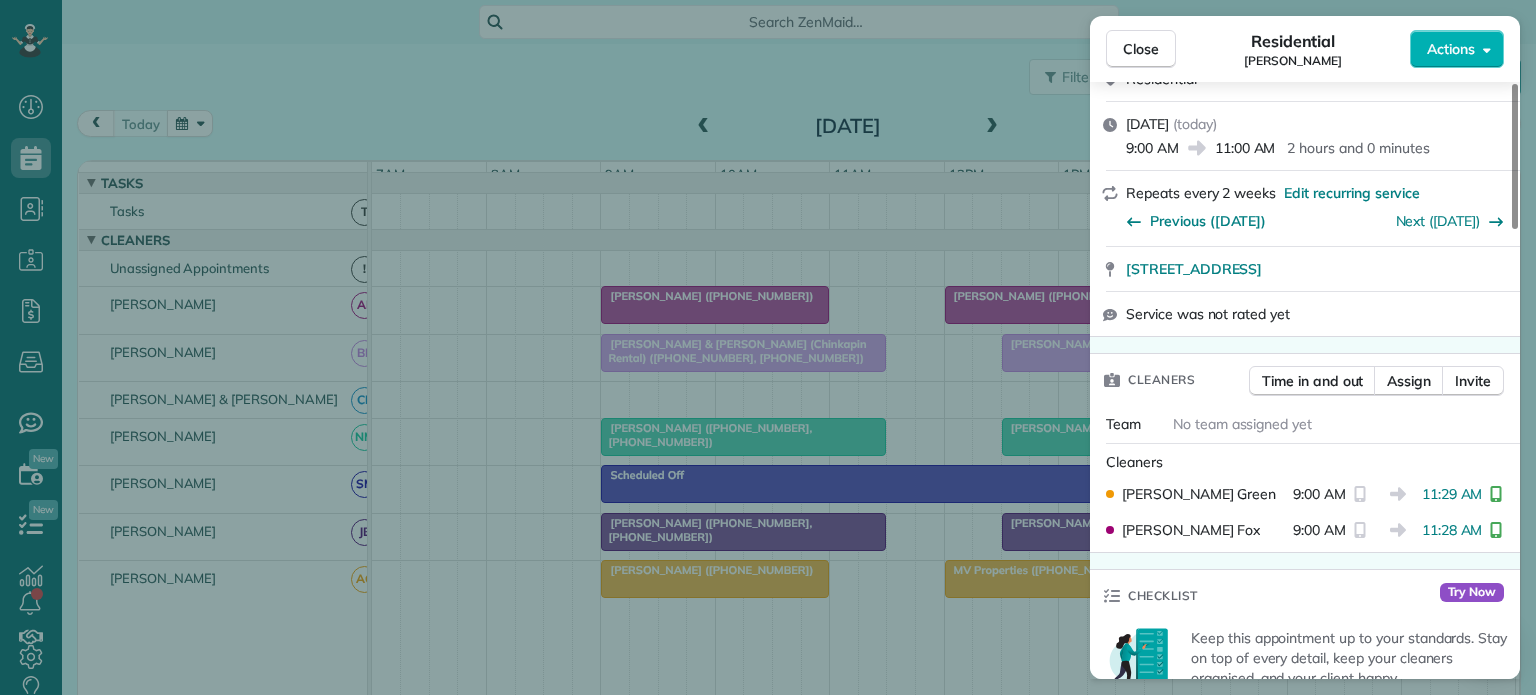 scroll, scrollTop: 300, scrollLeft: 0, axis: vertical 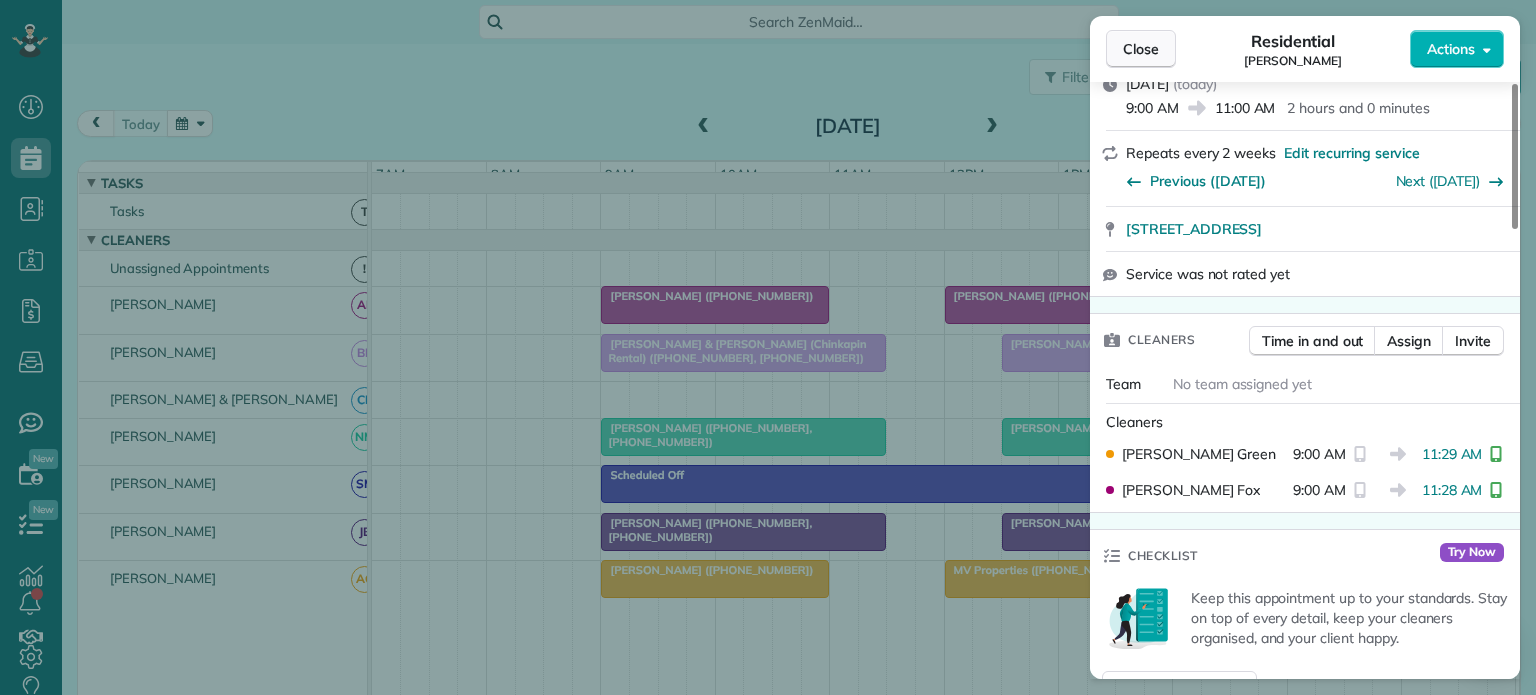 click on "Close" at bounding box center [1141, 49] 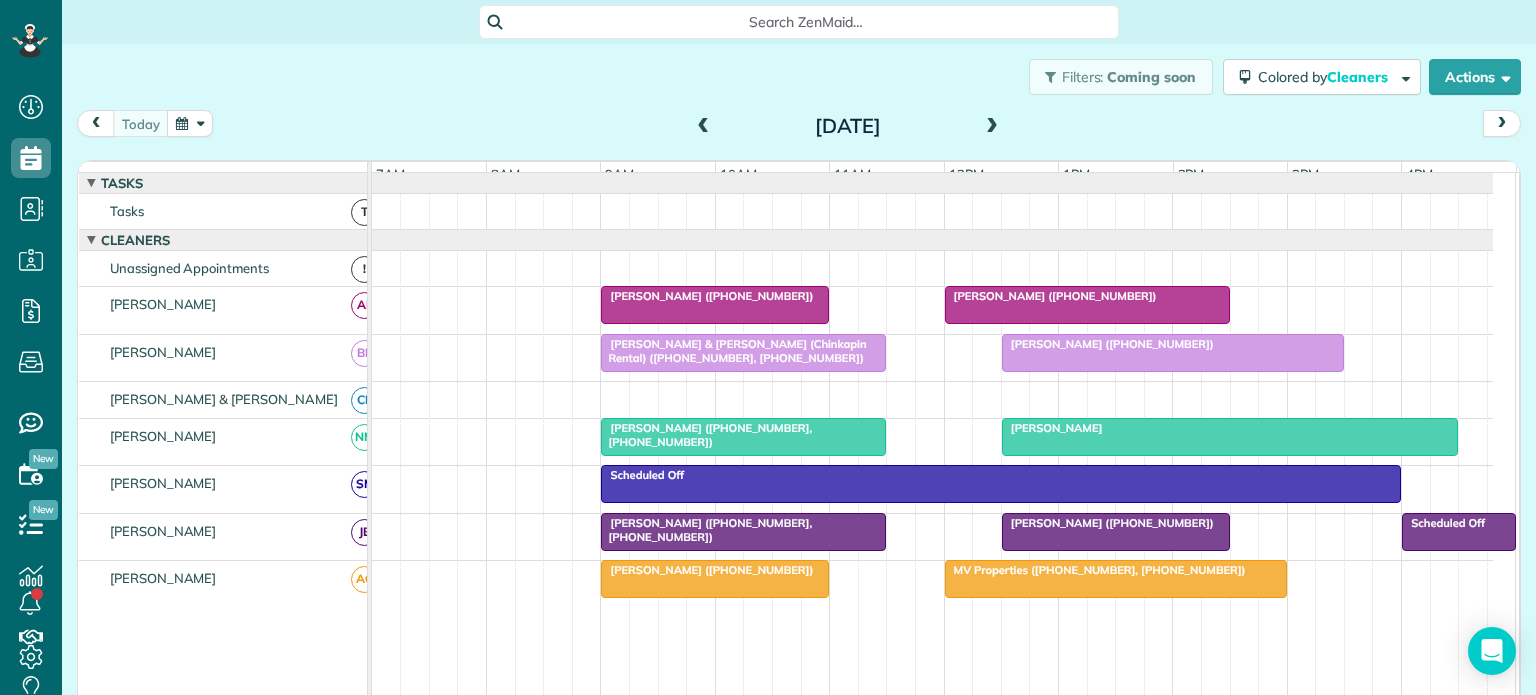 click on "[PERSON_NAME] ([PHONE_NUMBER], [PHONE_NUMBER])" at bounding box center [706, 435] 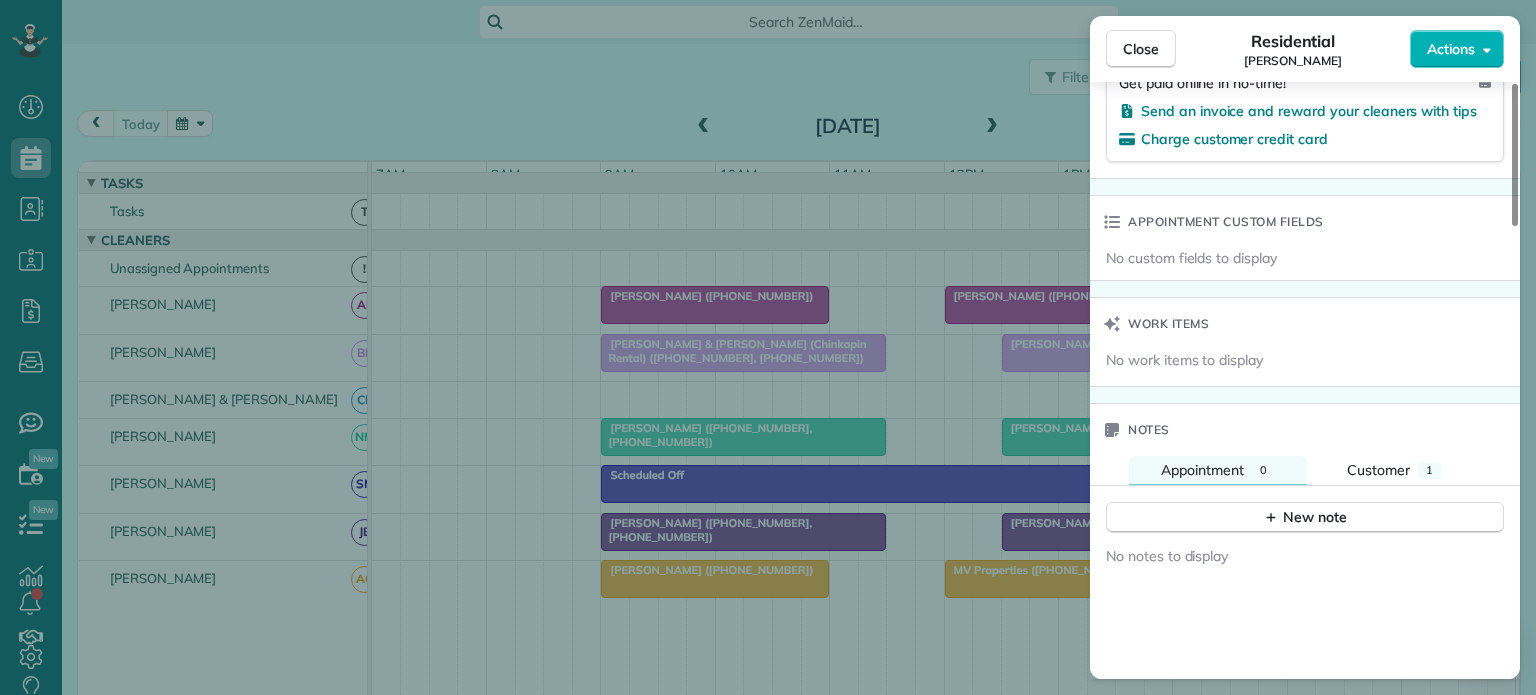 scroll, scrollTop: 1500, scrollLeft: 0, axis: vertical 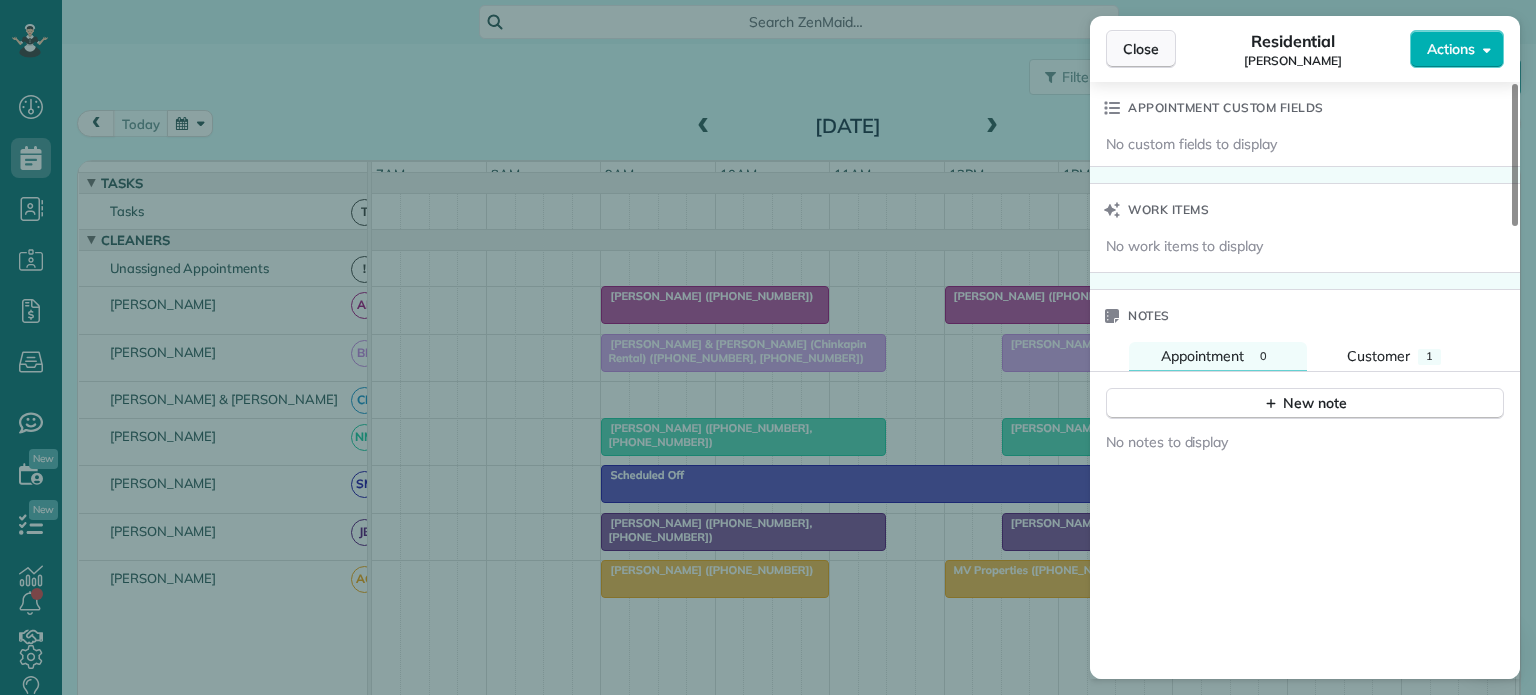click on "Close" at bounding box center (1141, 49) 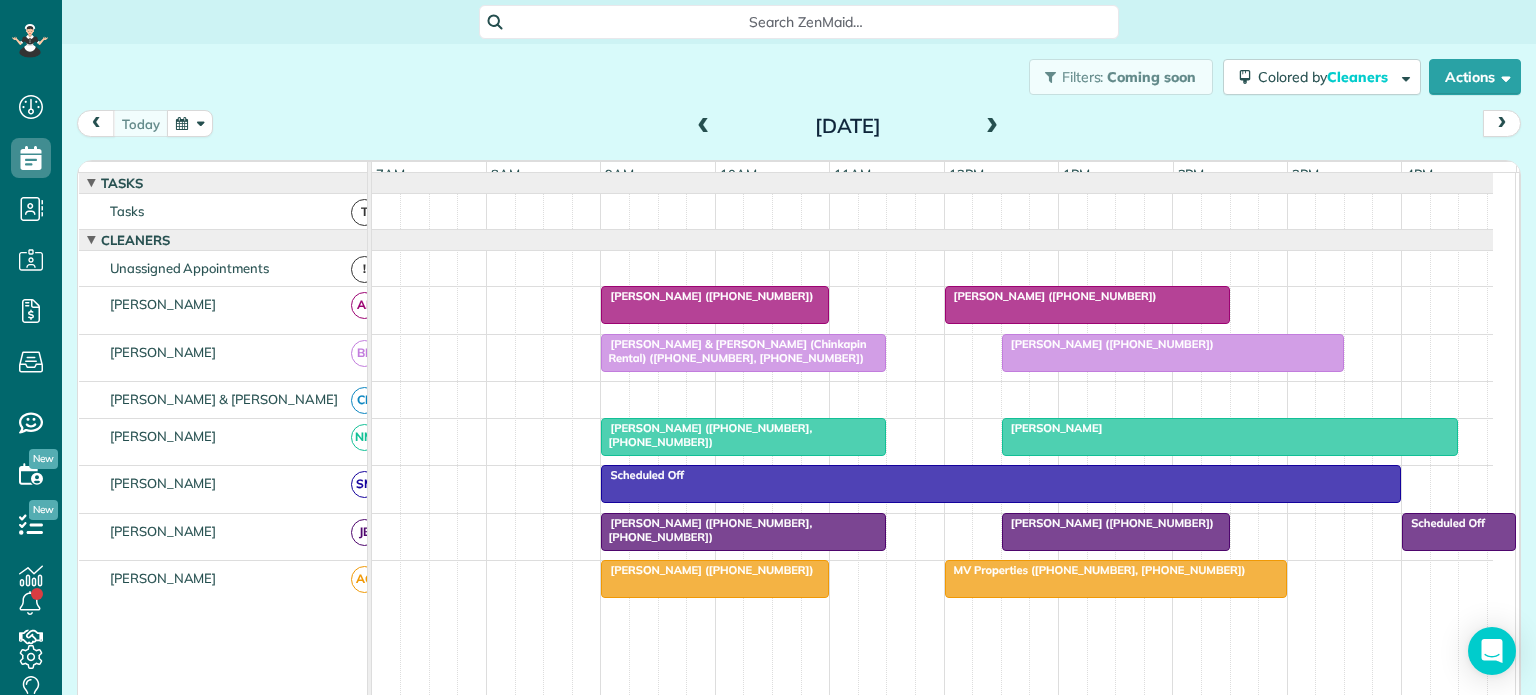 click on "[PERSON_NAME]" at bounding box center (1230, 428) 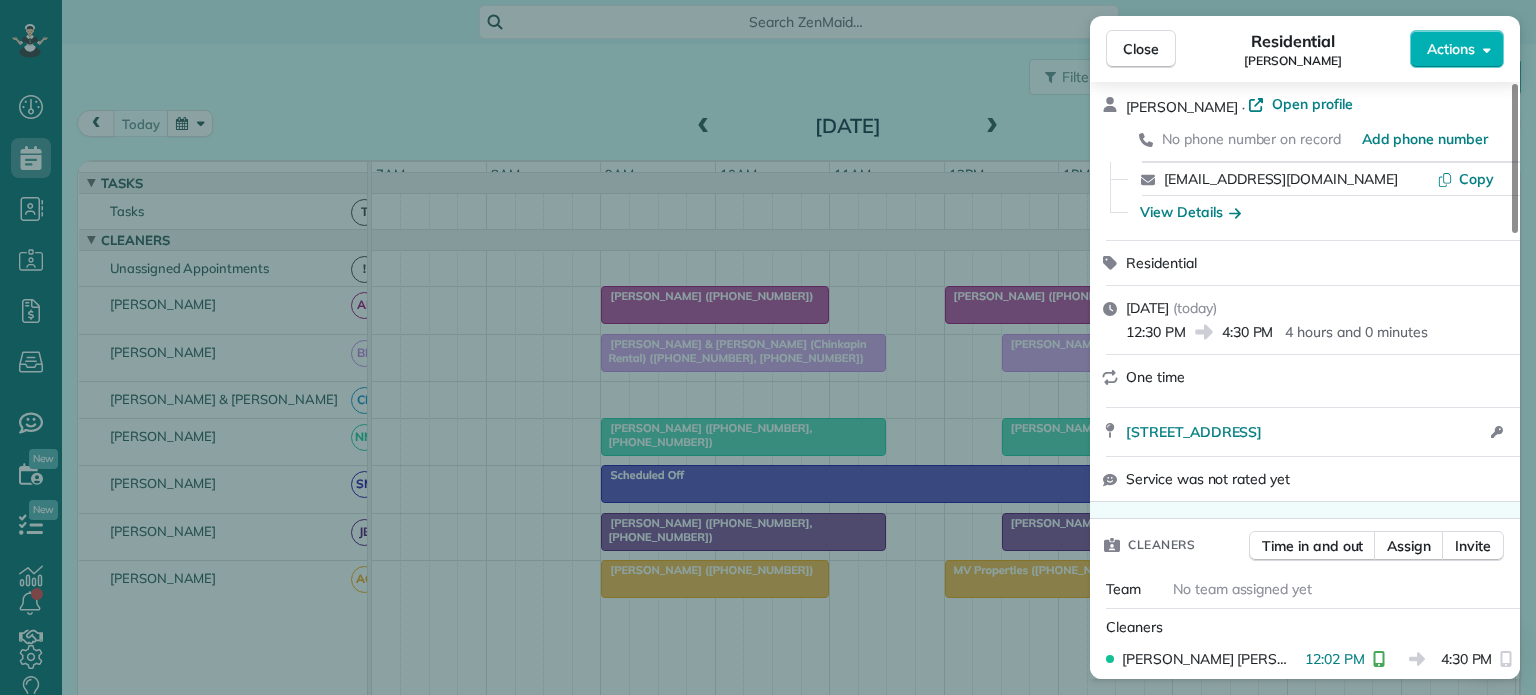 scroll, scrollTop: 300, scrollLeft: 0, axis: vertical 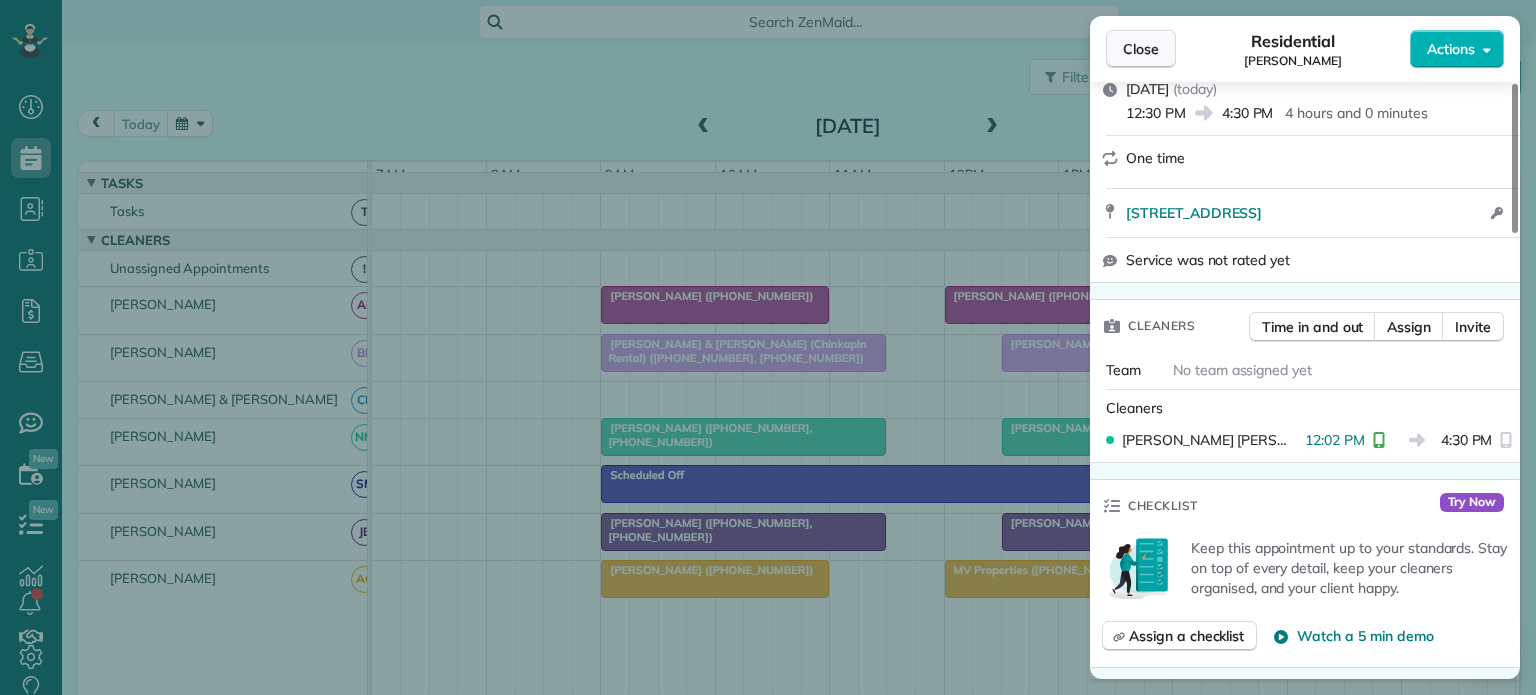 click on "Close" at bounding box center (1141, 49) 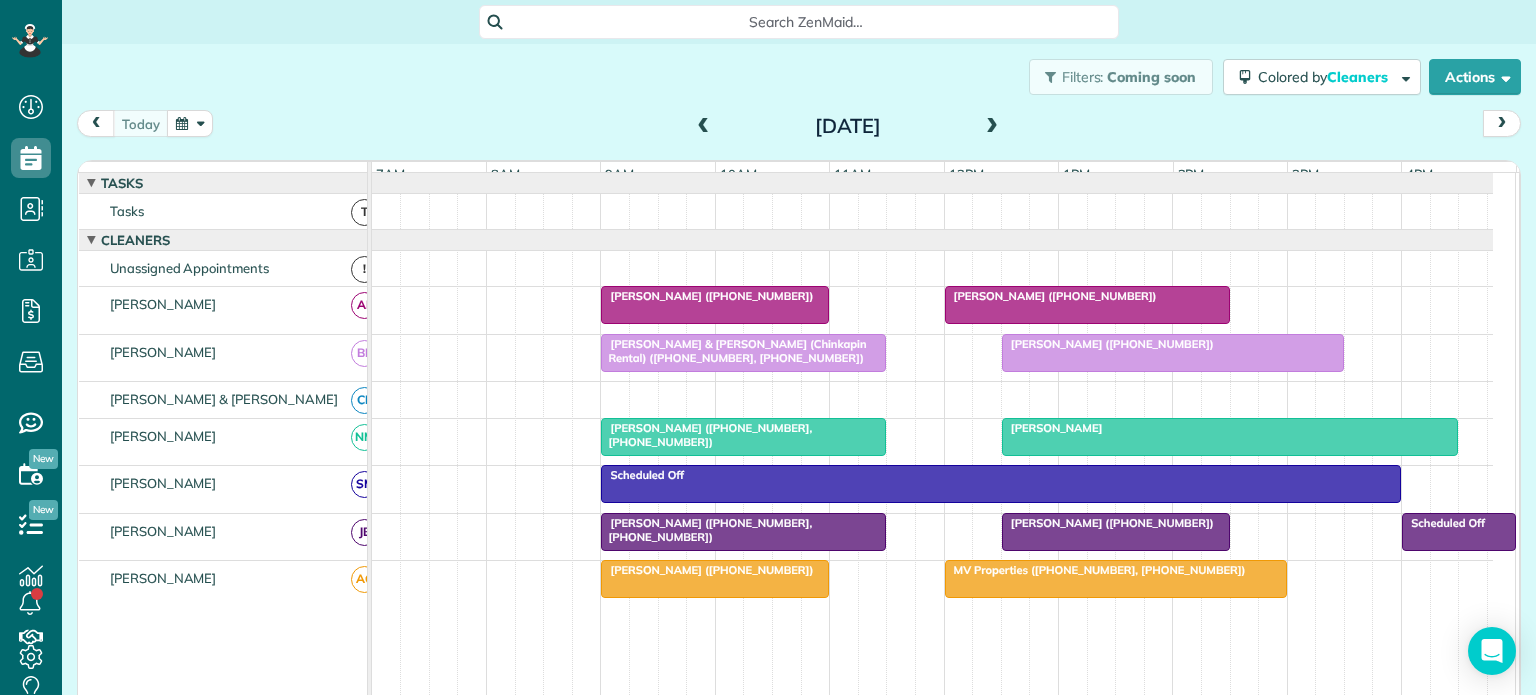 click at bounding box center [1087, 305] 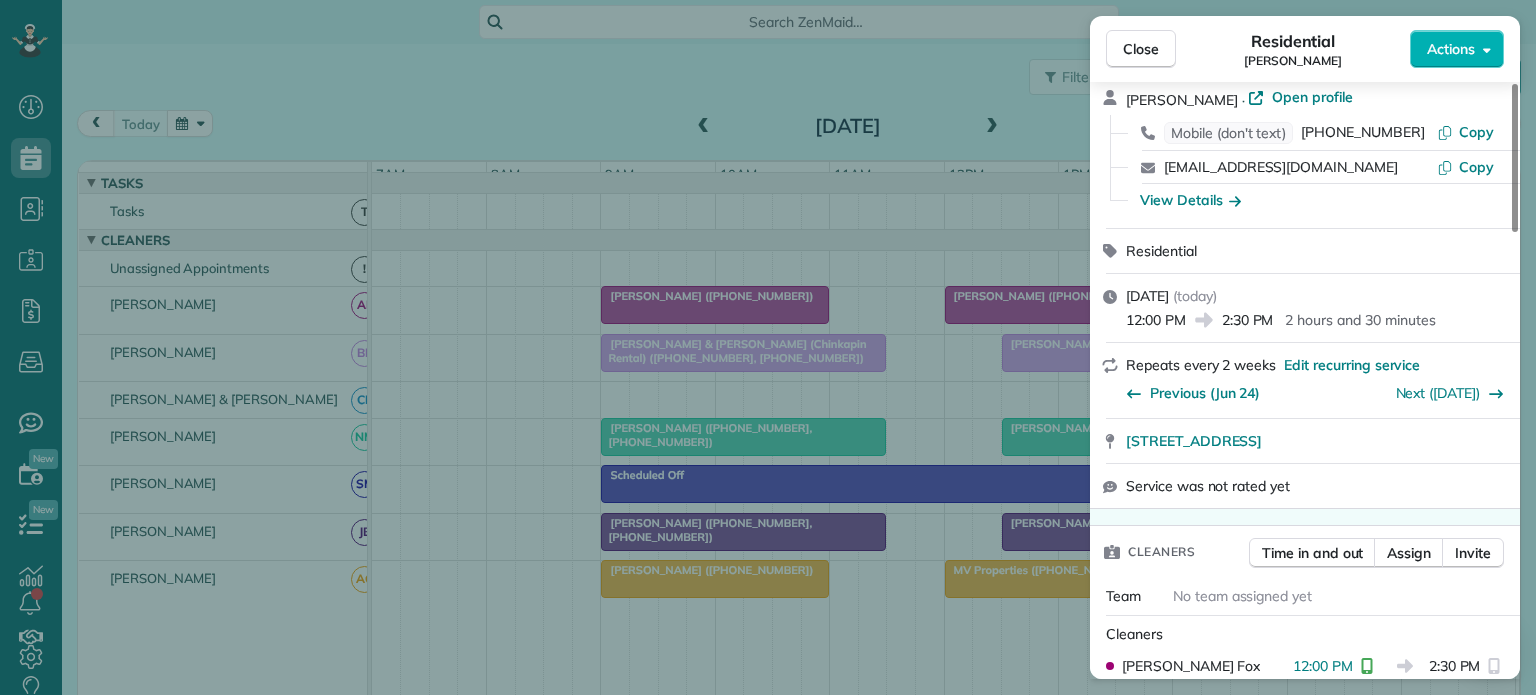 scroll, scrollTop: 300, scrollLeft: 0, axis: vertical 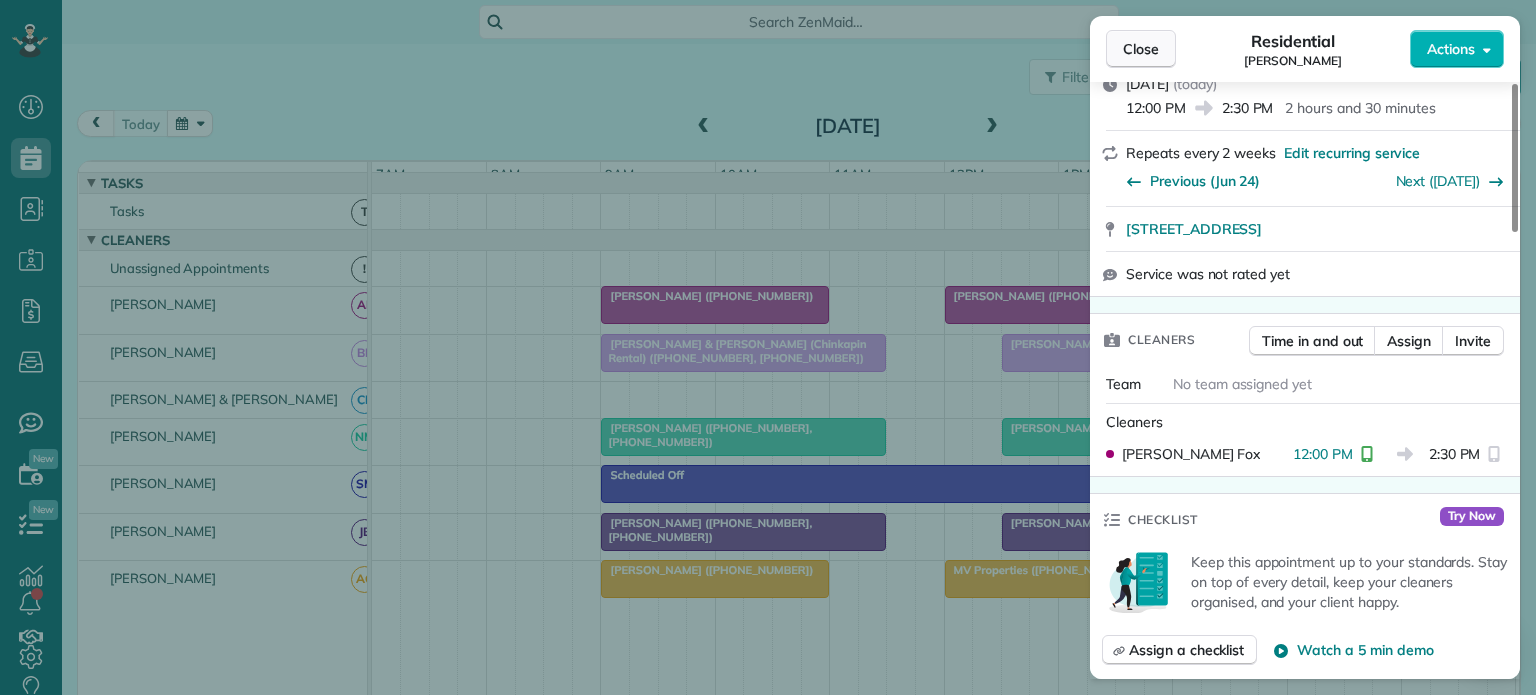 click on "Close" at bounding box center [1141, 49] 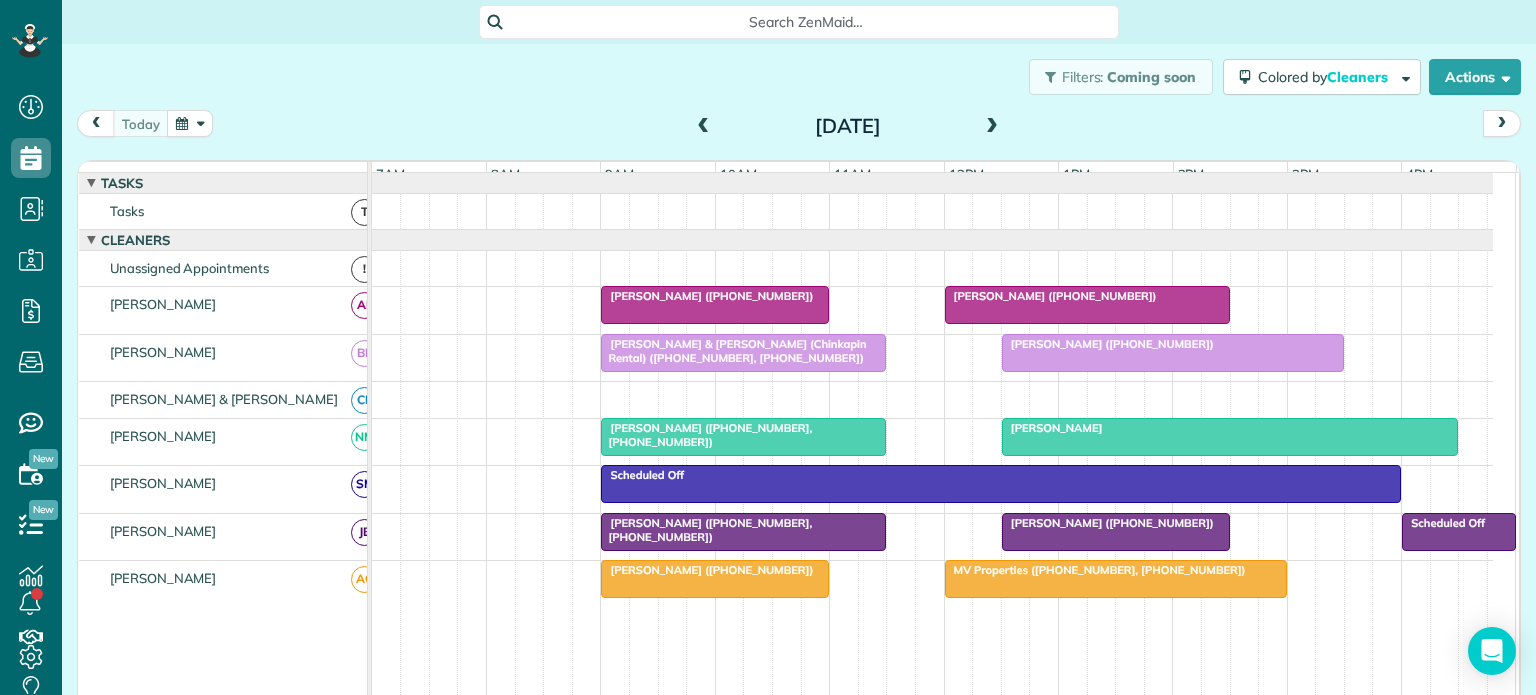 click at bounding box center (992, 127) 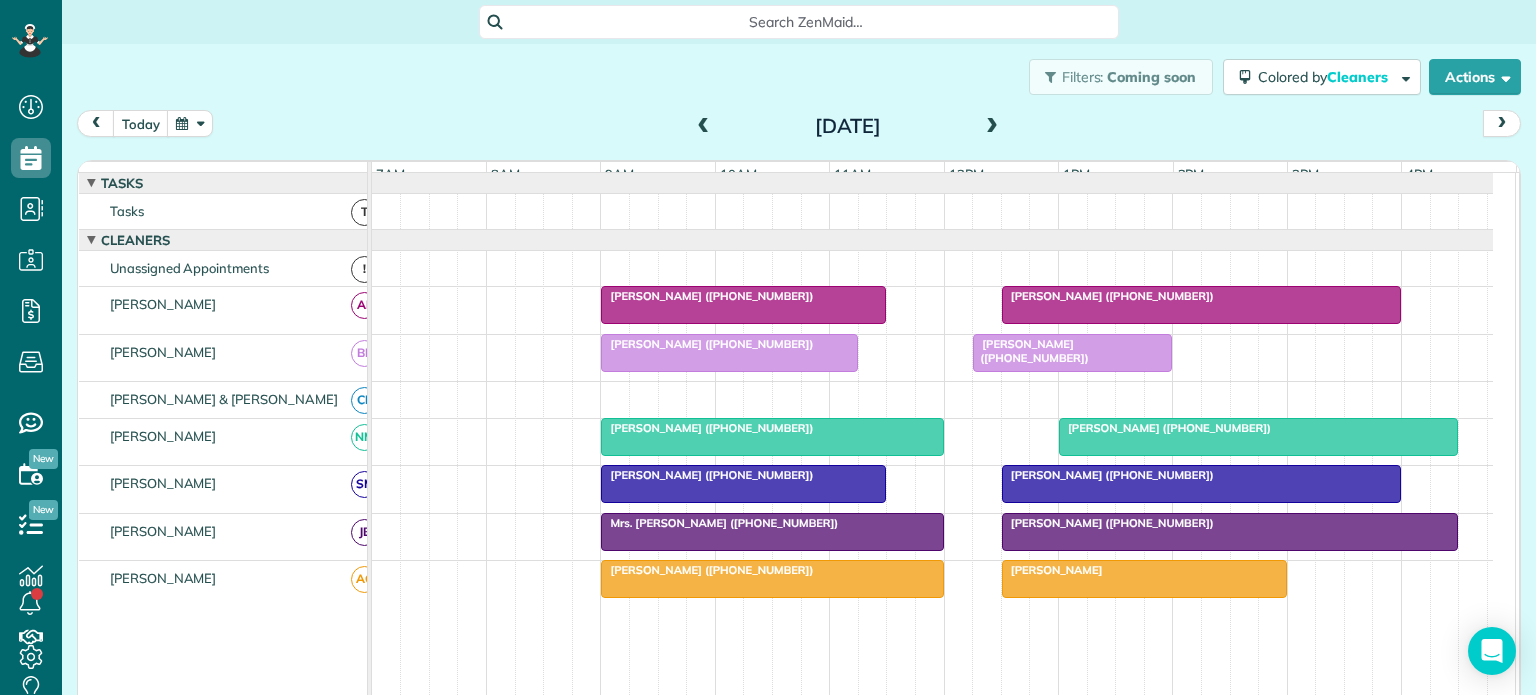 click on "Jodi Cantrell (+17043153904)" at bounding box center (707, 570) 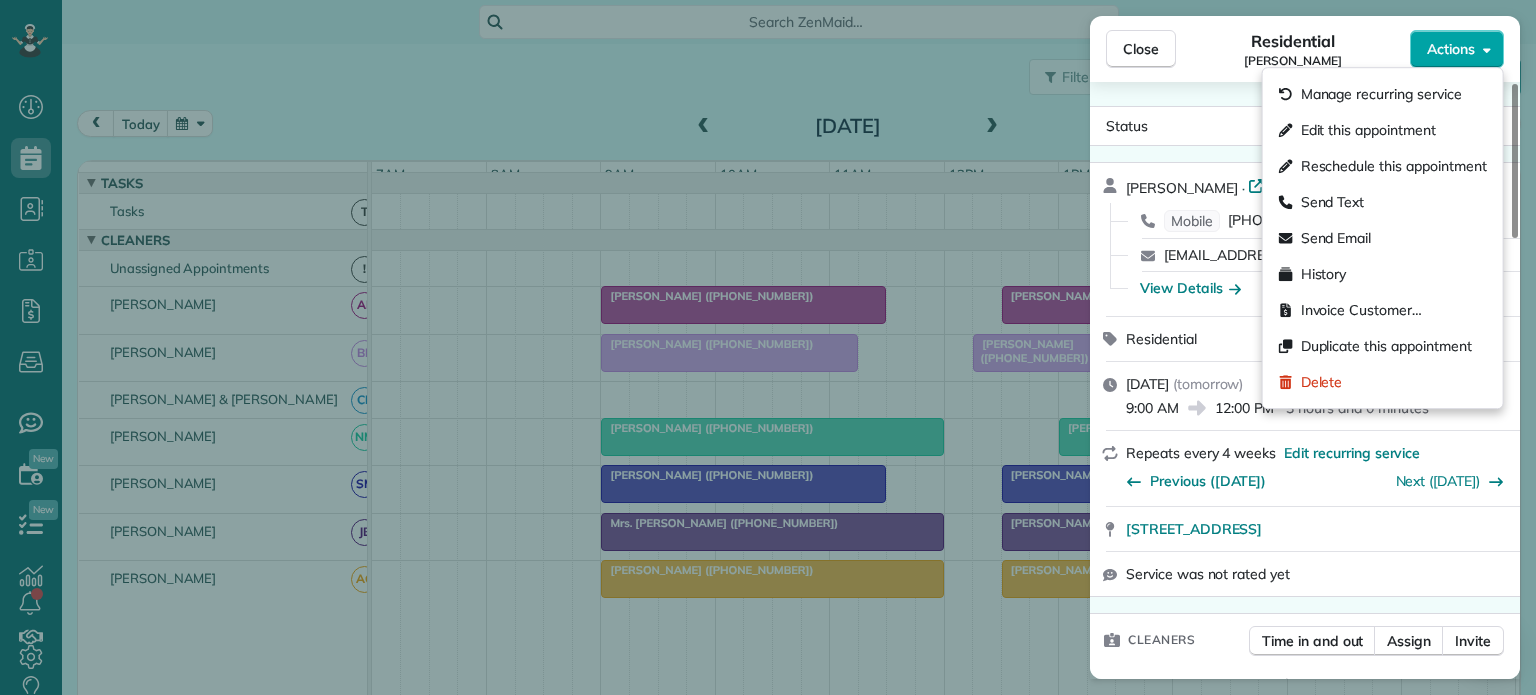 click on "Actions" at bounding box center [1451, 49] 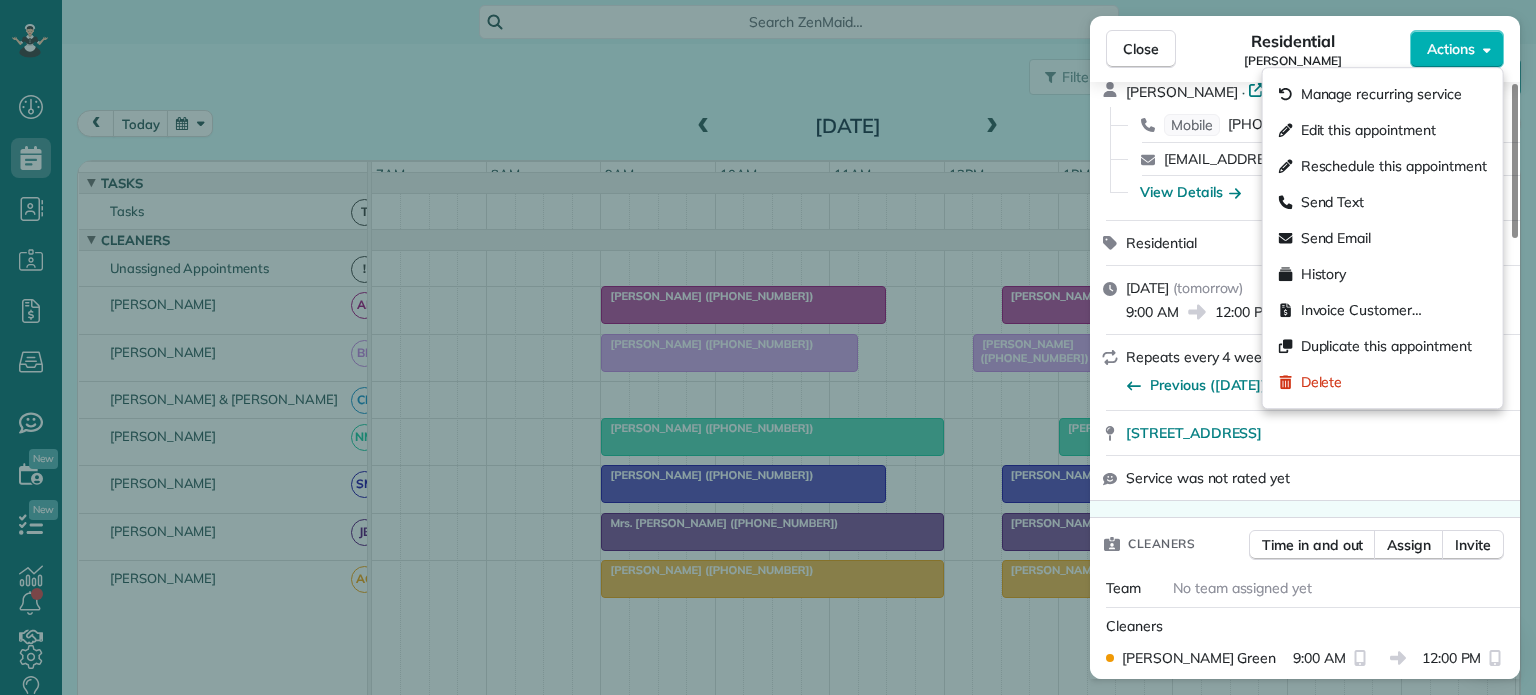 scroll, scrollTop: 200, scrollLeft: 0, axis: vertical 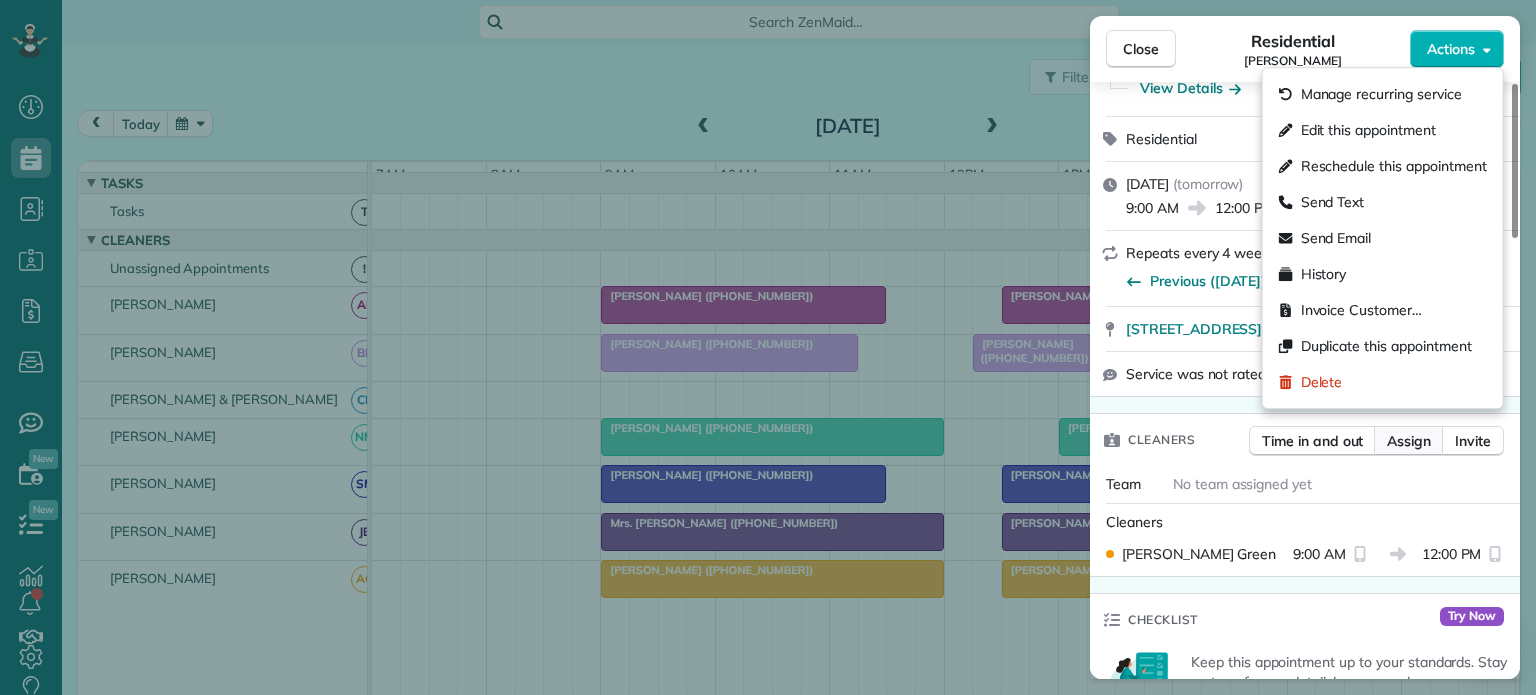 click on "Assign" at bounding box center [1409, 441] 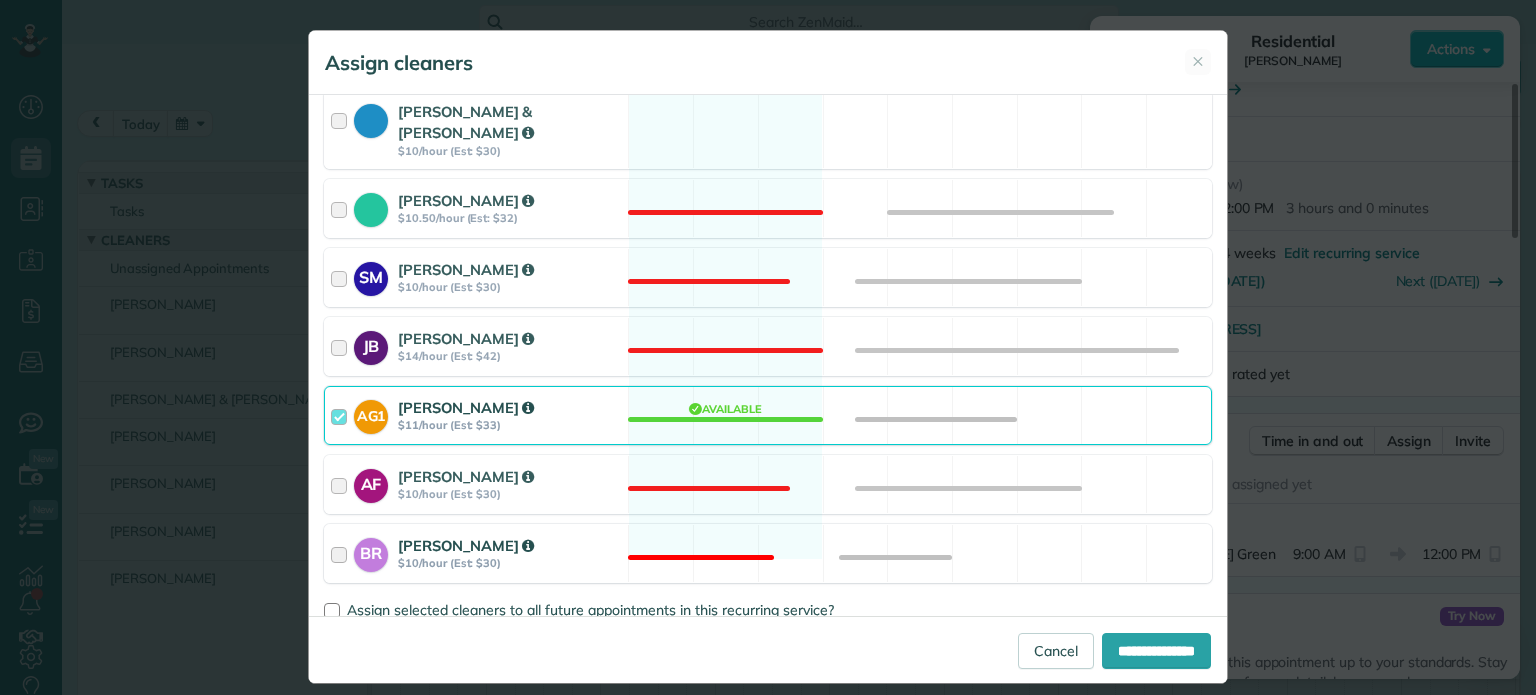 scroll, scrollTop: 358, scrollLeft: 0, axis: vertical 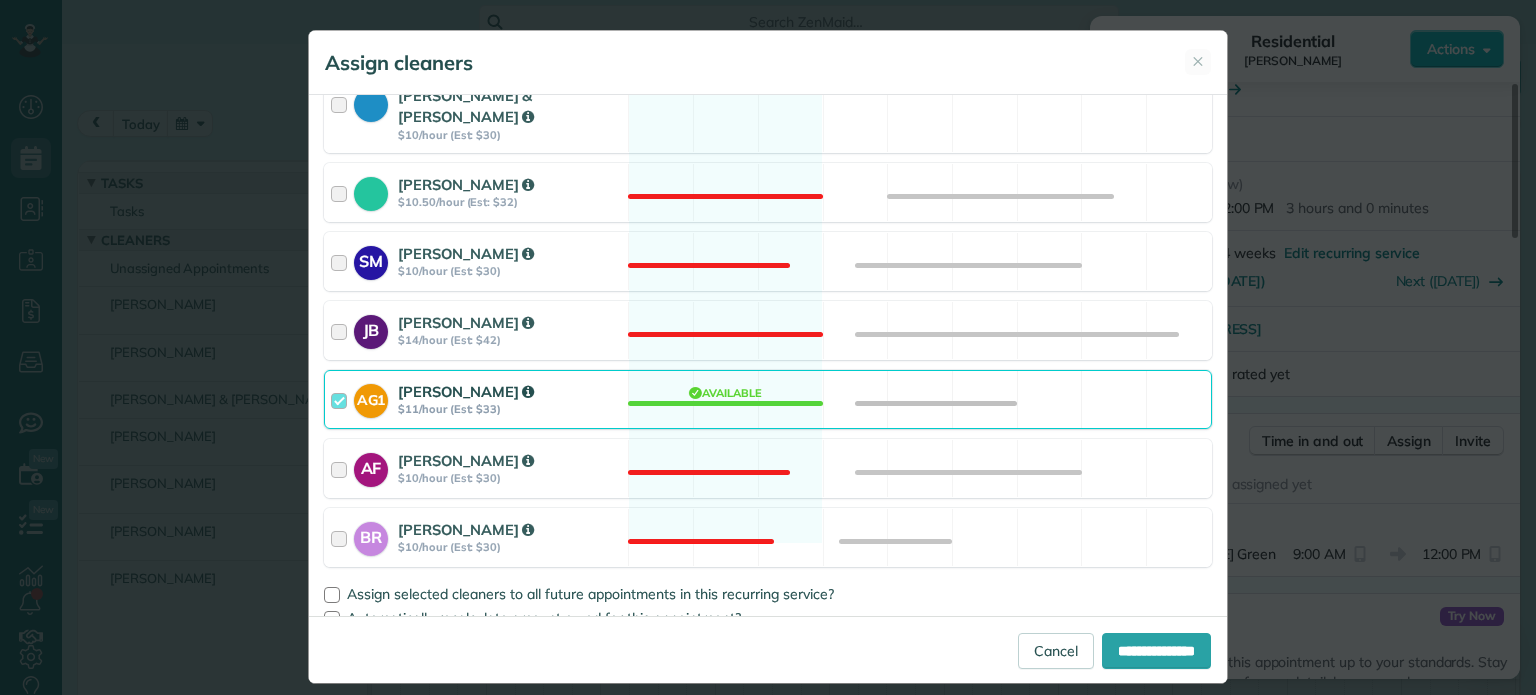 click at bounding box center (342, 399) 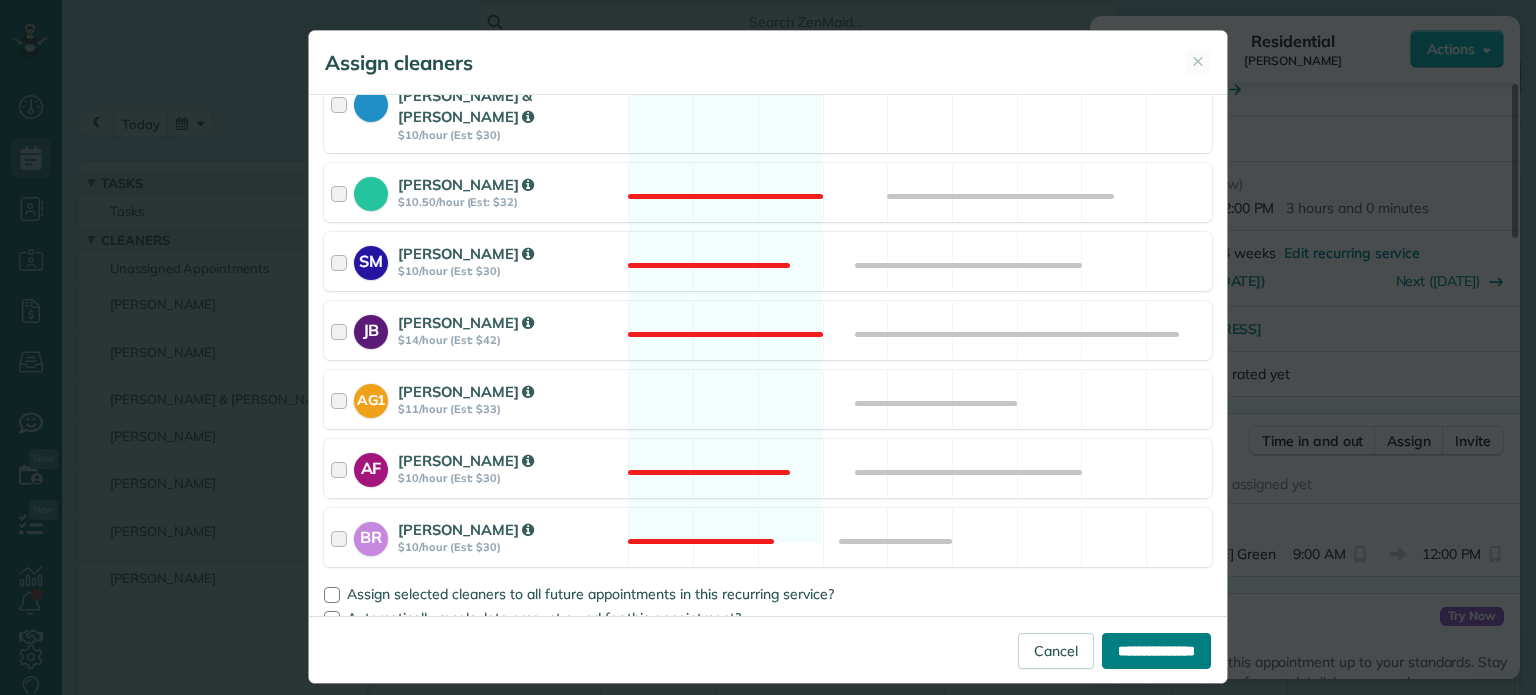 click on "**********" at bounding box center (1156, 651) 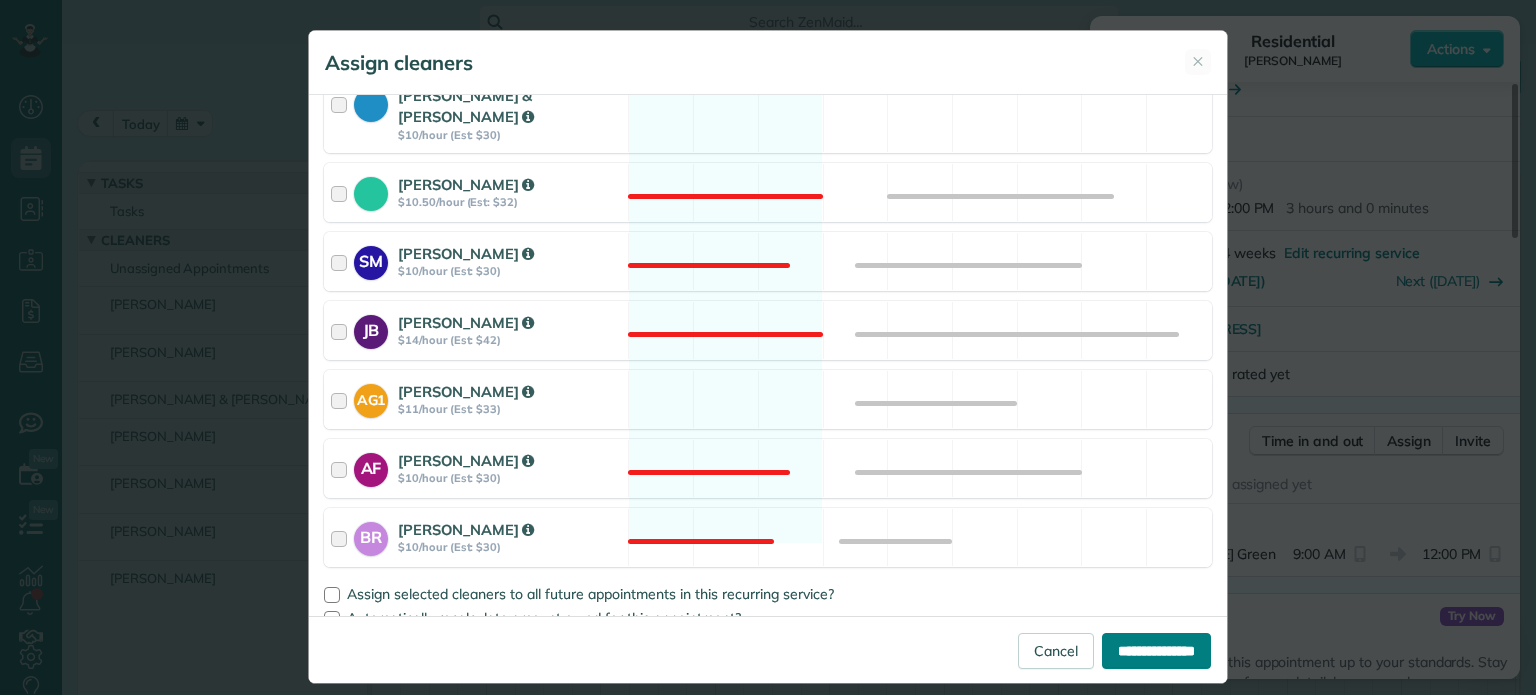 type on "**********" 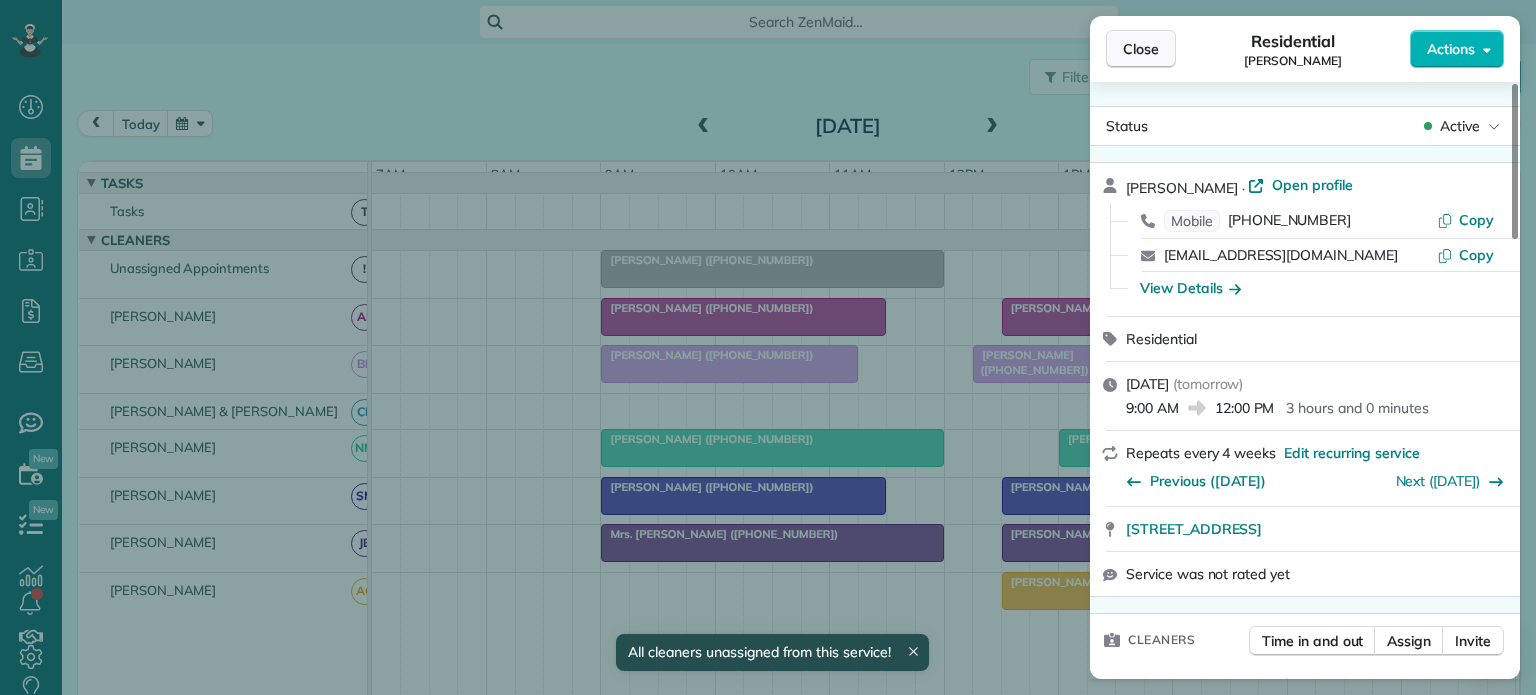 click on "Close" at bounding box center (1141, 49) 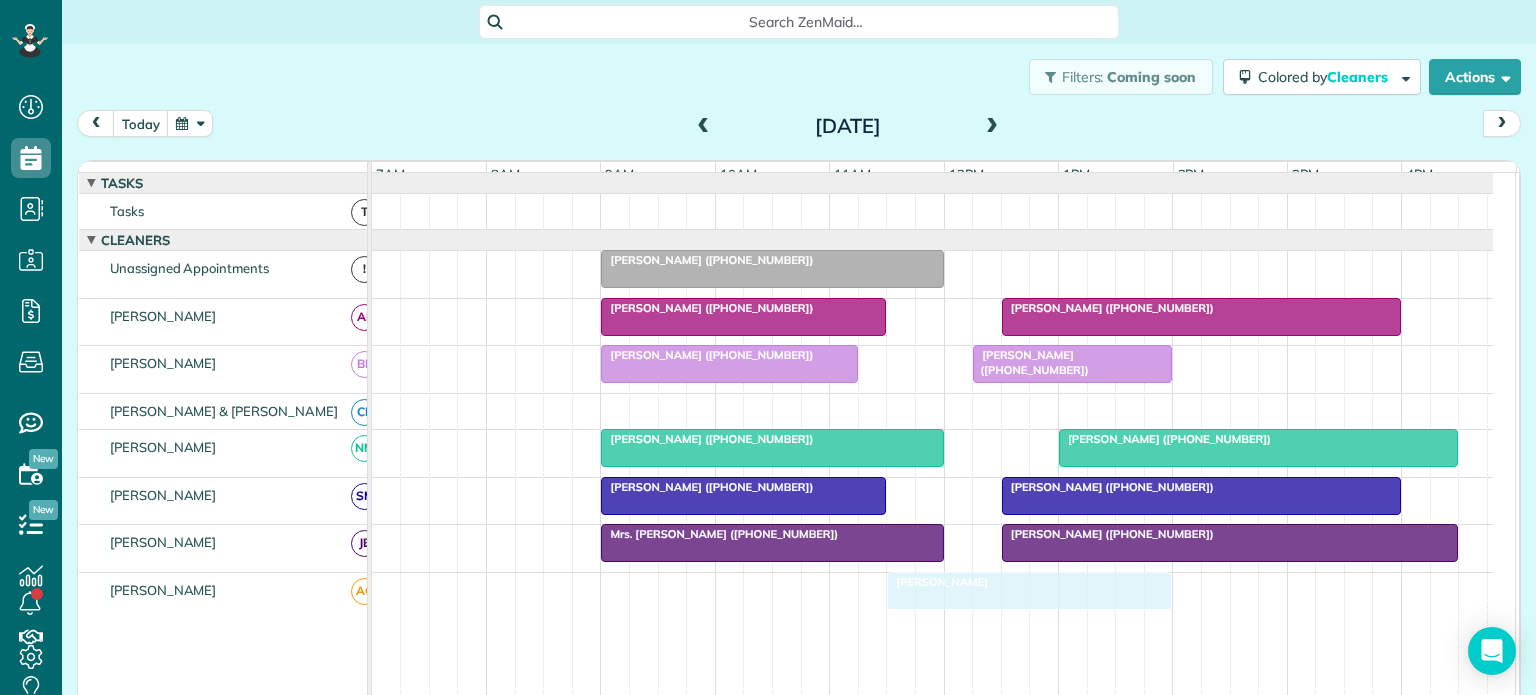 drag, startPoint x: 1072, startPoint y: 594, endPoint x: 952, endPoint y: 598, distance: 120.06665 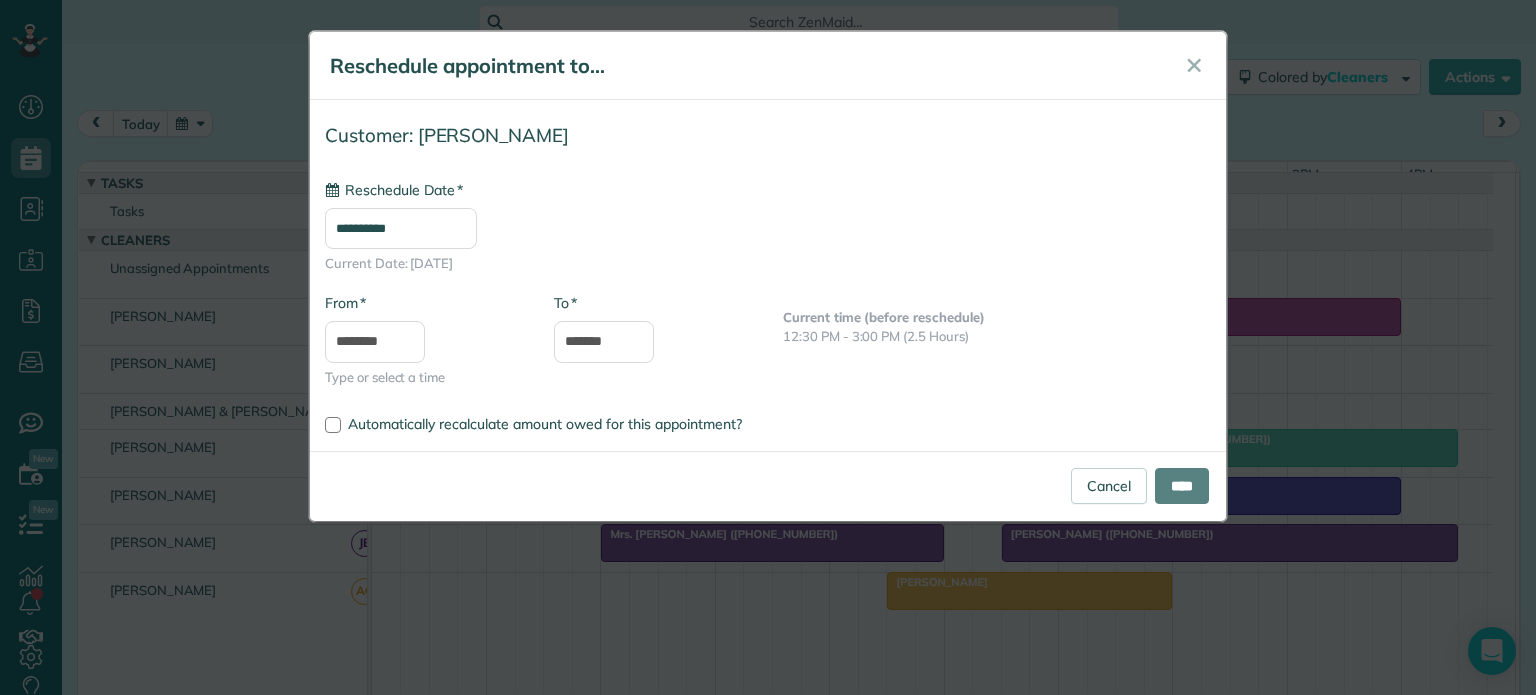 type on "**********" 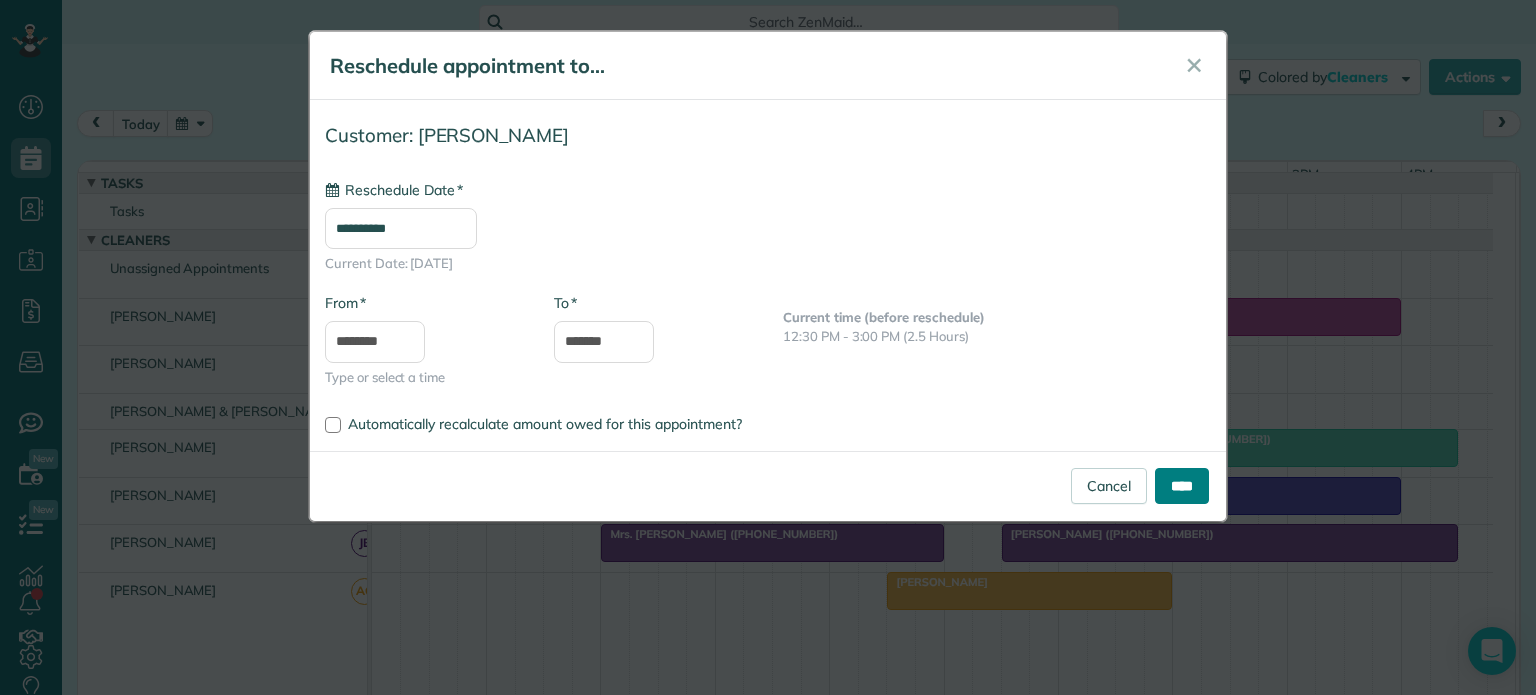 click on "****" at bounding box center (1182, 486) 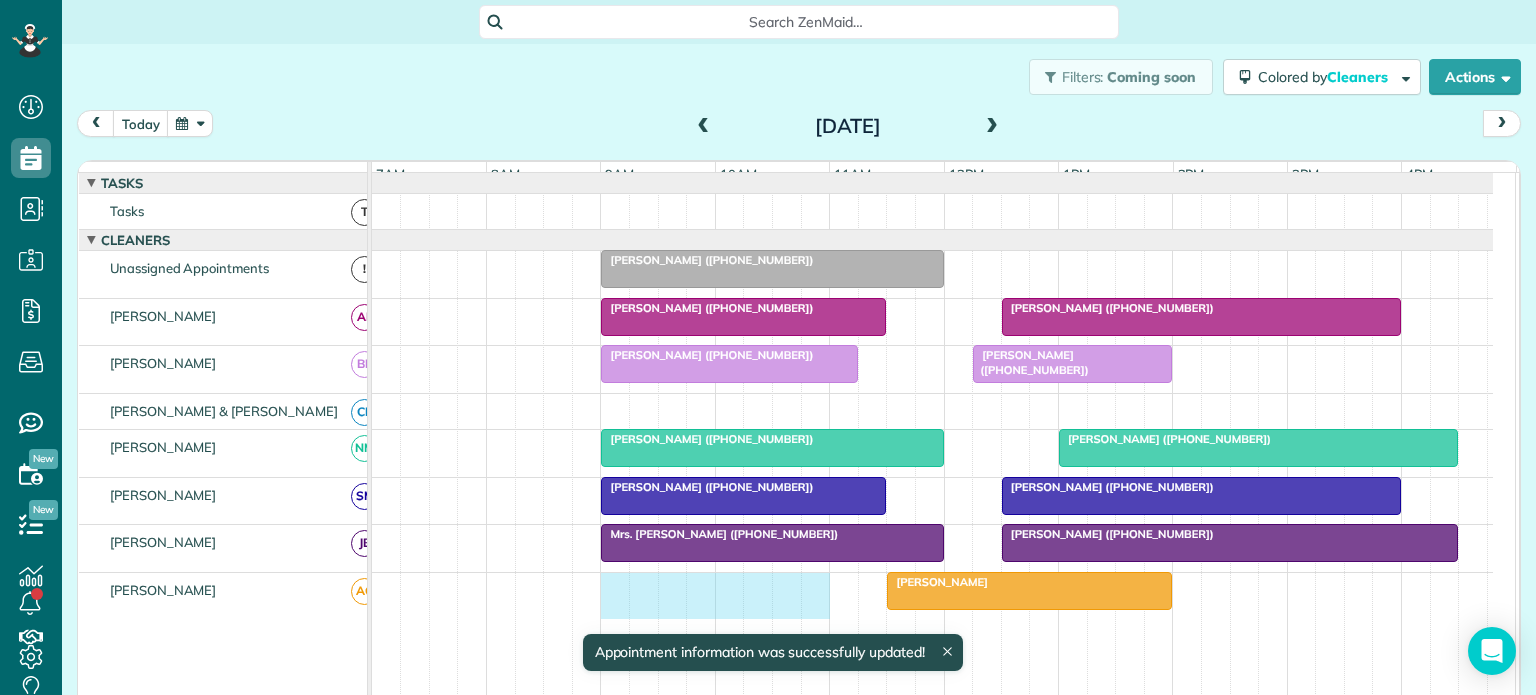 drag, startPoint x: 611, startPoint y: 591, endPoint x: 800, endPoint y: 625, distance: 192.03384 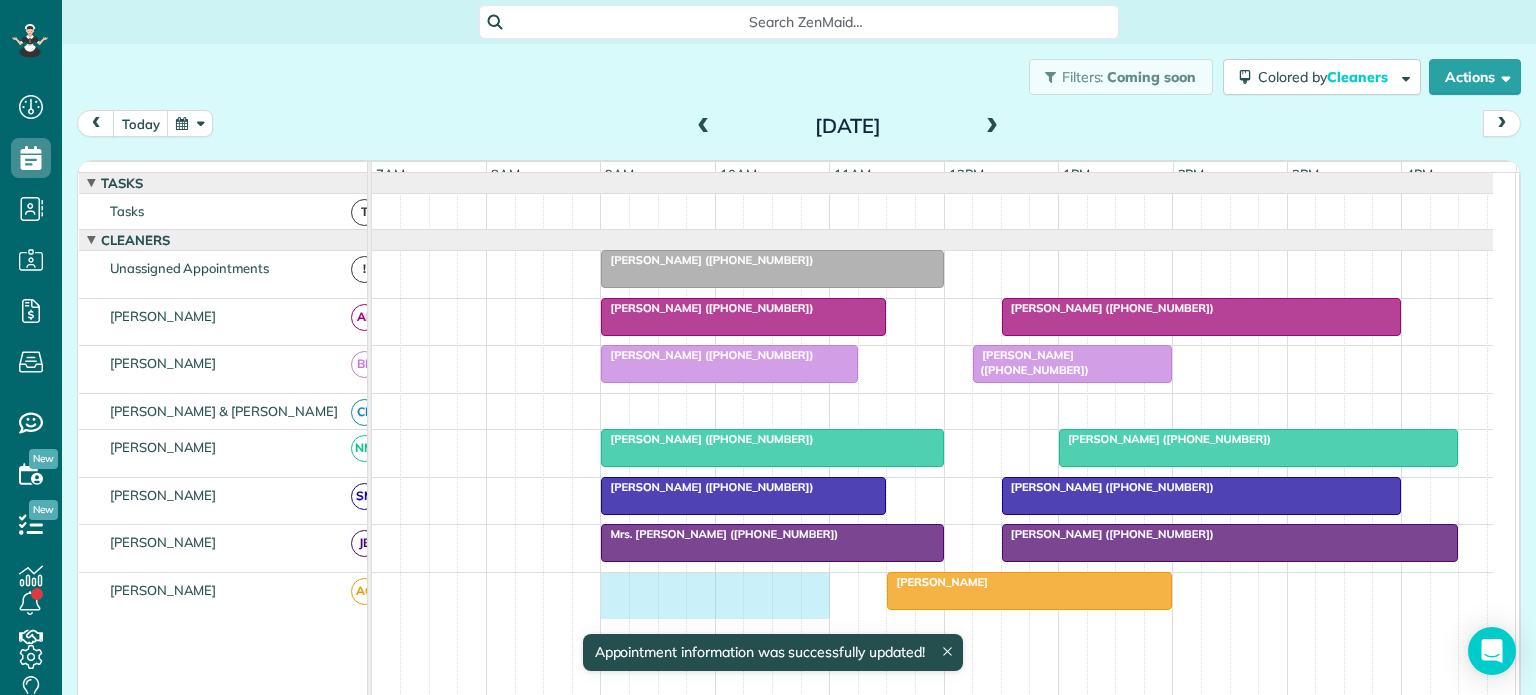 click on "Sheryl Orsello" at bounding box center (932, 596) 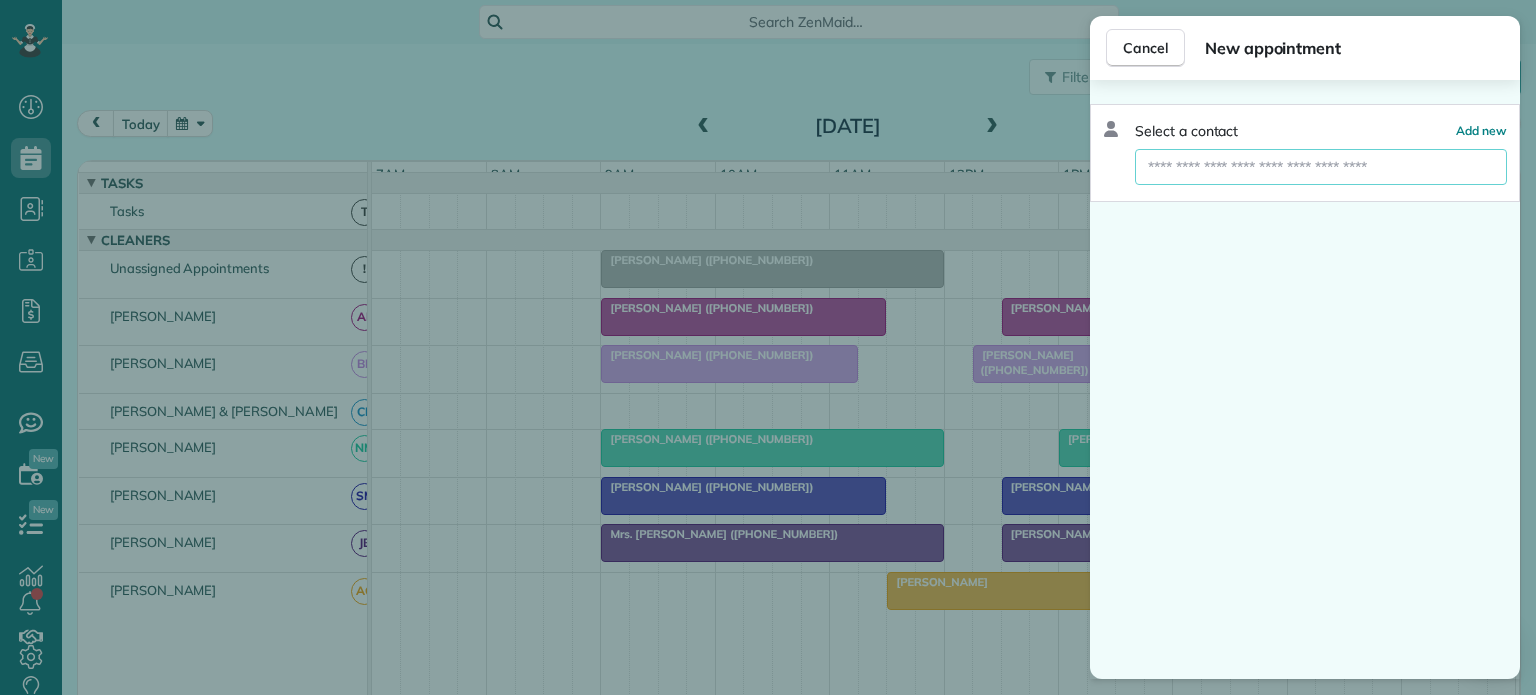 click at bounding box center [1321, 167] 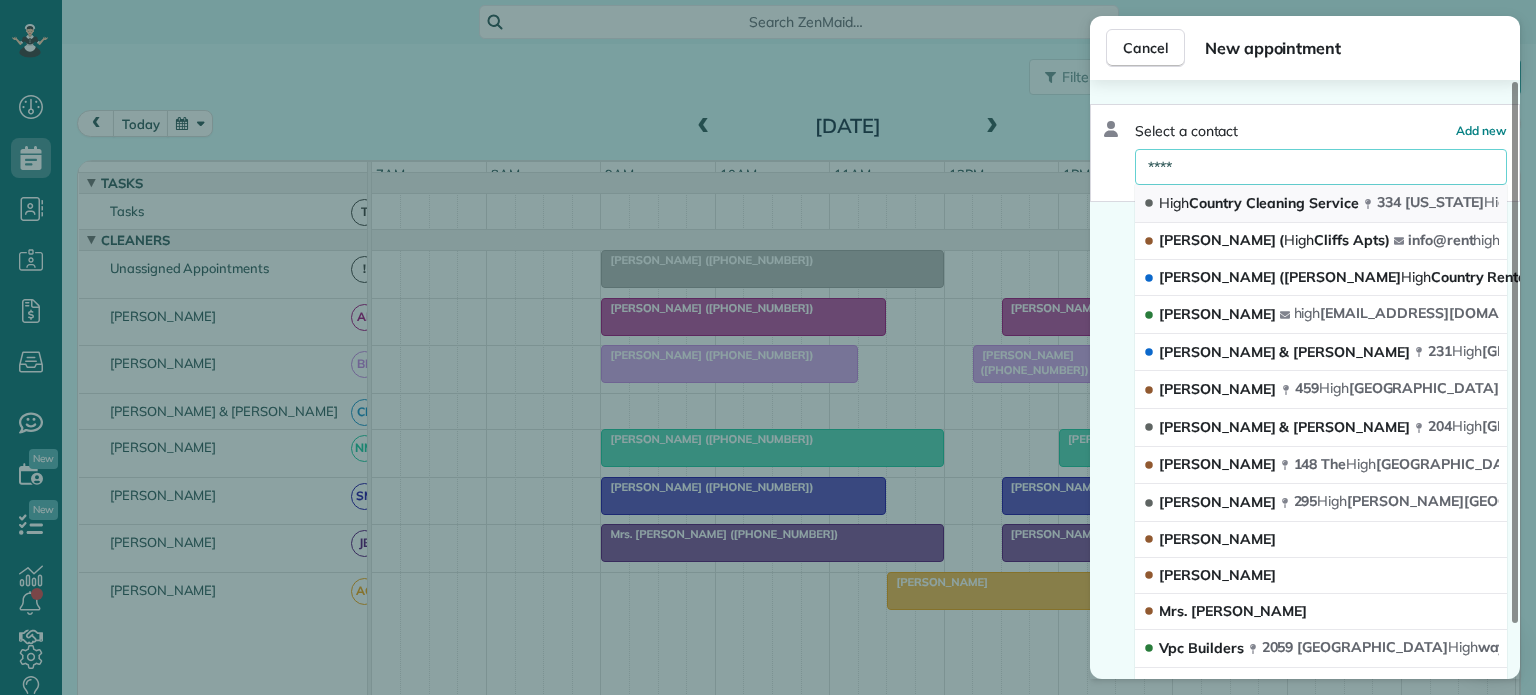 type on "****" 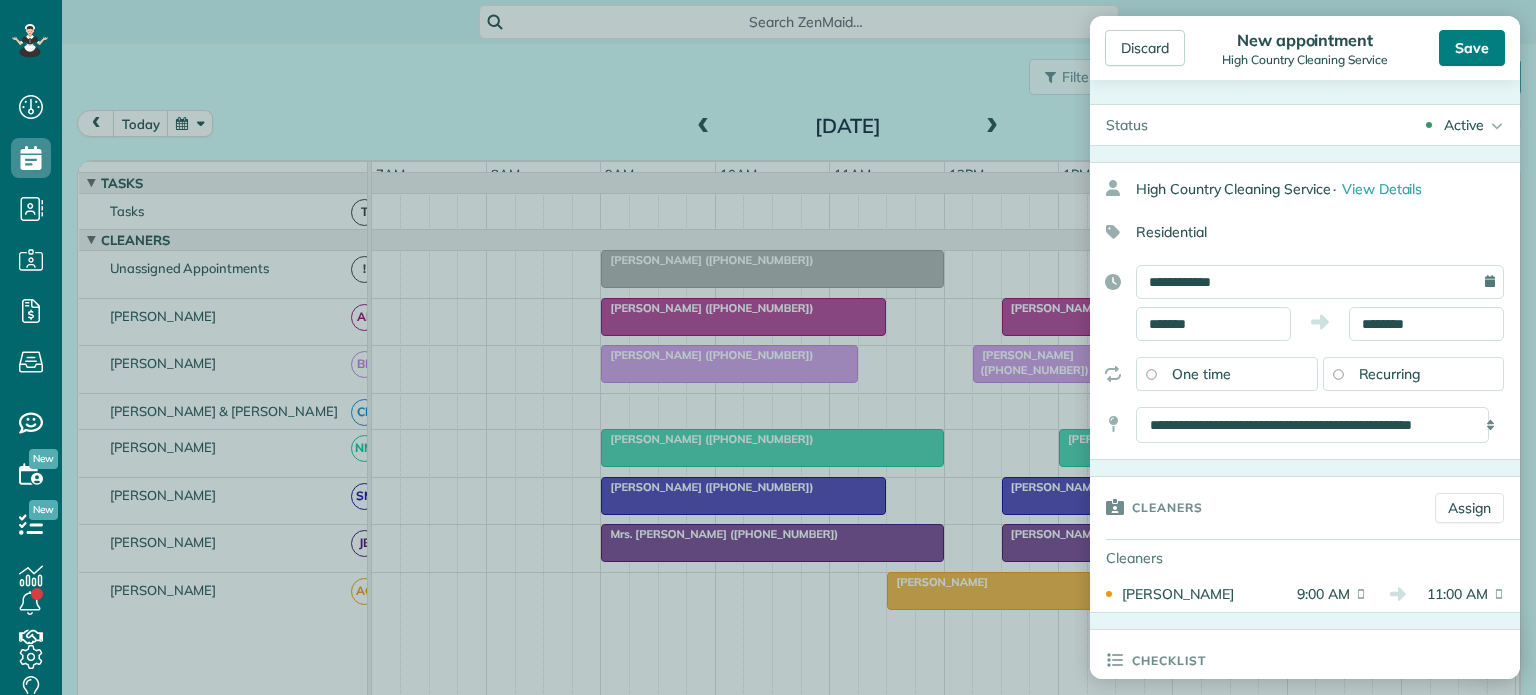 click on "Save" at bounding box center [1472, 48] 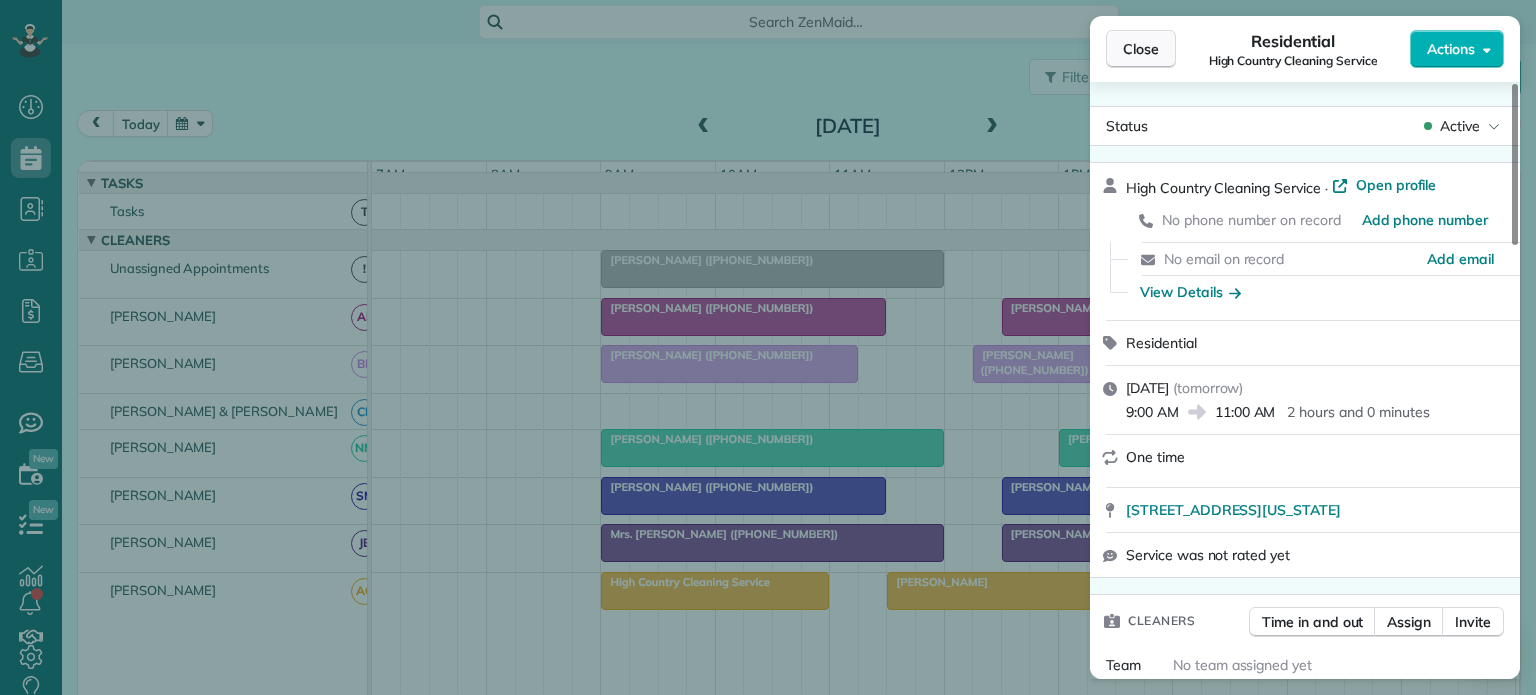 click on "Close" at bounding box center (1141, 49) 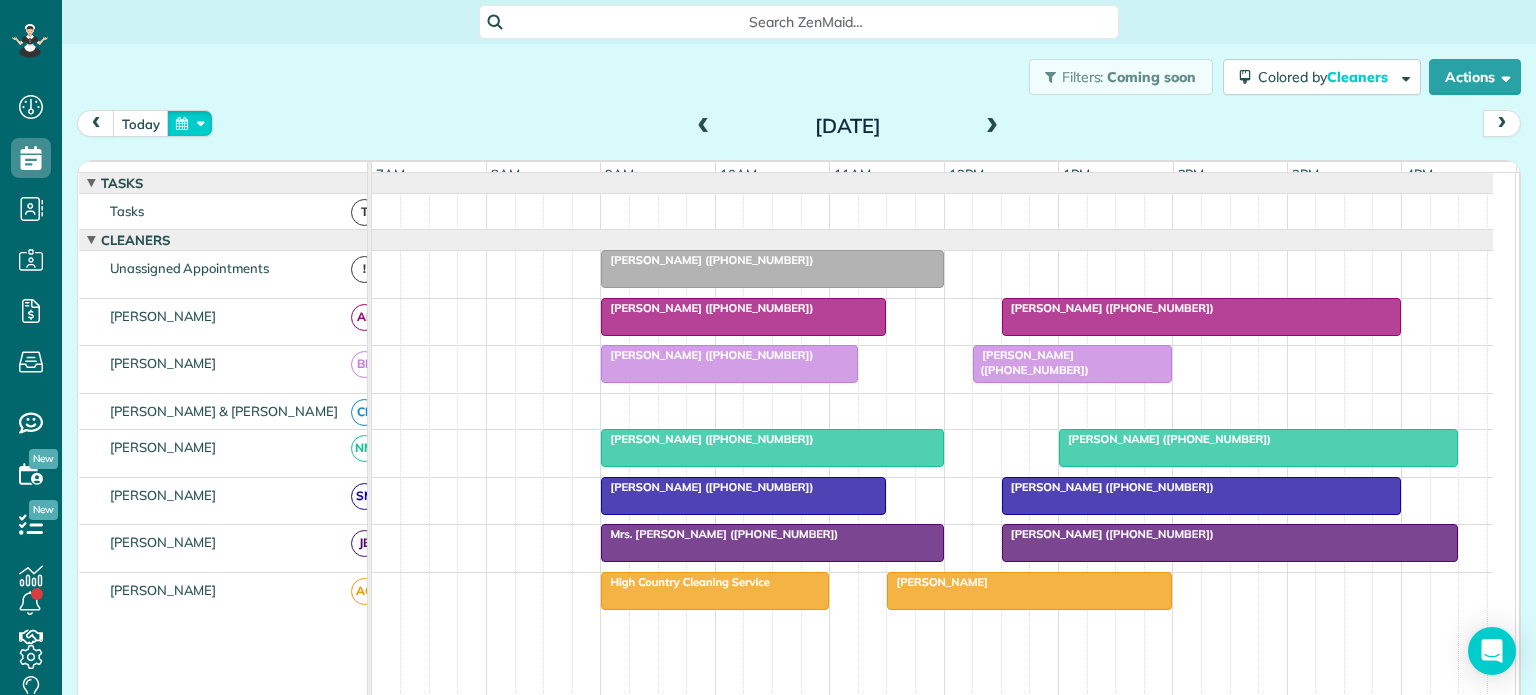 click at bounding box center [190, 123] 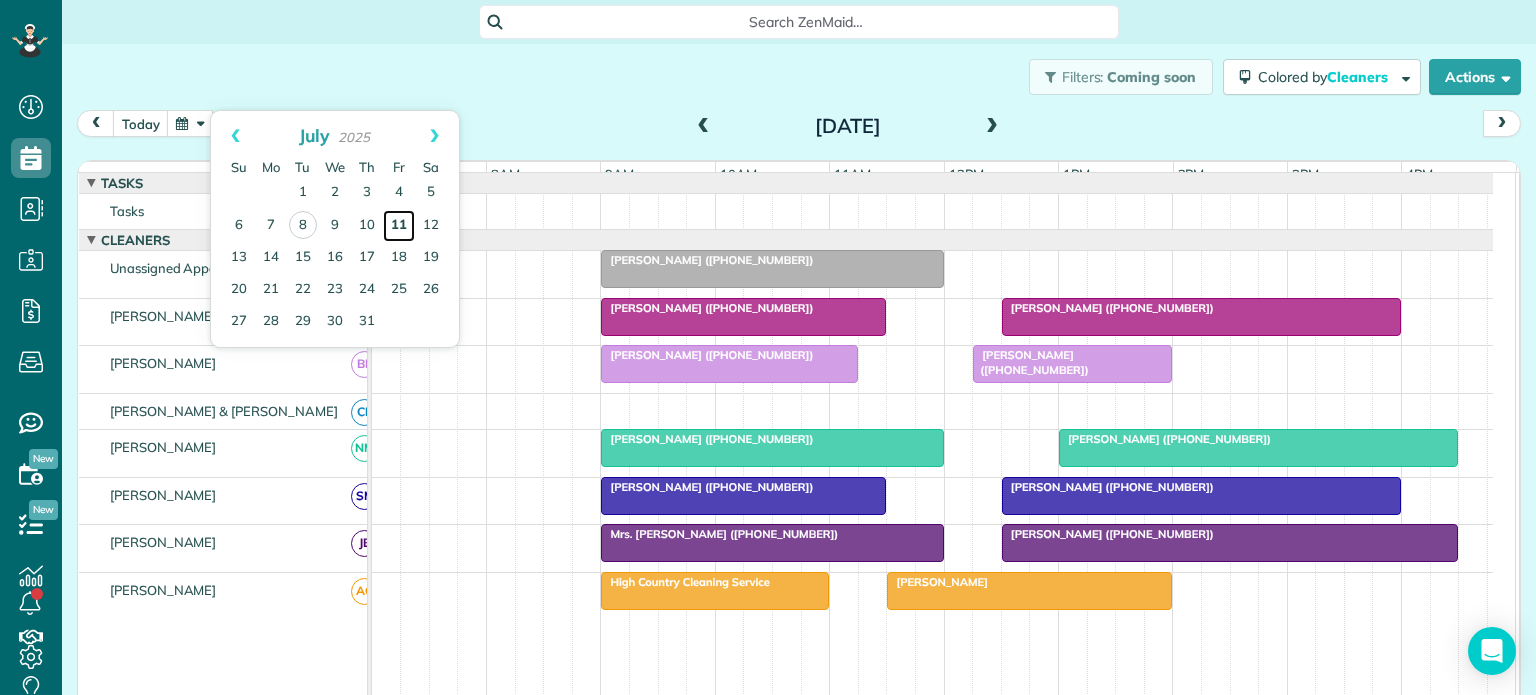 click on "11" at bounding box center (399, 226) 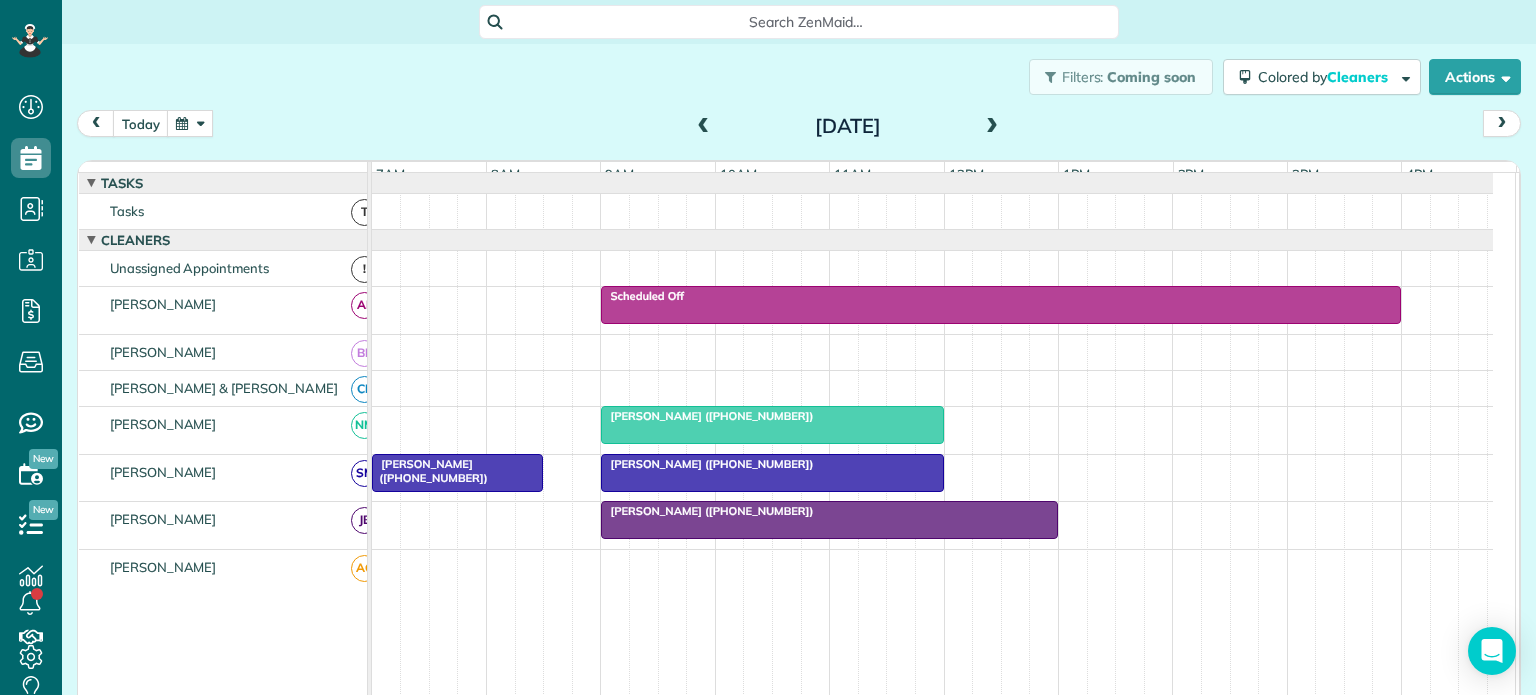 scroll, scrollTop: 68, scrollLeft: 0, axis: vertical 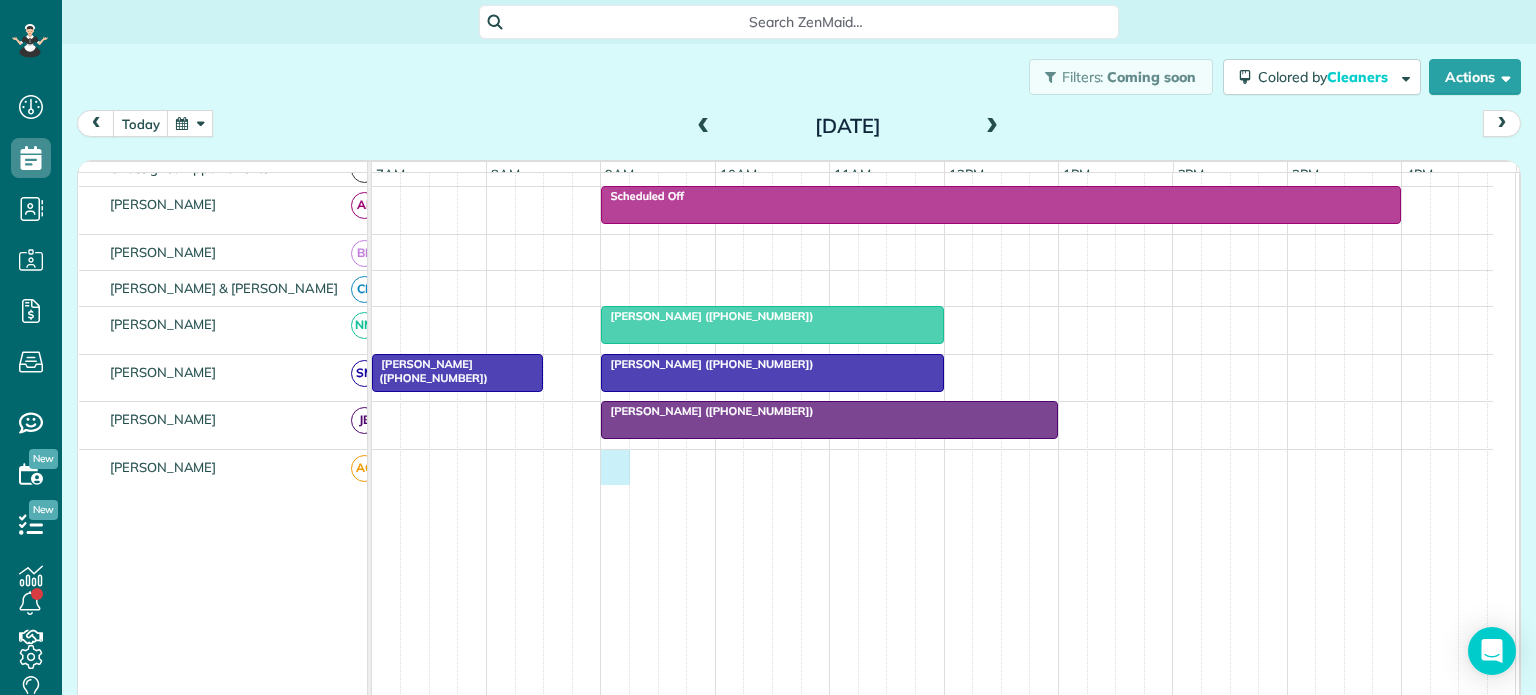 click at bounding box center (932, 467) 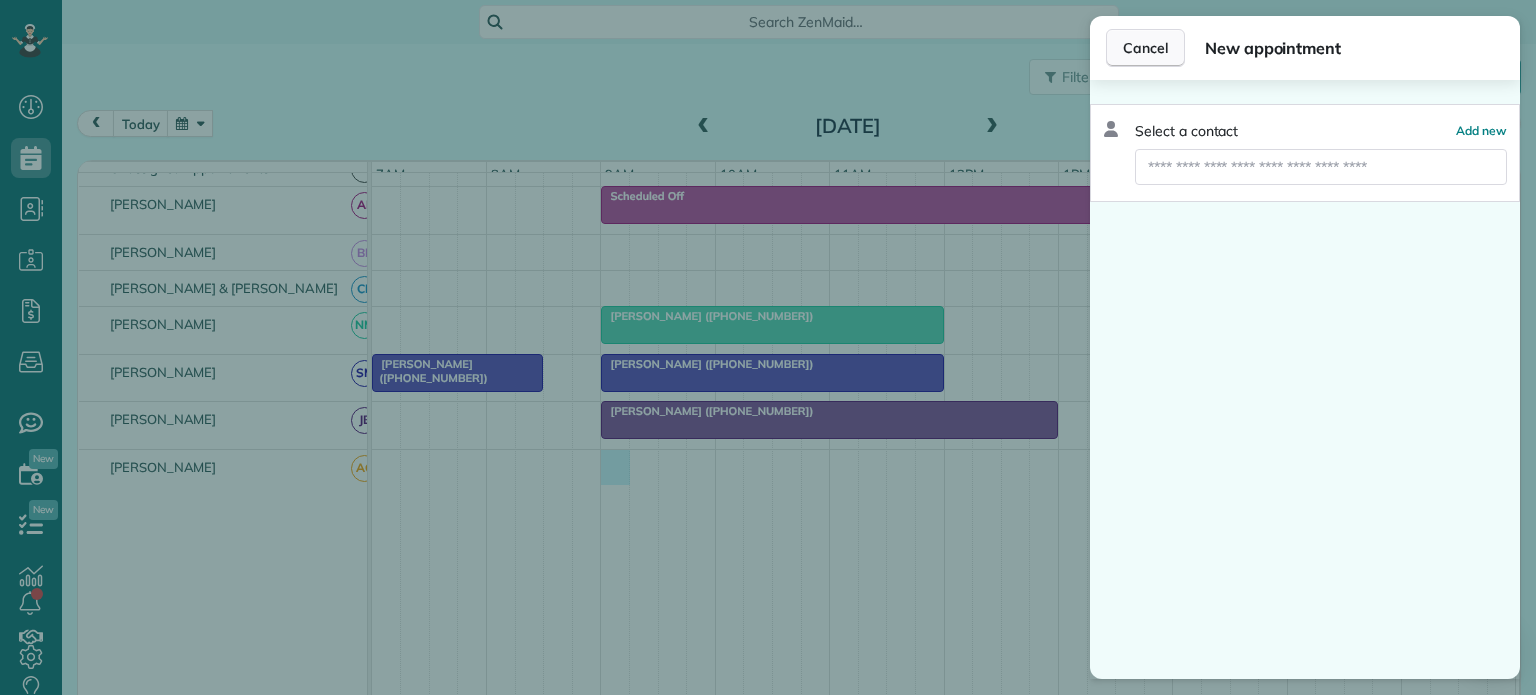 click on "Cancel" at bounding box center (1145, 48) 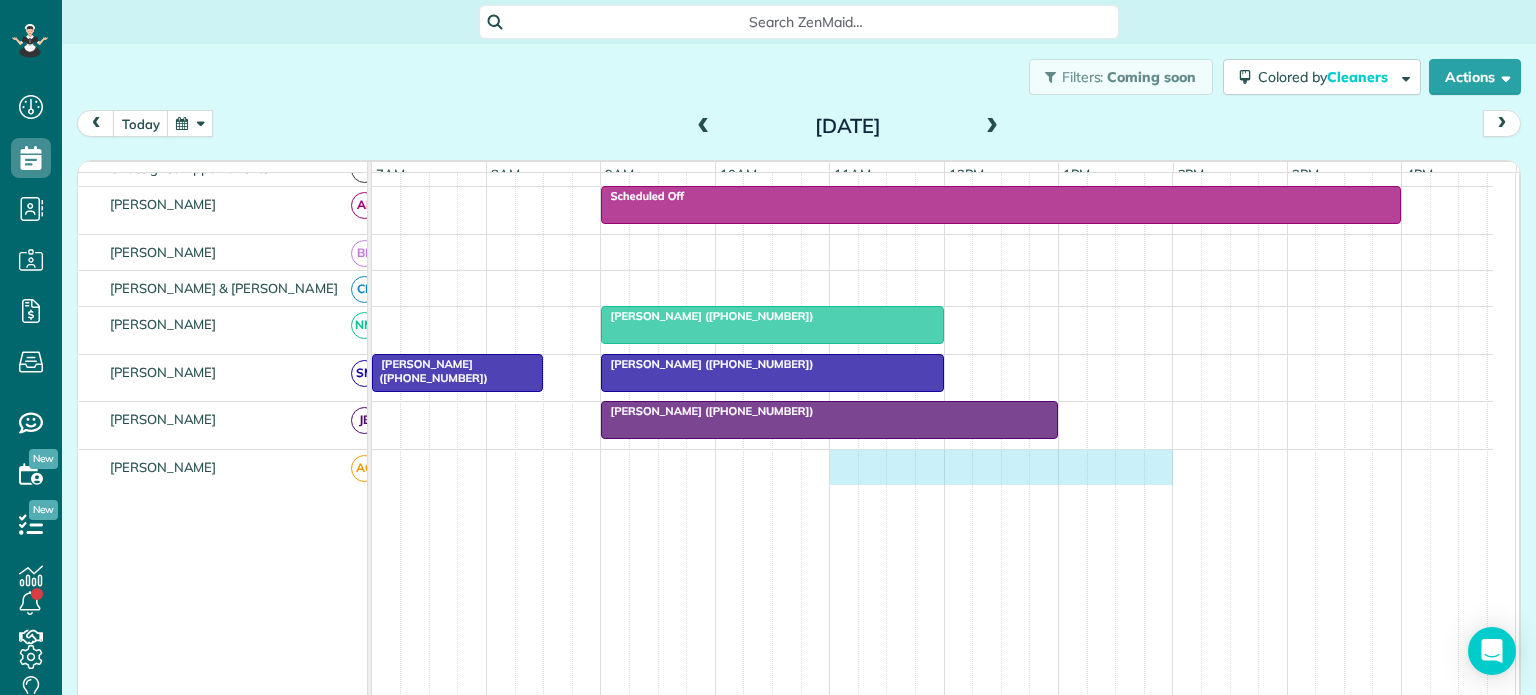 drag, startPoint x: 838, startPoint y: 479, endPoint x: 1148, endPoint y: 513, distance: 311.85895 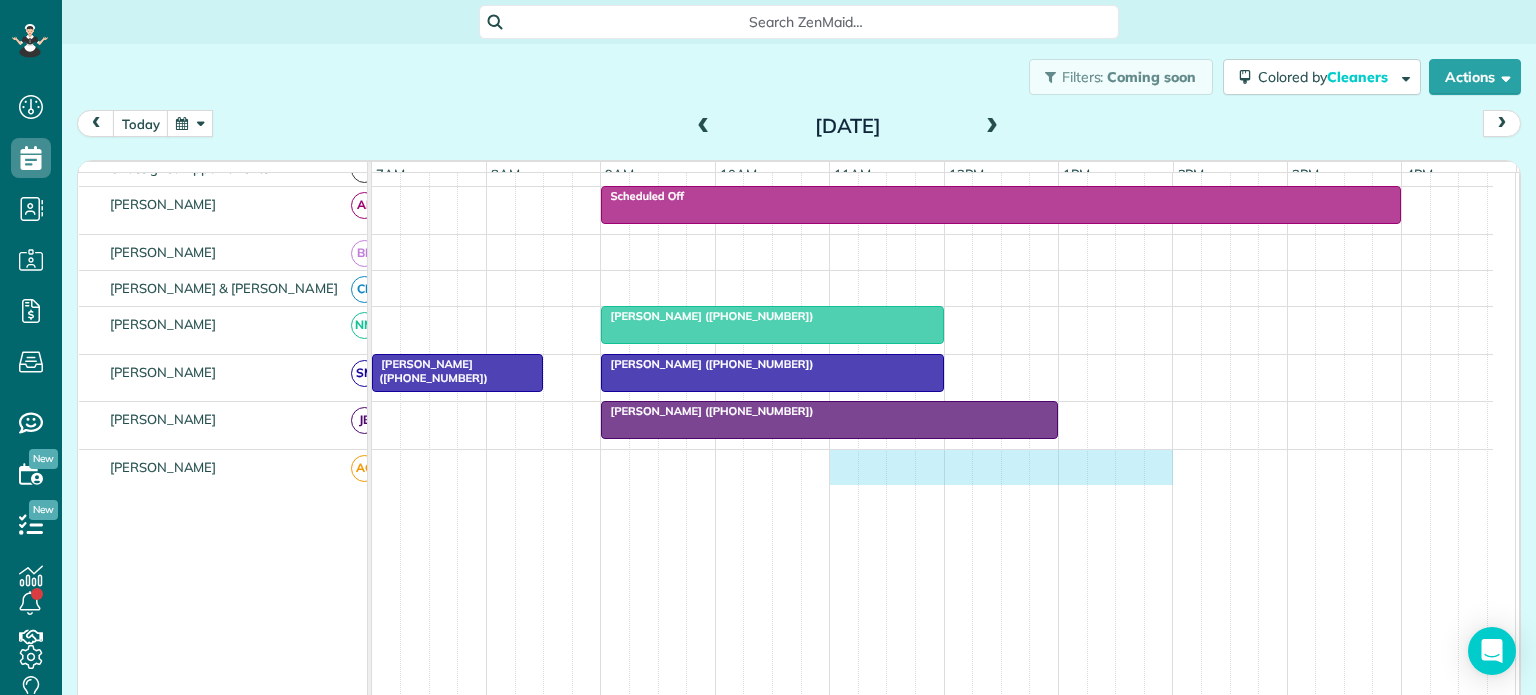 click at bounding box center (932, 613) 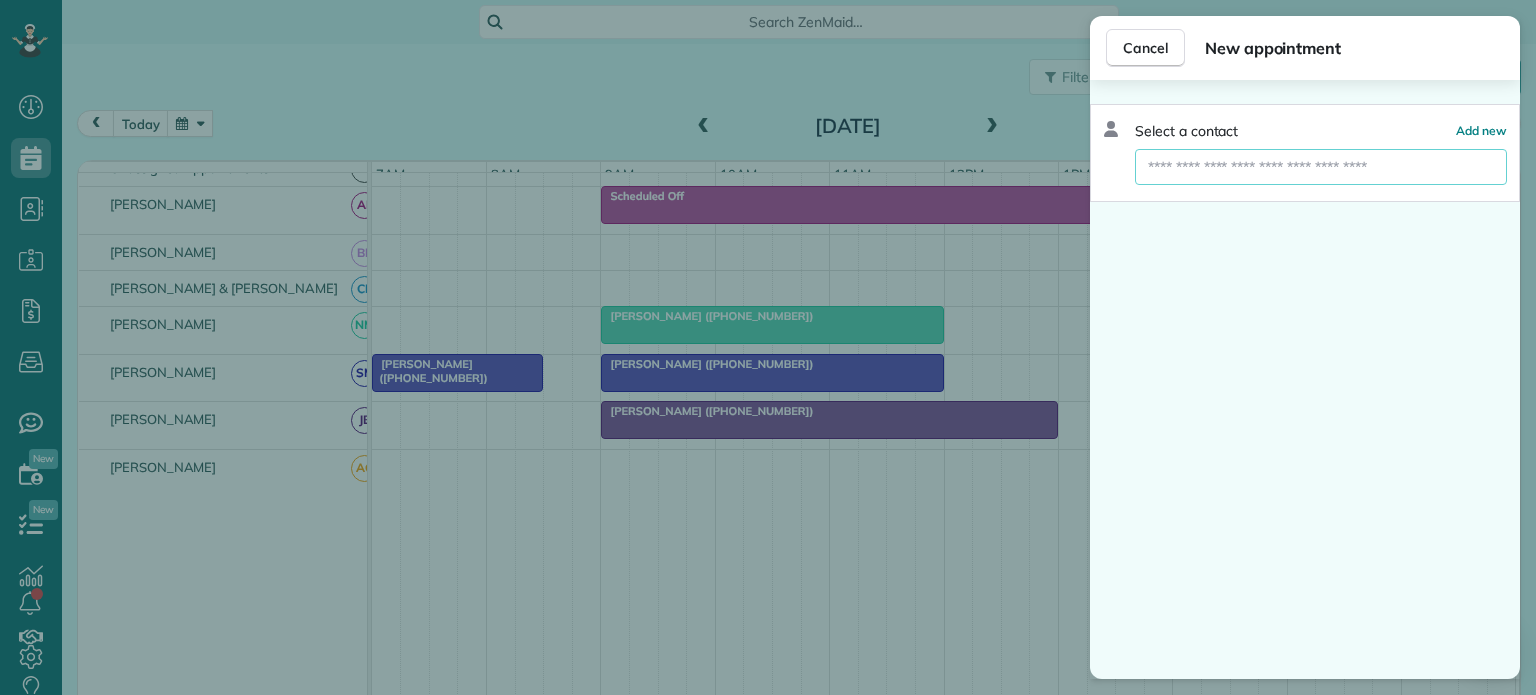 click at bounding box center [1321, 167] 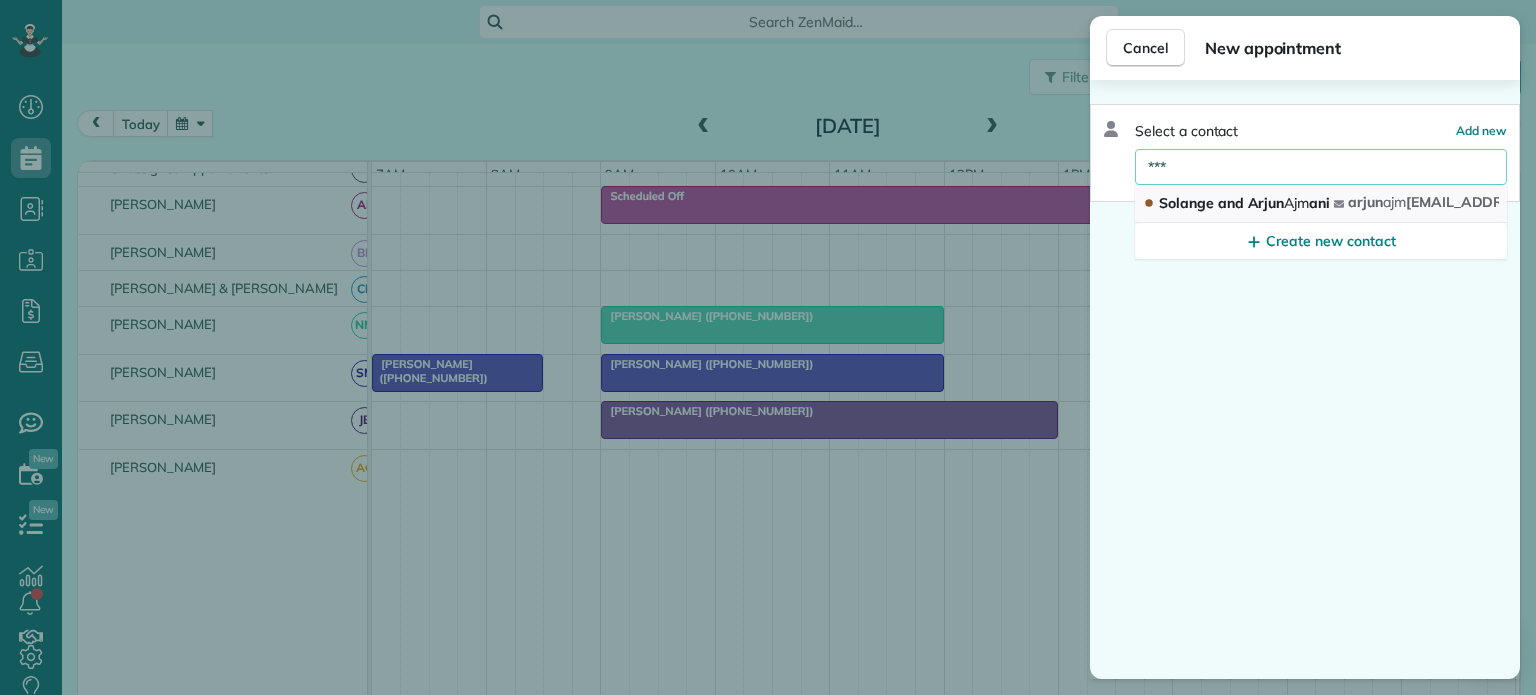 type on "***" 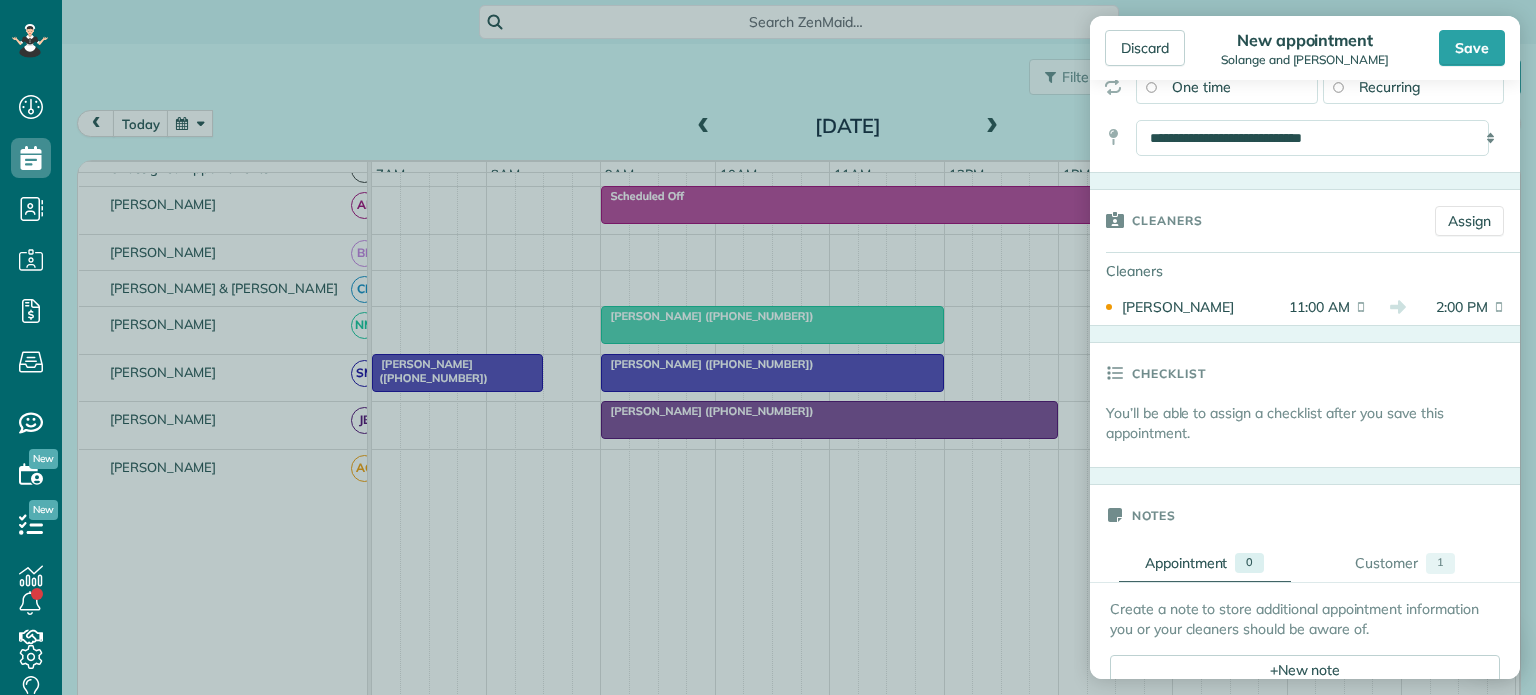 scroll, scrollTop: 300, scrollLeft: 0, axis: vertical 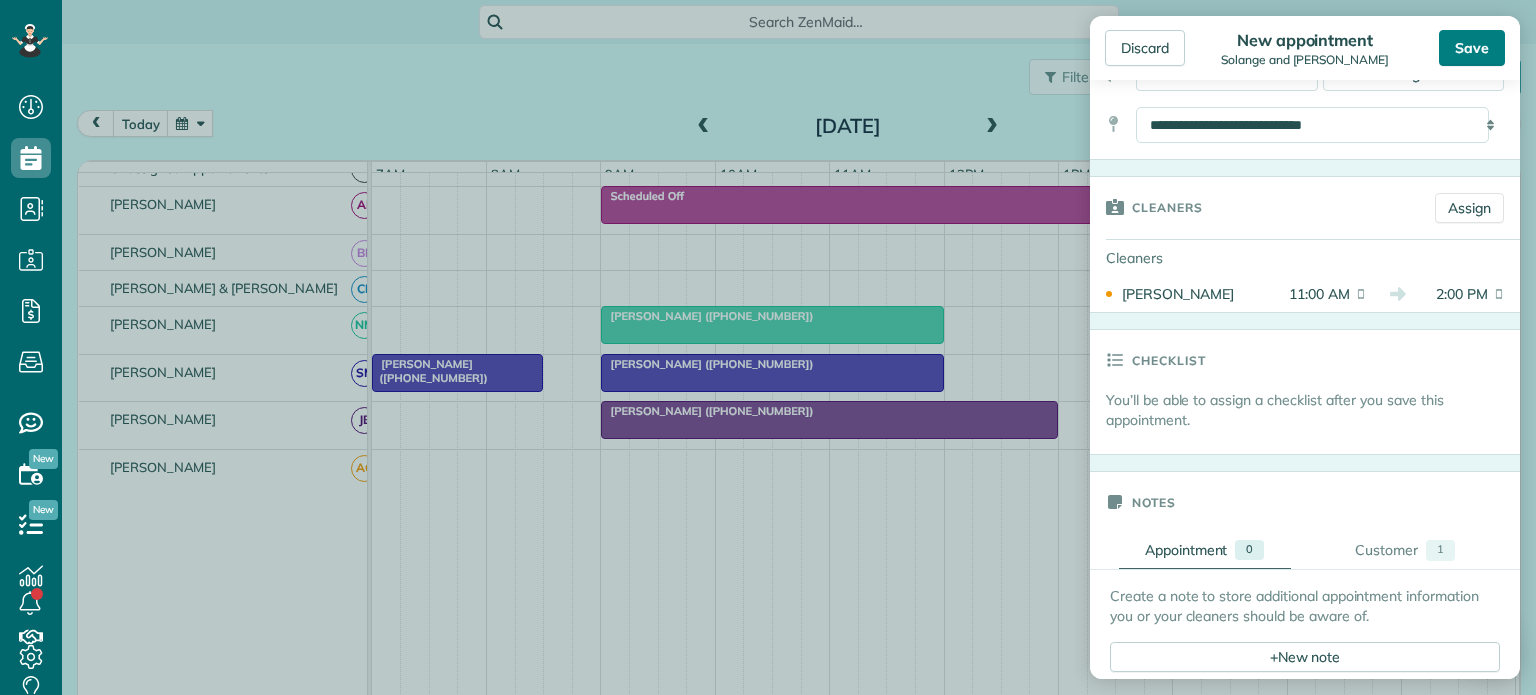 click on "Save" at bounding box center (1472, 48) 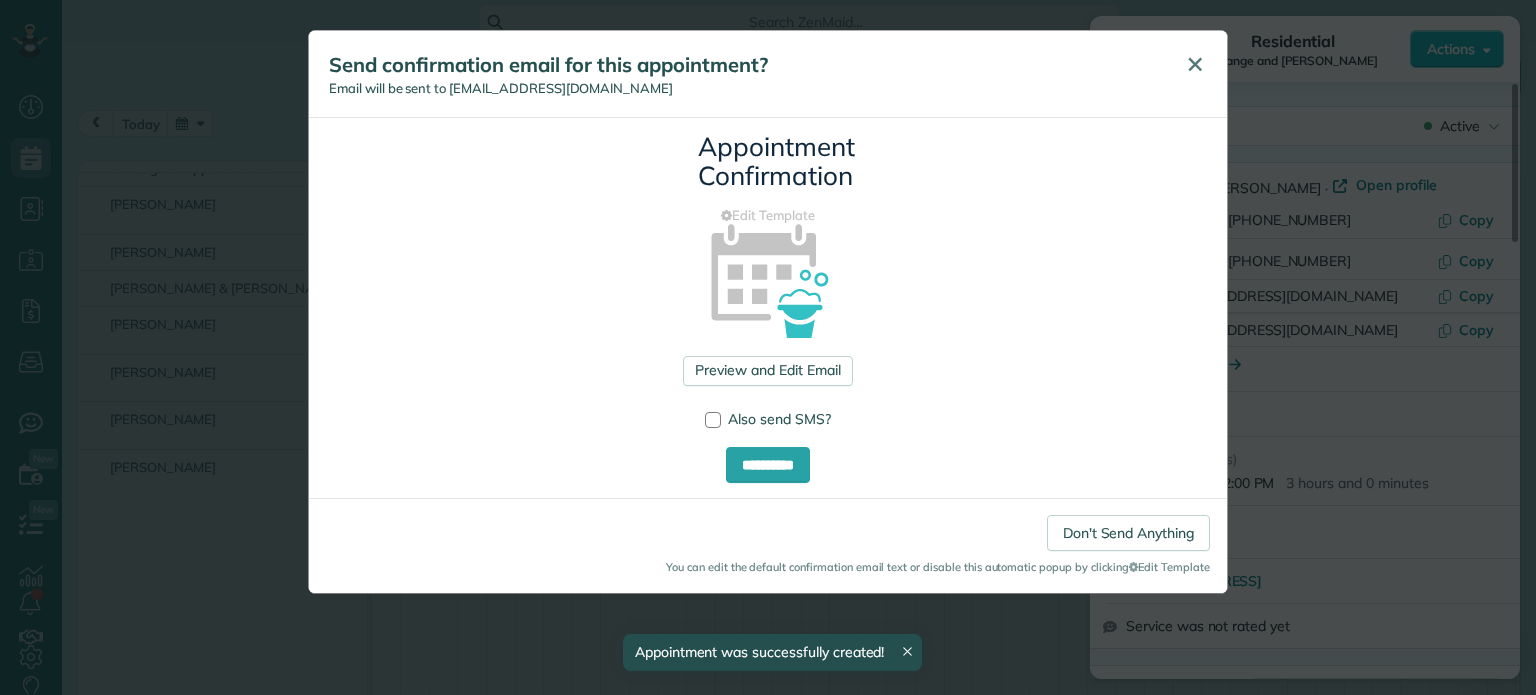 click on "✕" at bounding box center [1195, 64] 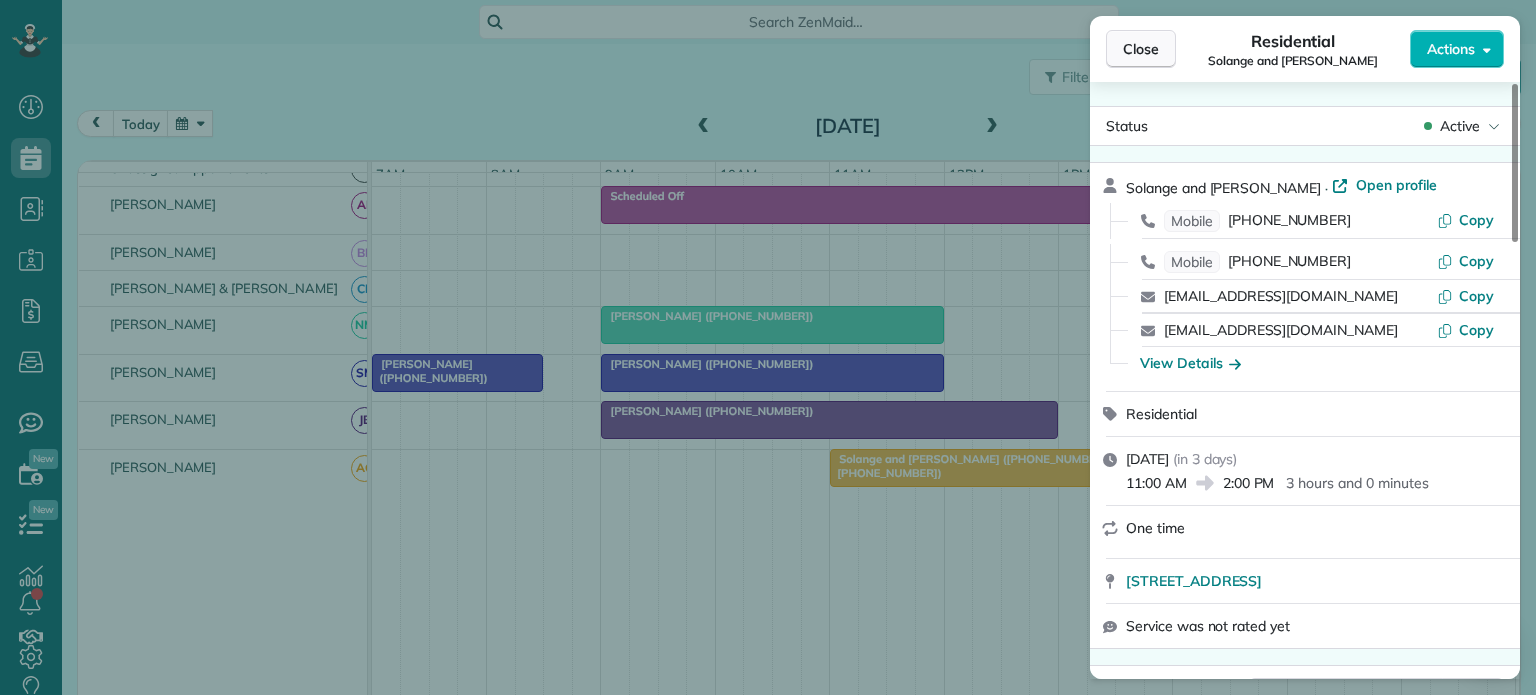 click on "Close" at bounding box center [1141, 49] 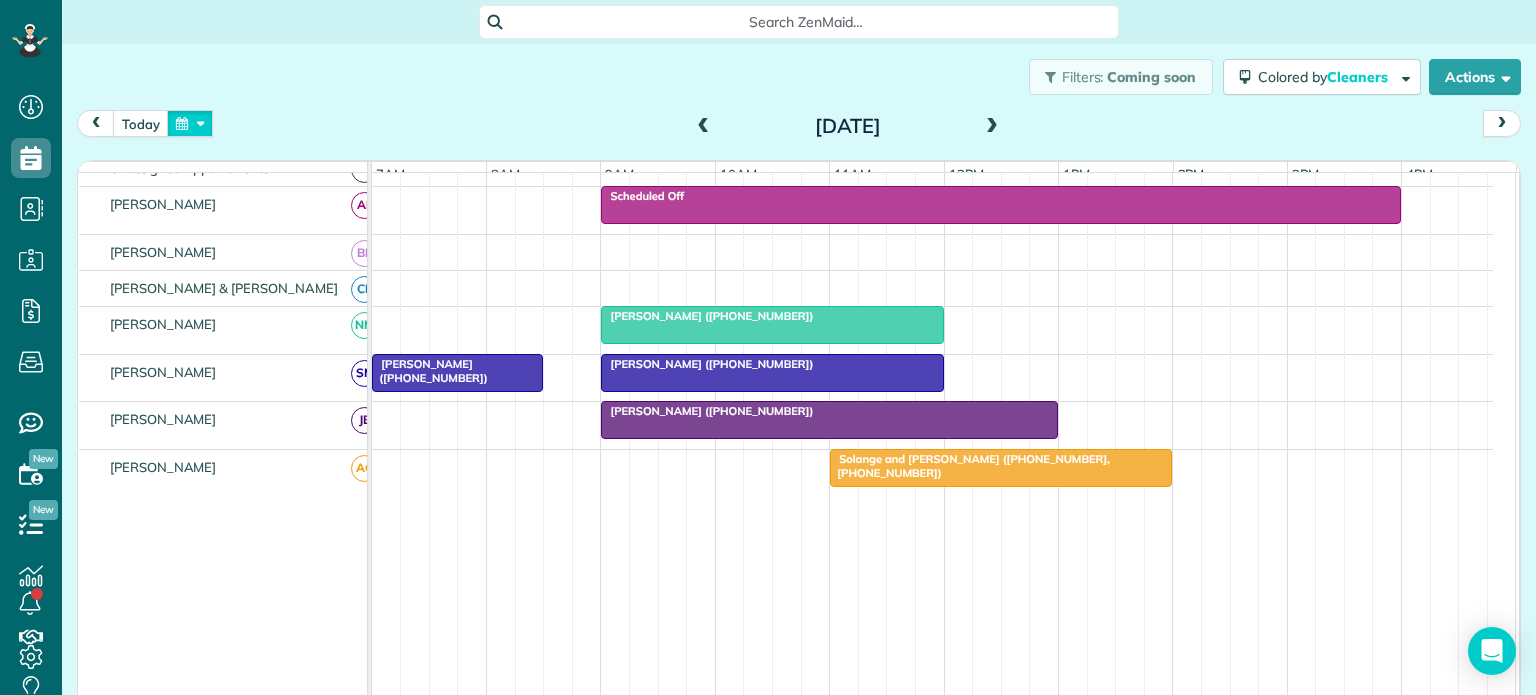 click at bounding box center [190, 123] 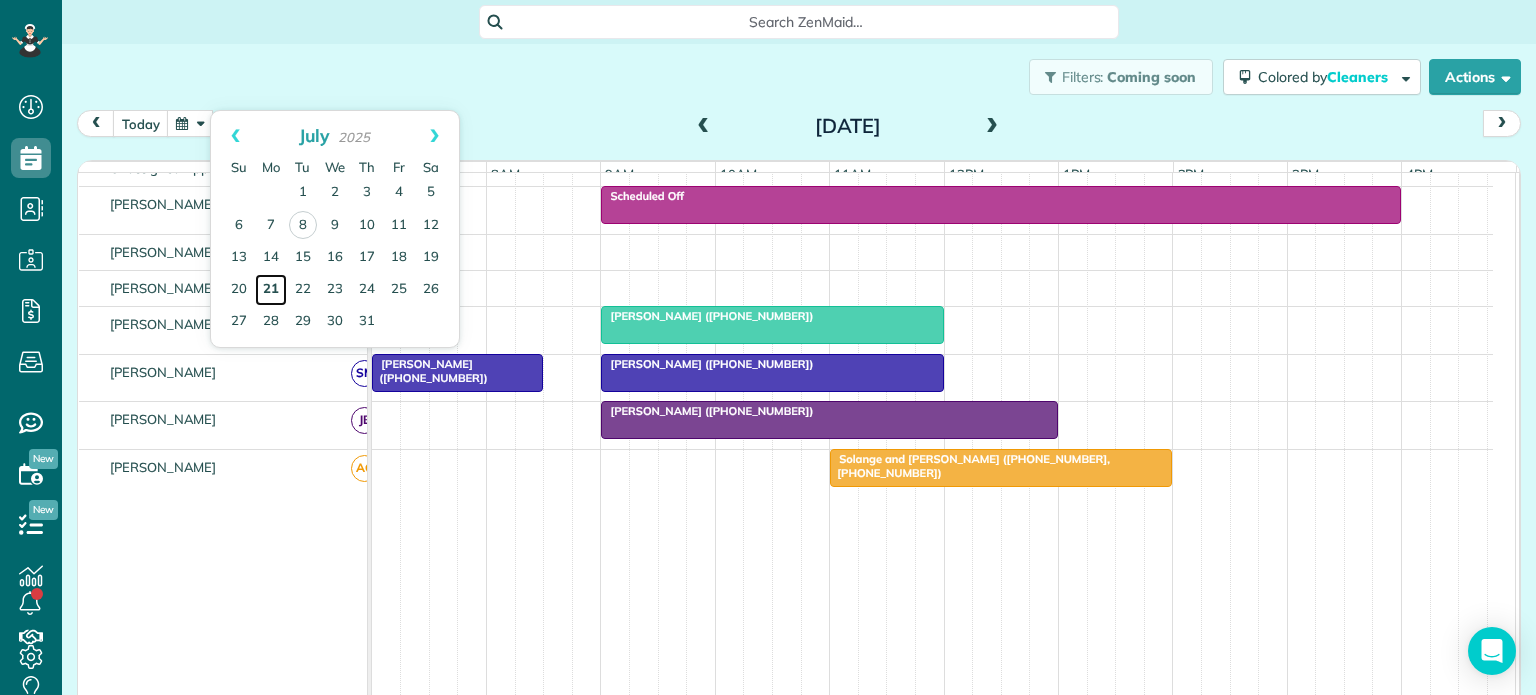 click on "21" at bounding box center [271, 290] 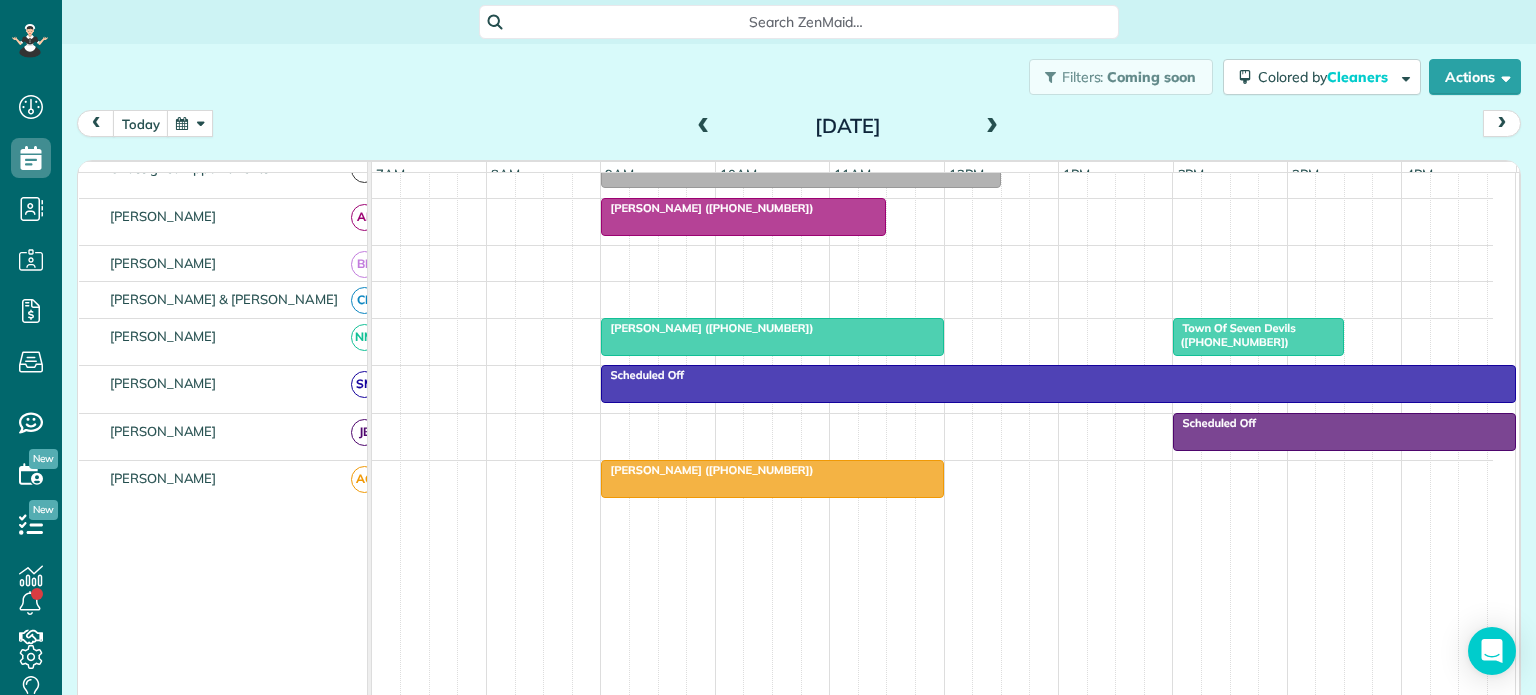 scroll, scrollTop: 111, scrollLeft: 0, axis: vertical 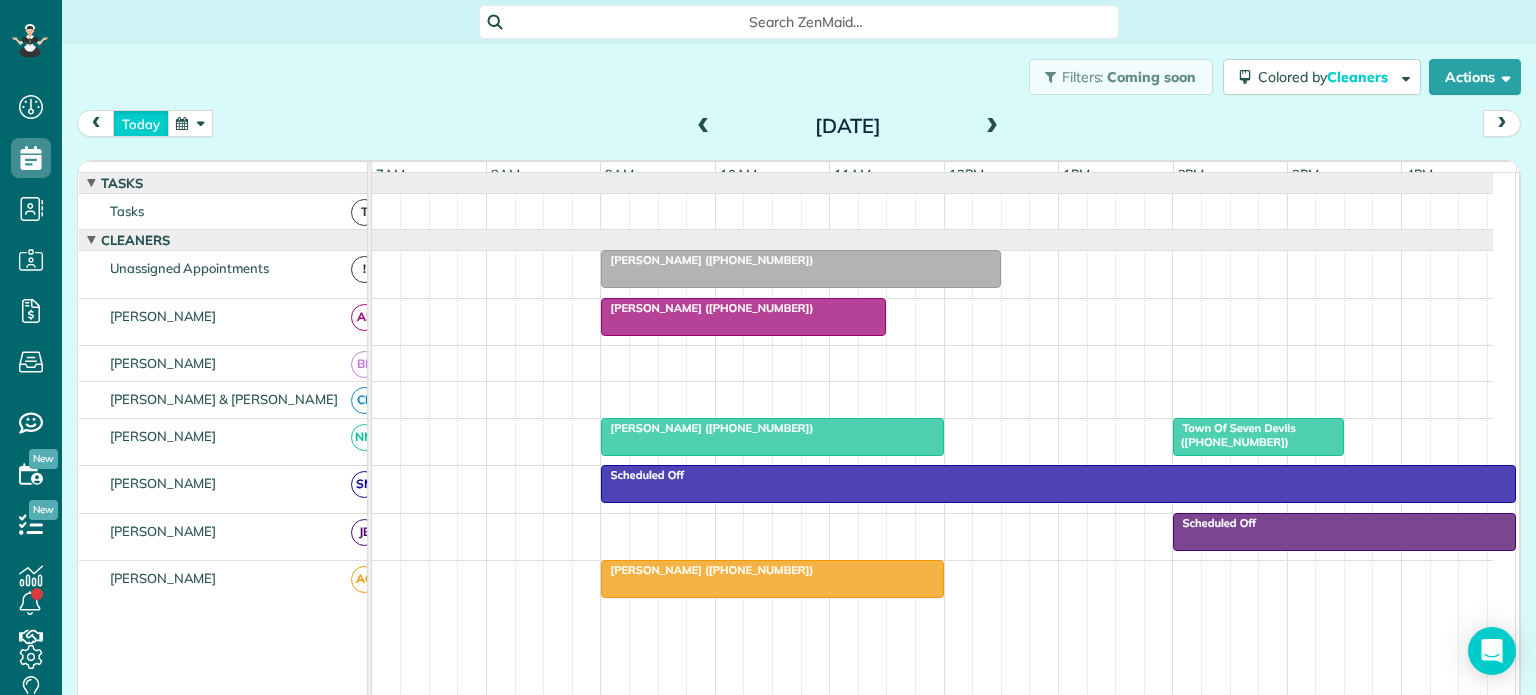 click on "today" at bounding box center [141, 123] 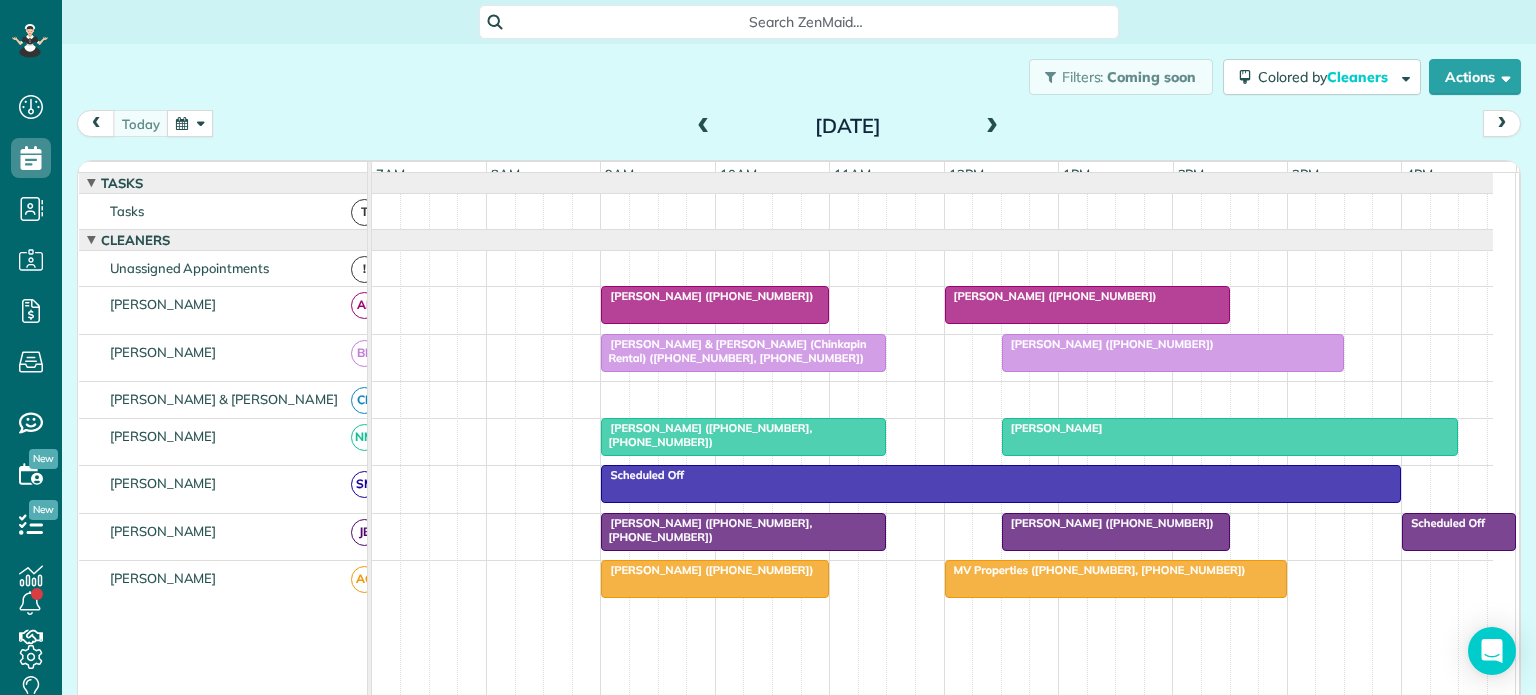 click on "MV Properties (+14149750900, +15712462327)" at bounding box center (1116, 570) 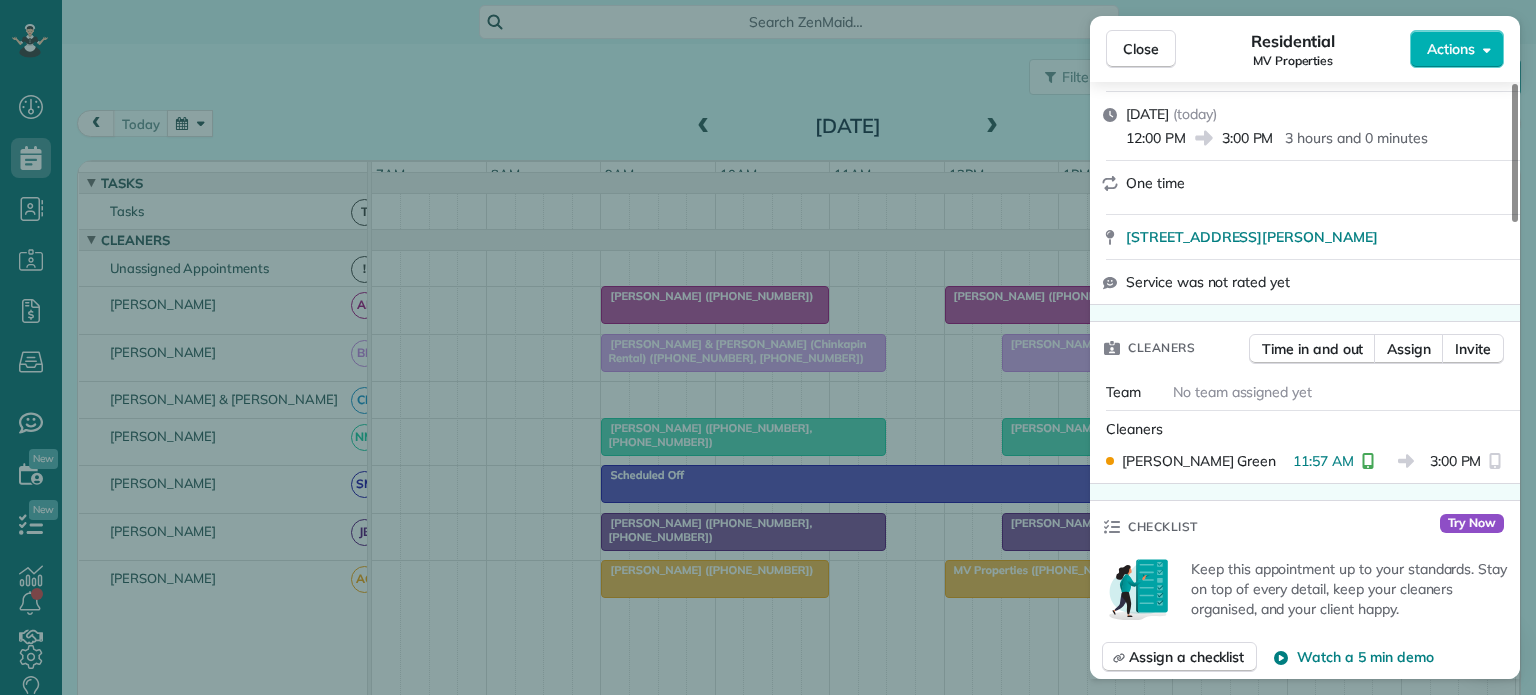 scroll, scrollTop: 400, scrollLeft: 0, axis: vertical 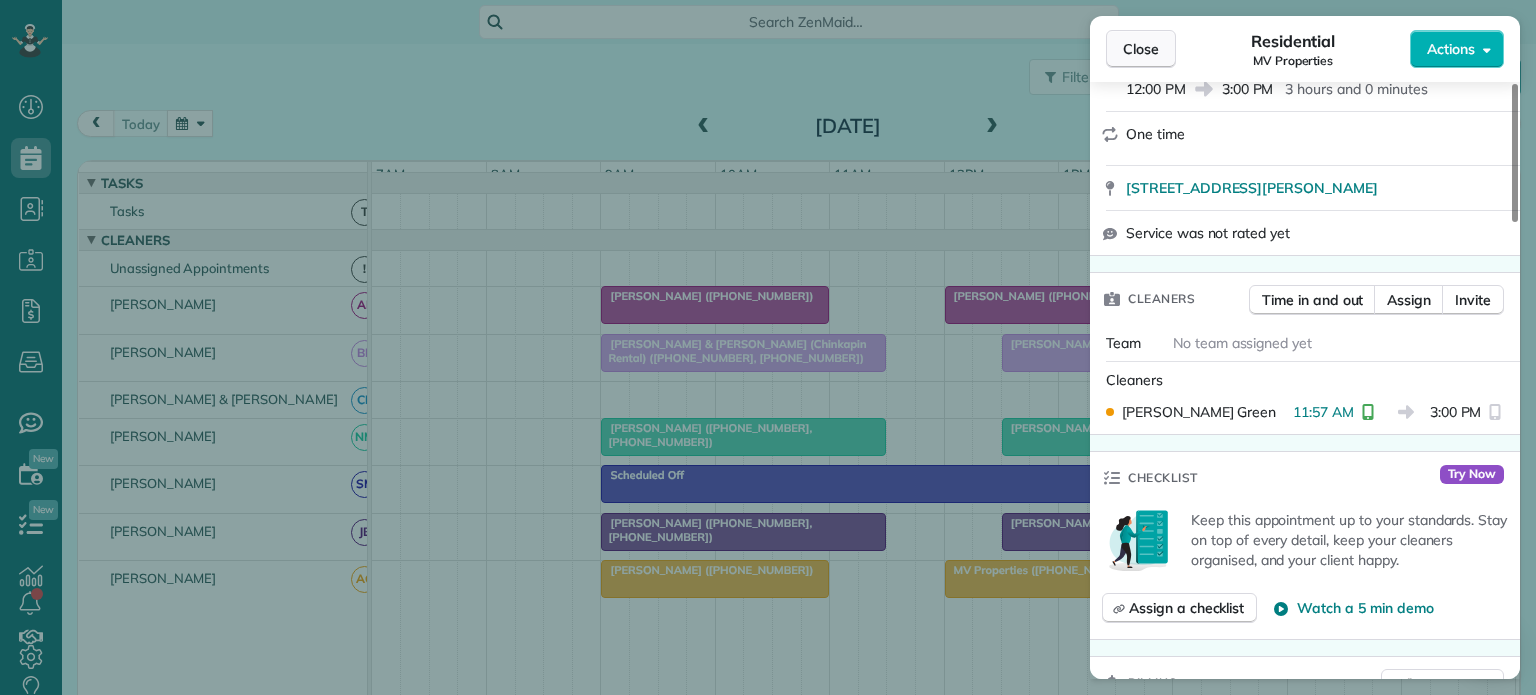 click on "Close" at bounding box center (1141, 49) 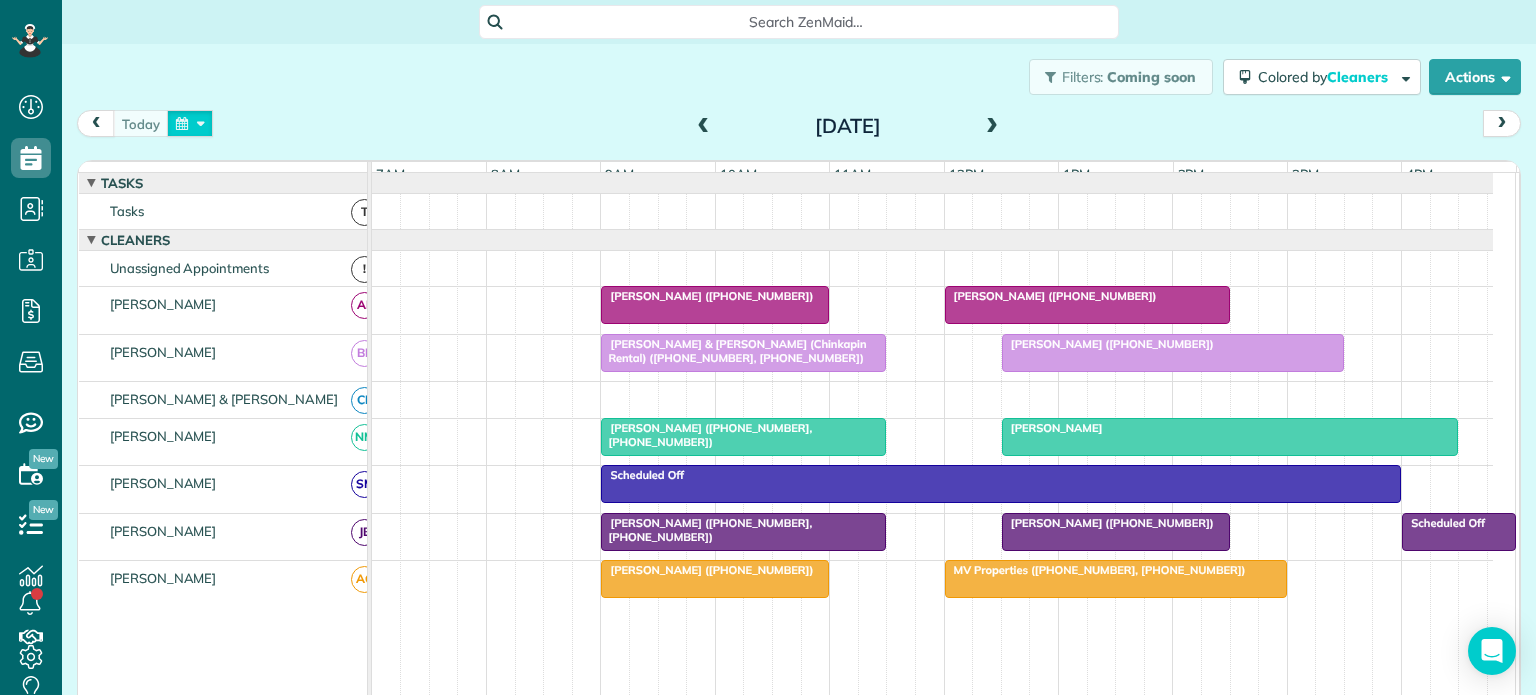 click at bounding box center [190, 123] 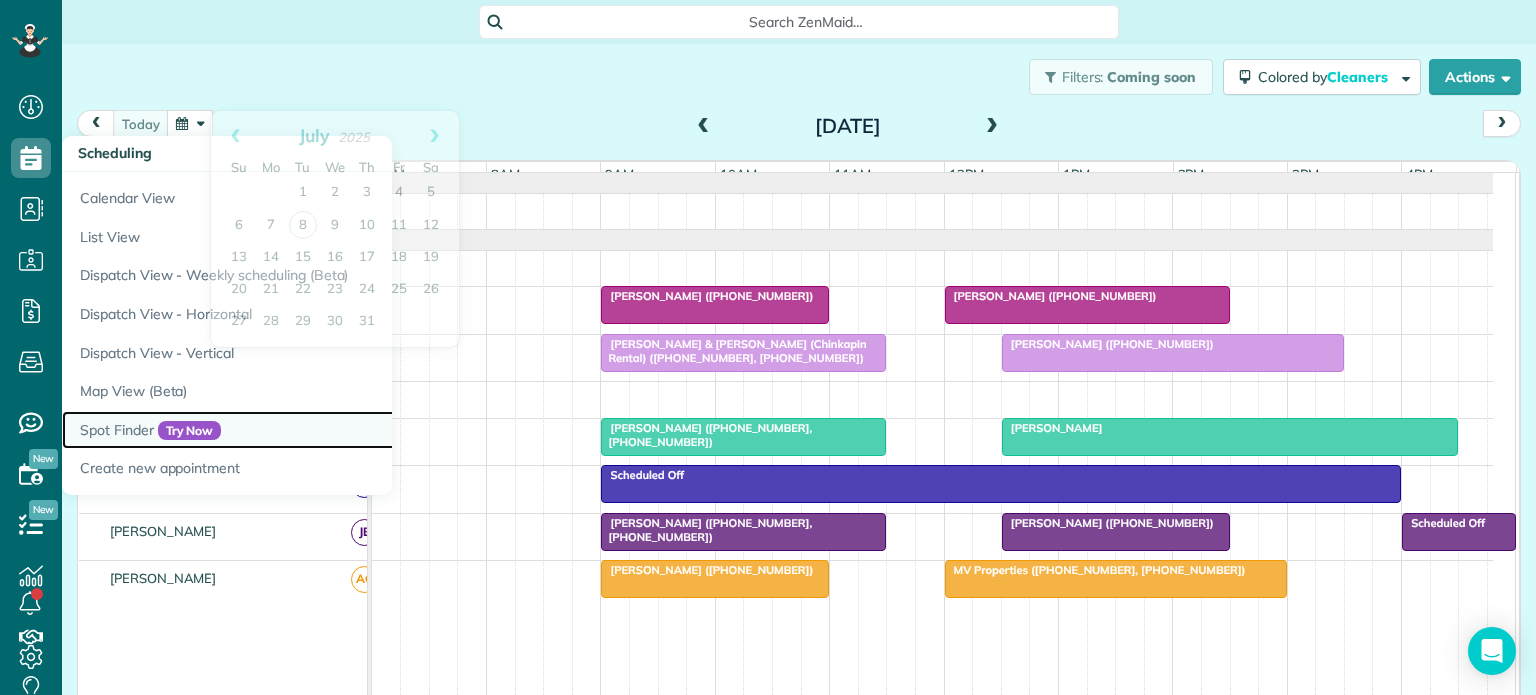 click on "Spot Finder
Try Now" at bounding box center [312, 430] 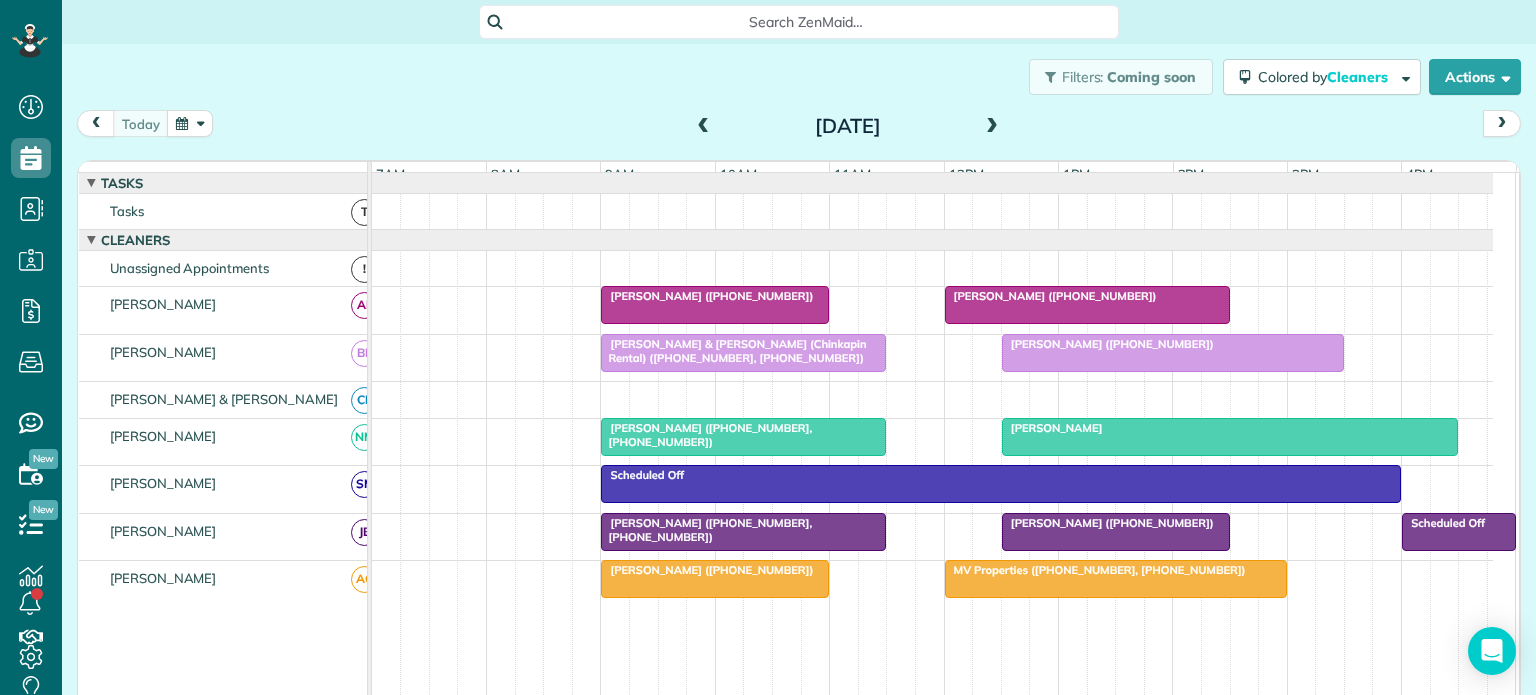 scroll, scrollTop: 0, scrollLeft: 0, axis: both 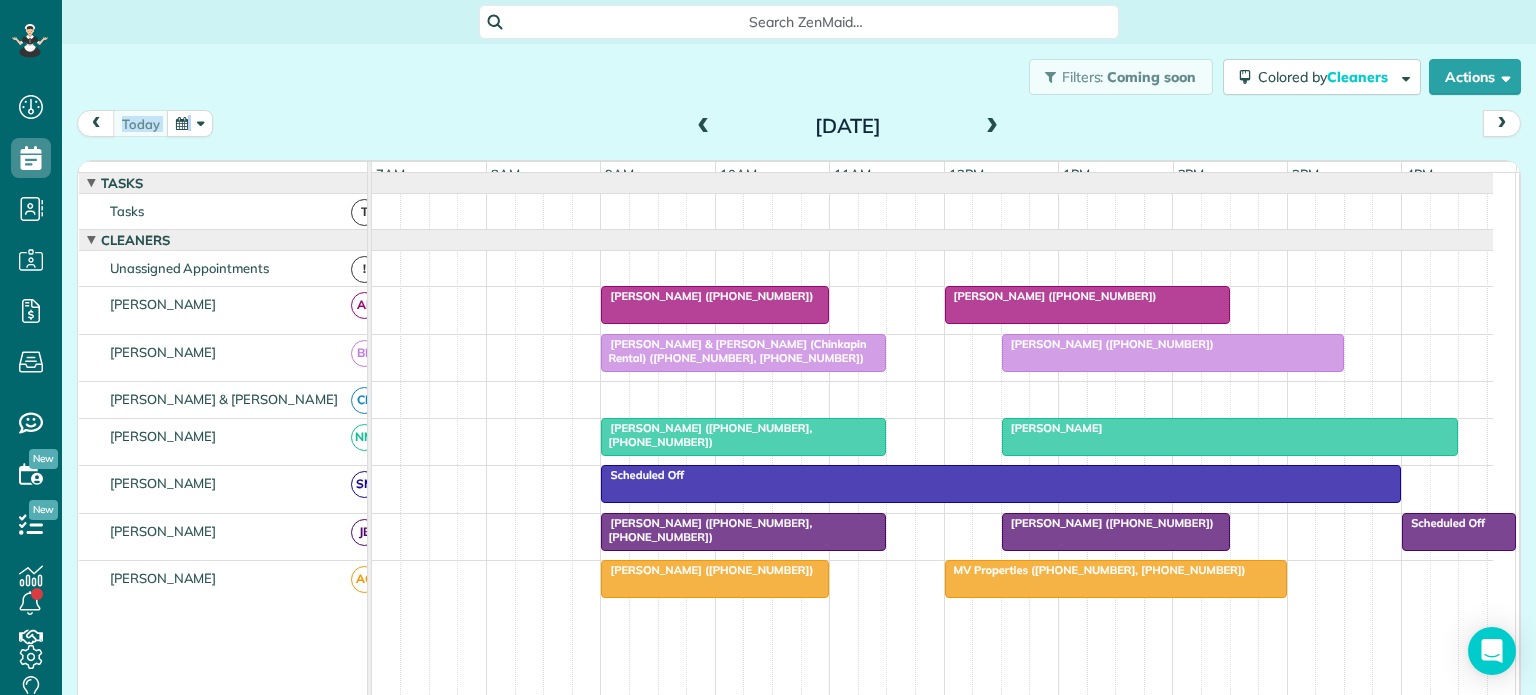 click at bounding box center [190, 123] 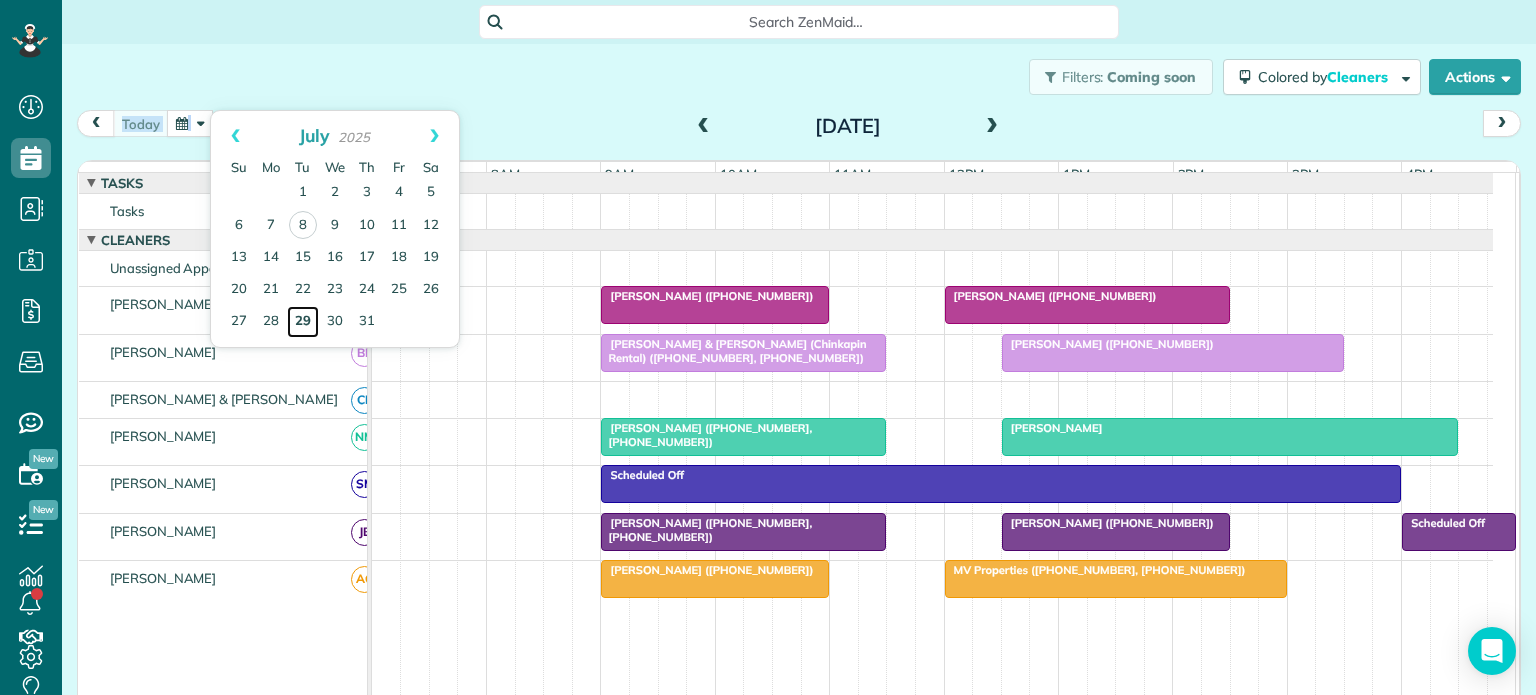 click on "29" at bounding box center [303, 322] 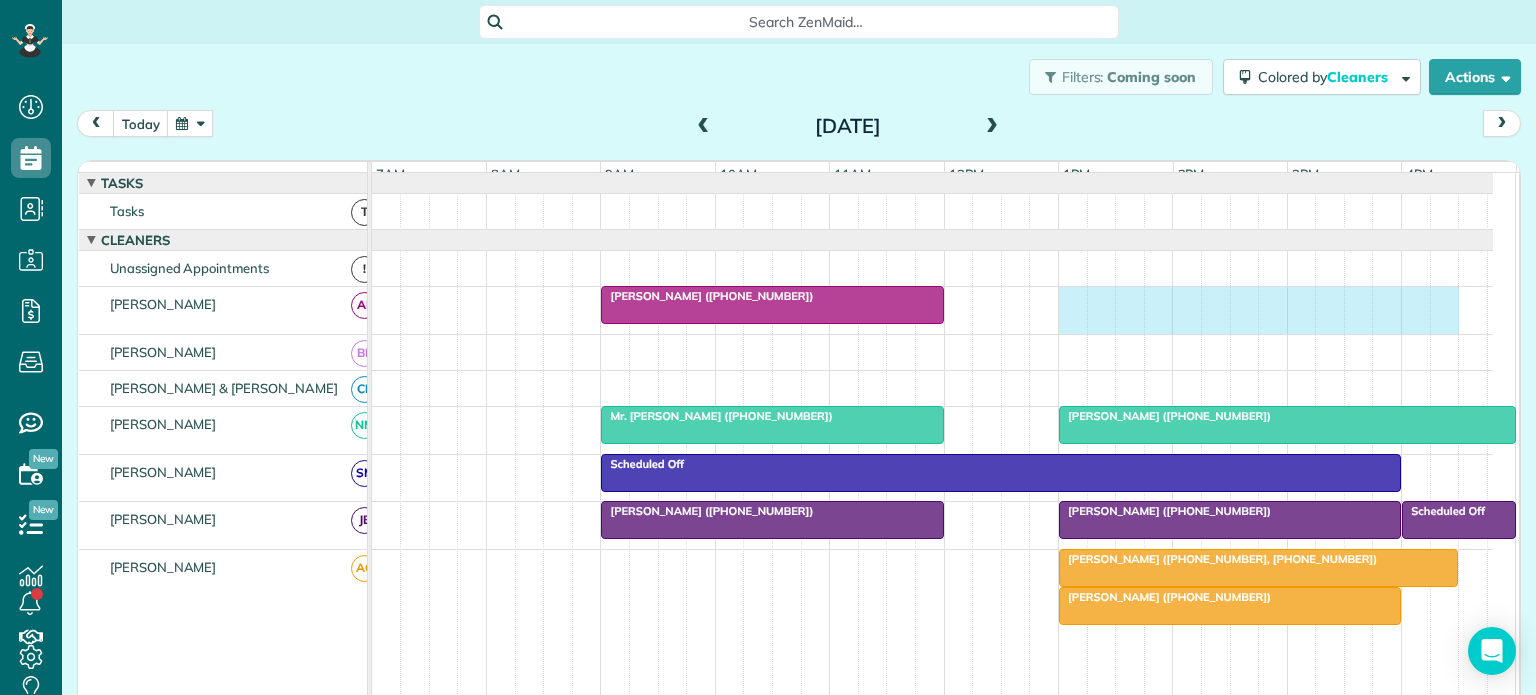 drag, startPoint x: 1071, startPoint y: 306, endPoint x: 1436, endPoint y: 341, distance: 366.67426 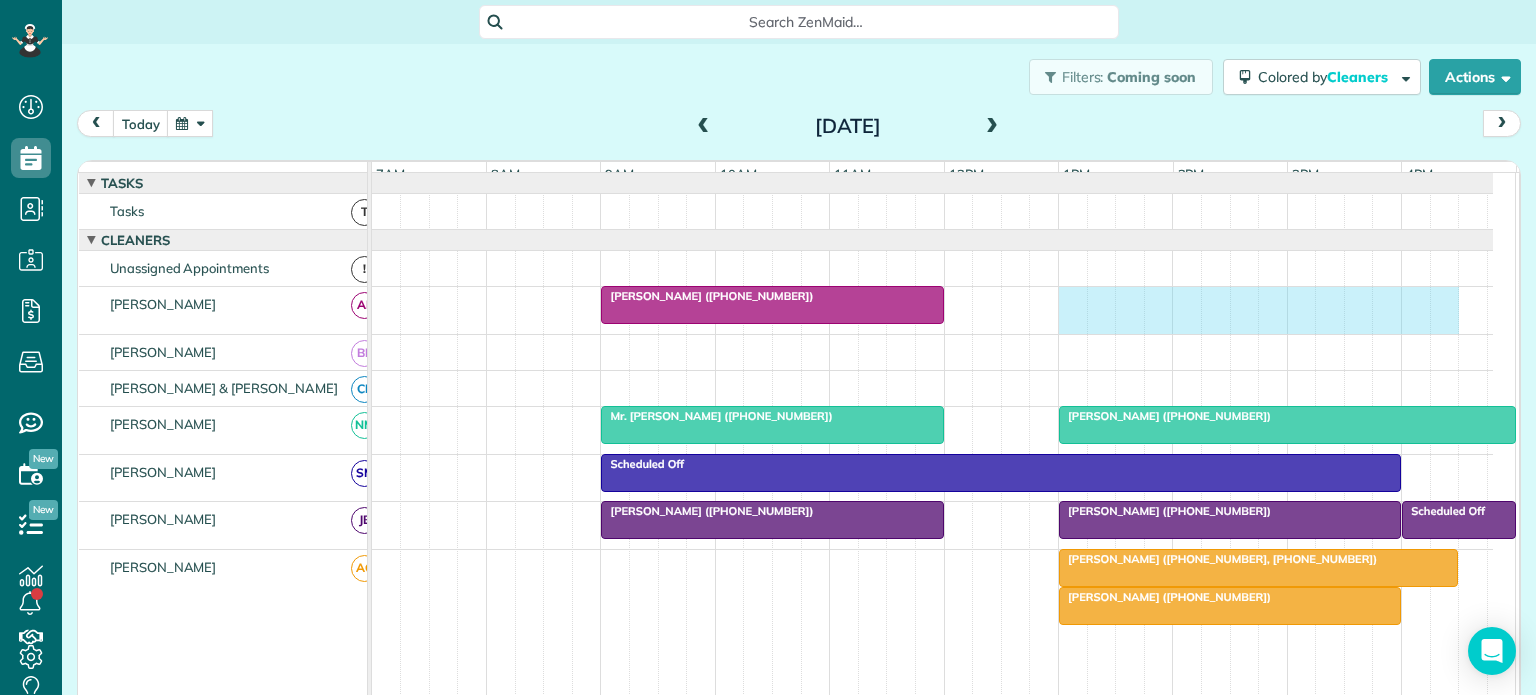 click on "Laura McKenzie (+13365581275)" at bounding box center (932, 310) 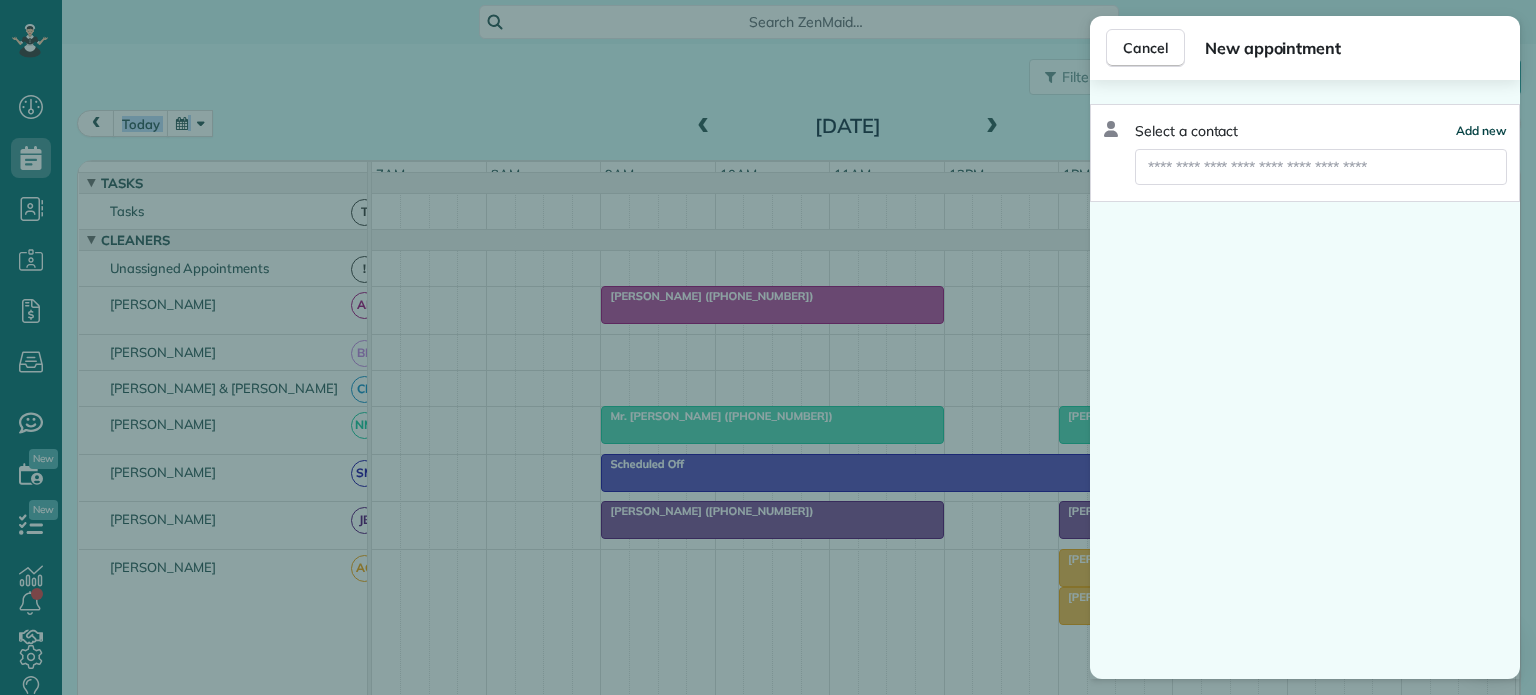 click on "Add new" at bounding box center [1481, 130] 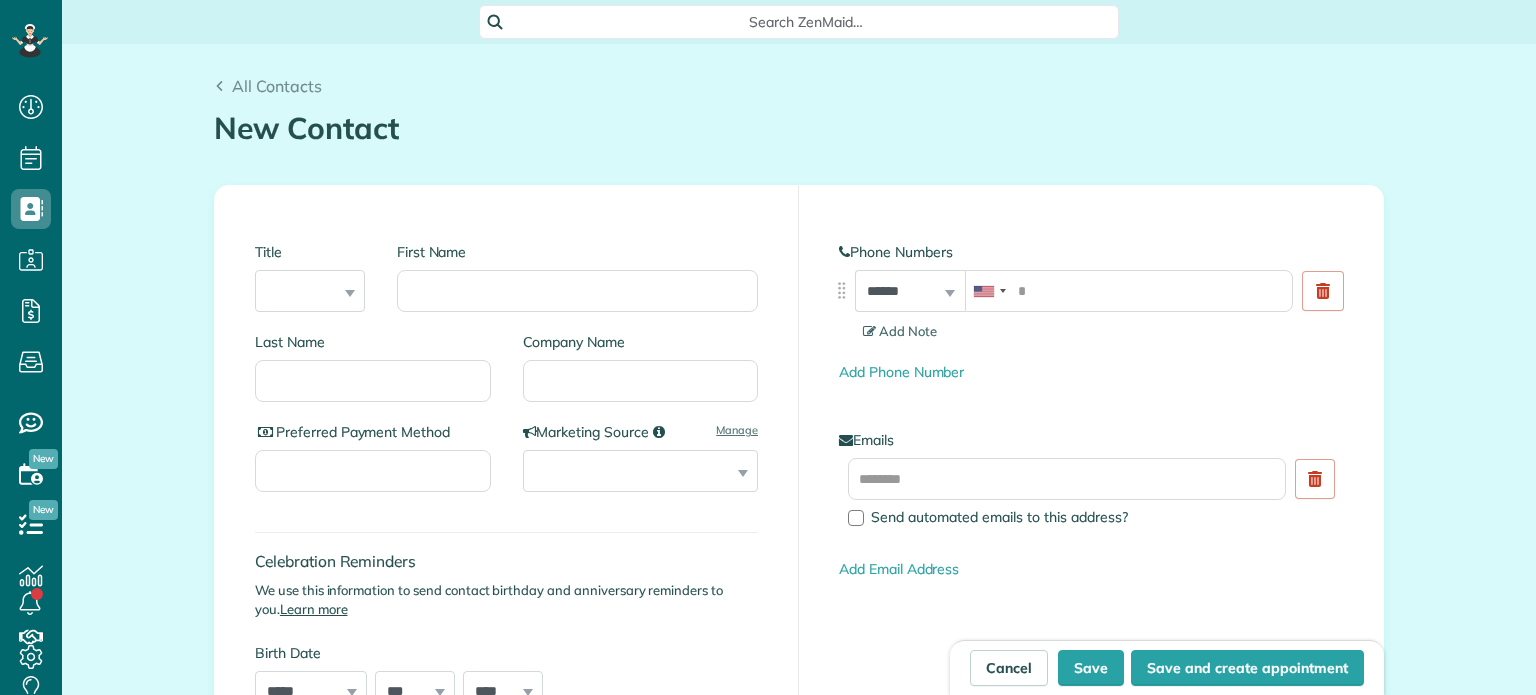 scroll, scrollTop: 0, scrollLeft: 0, axis: both 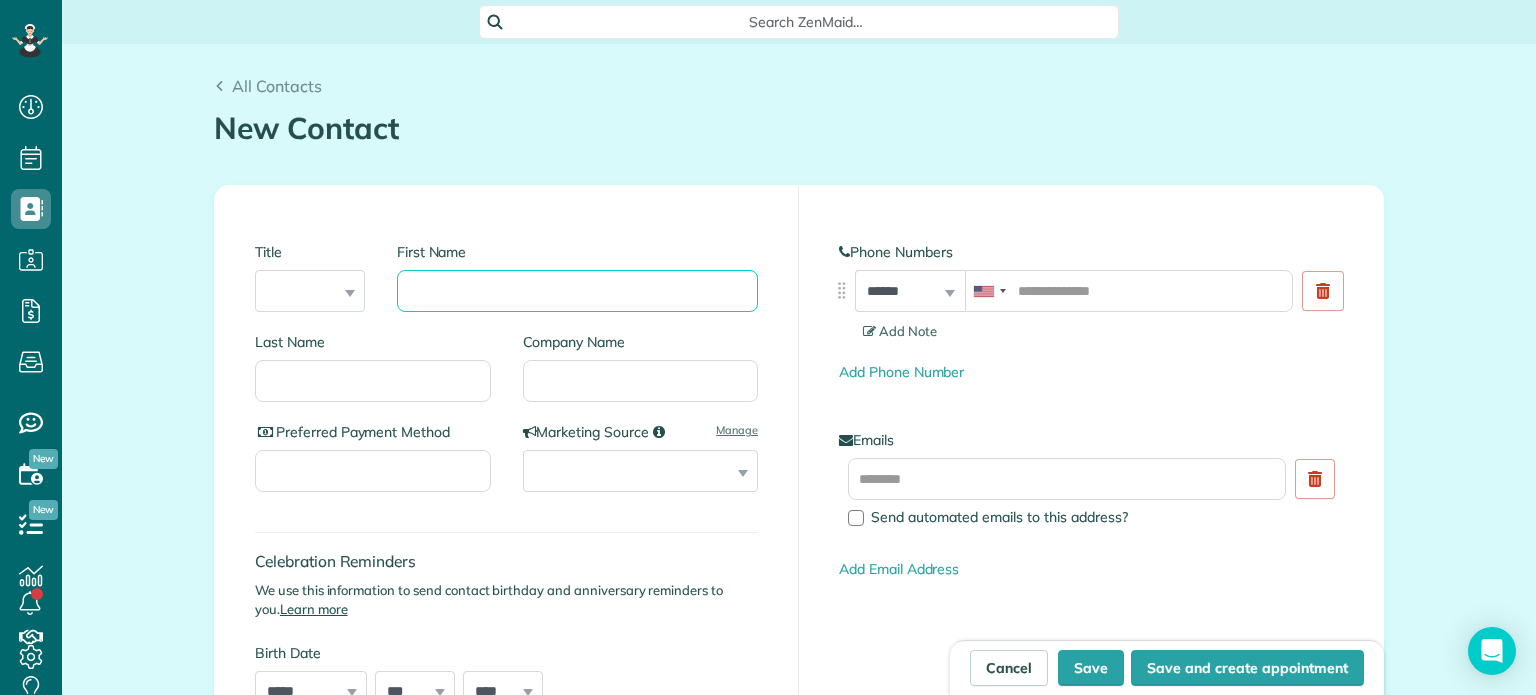 click on "First Name" at bounding box center (577, 291) 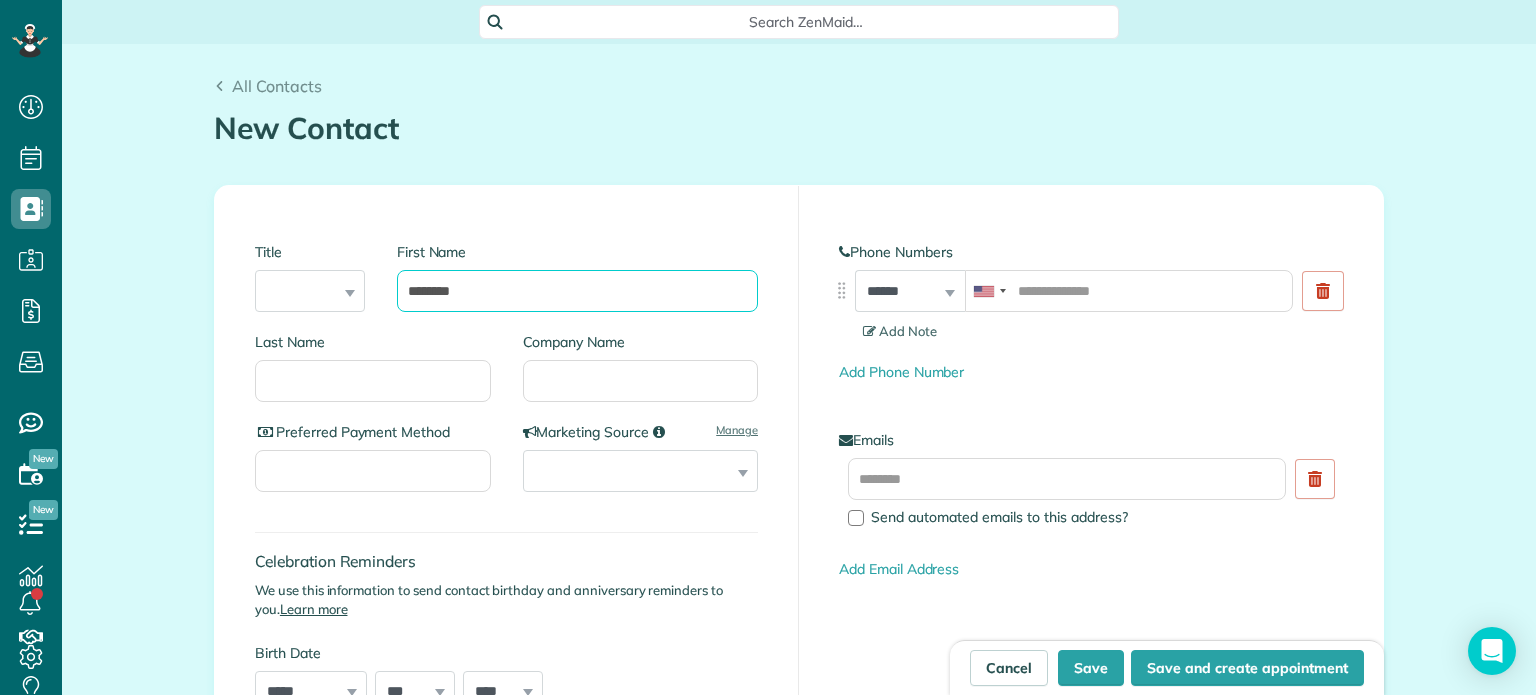 type on "********" 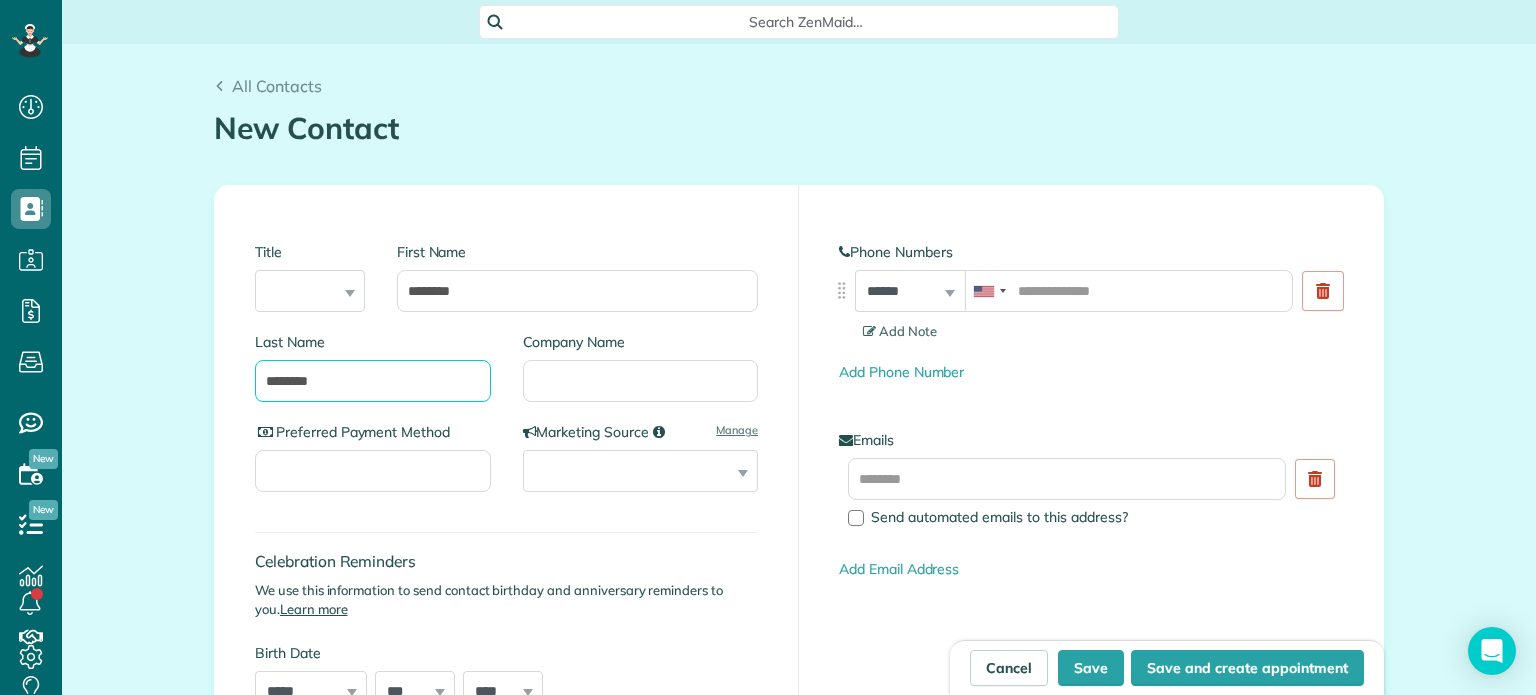 type on "********" 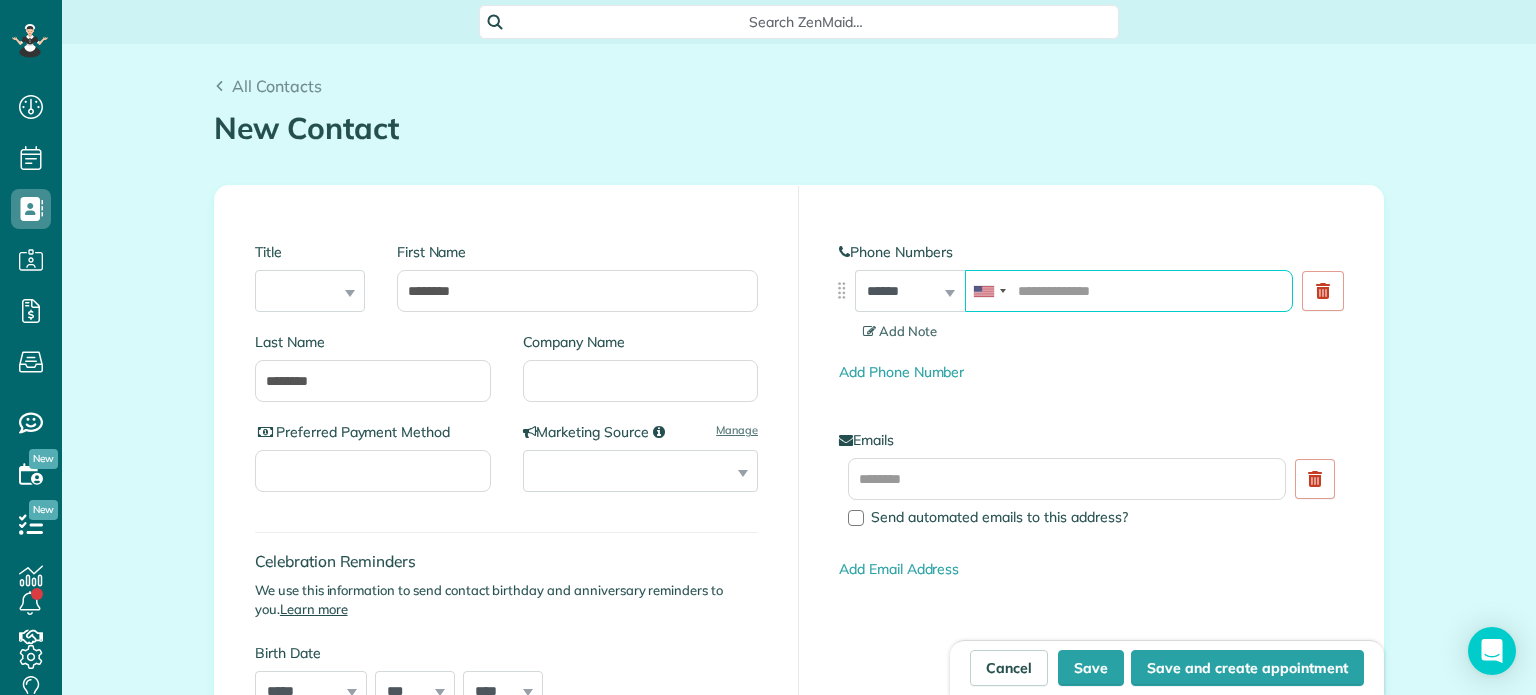 click at bounding box center [1129, 291] 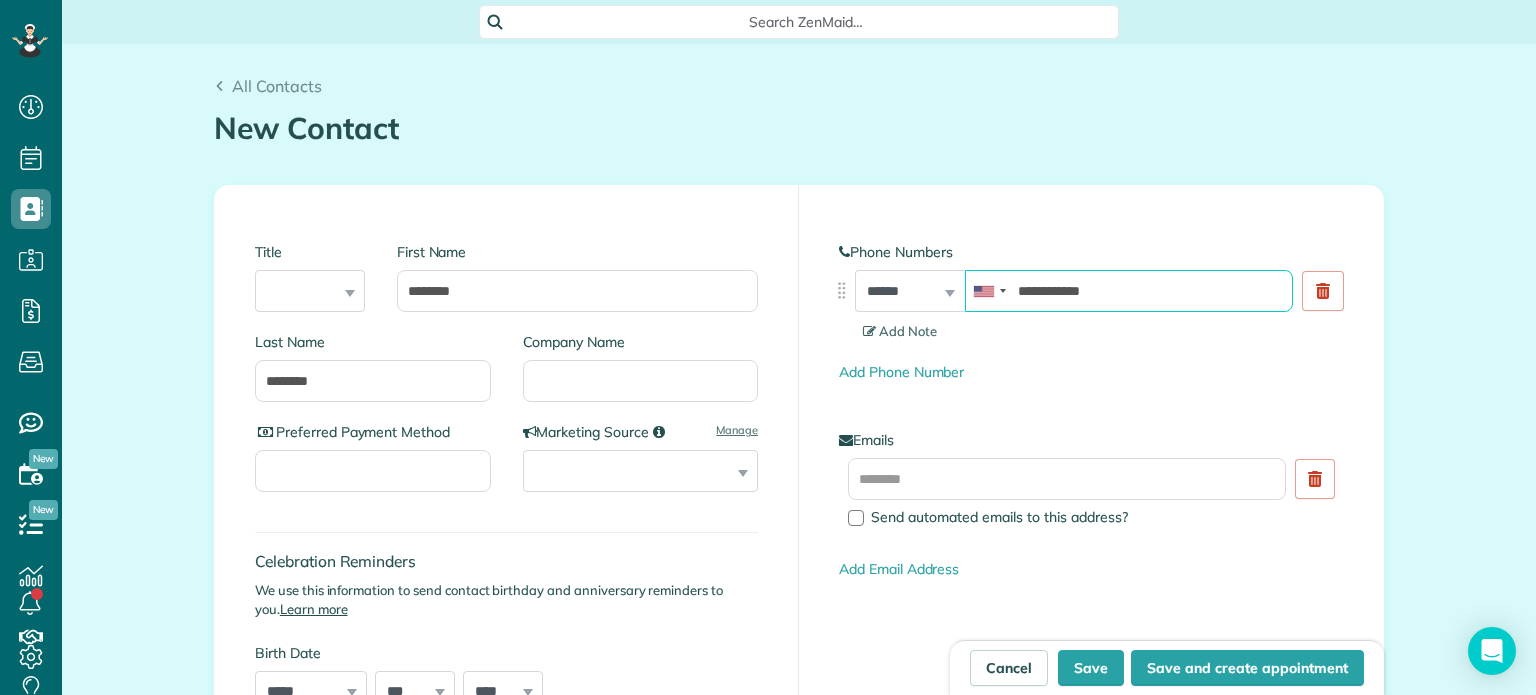 type on "**********" 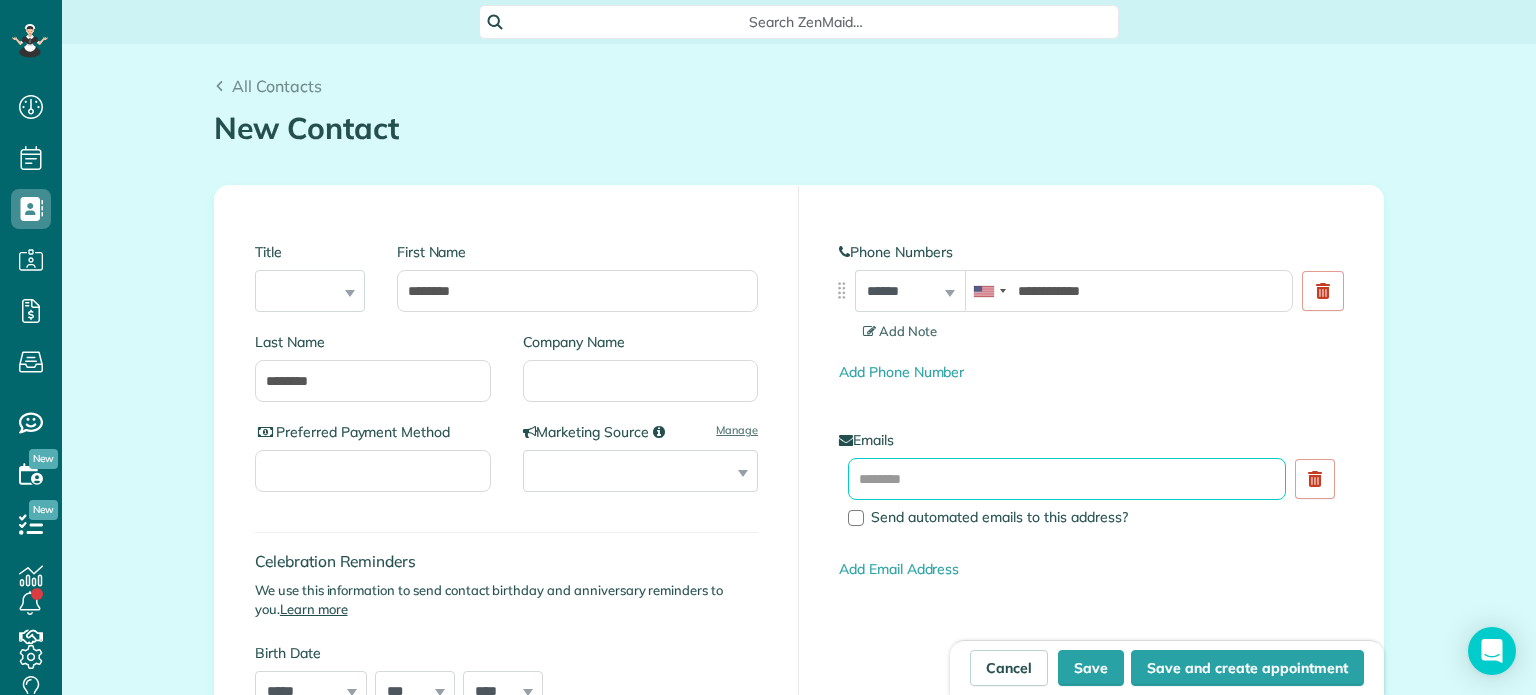 click at bounding box center [1067, 479] 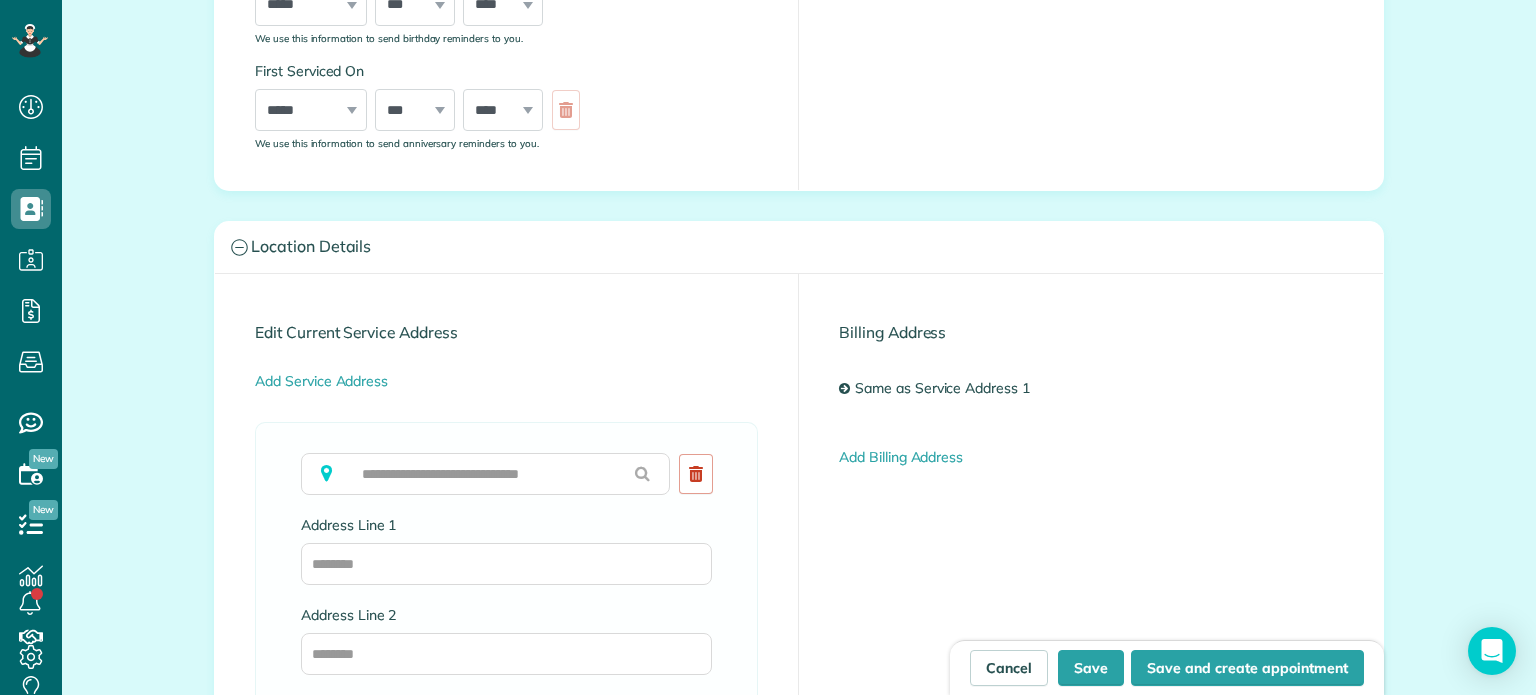 scroll, scrollTop: 700, scrollLeft: 0, axis: vertical 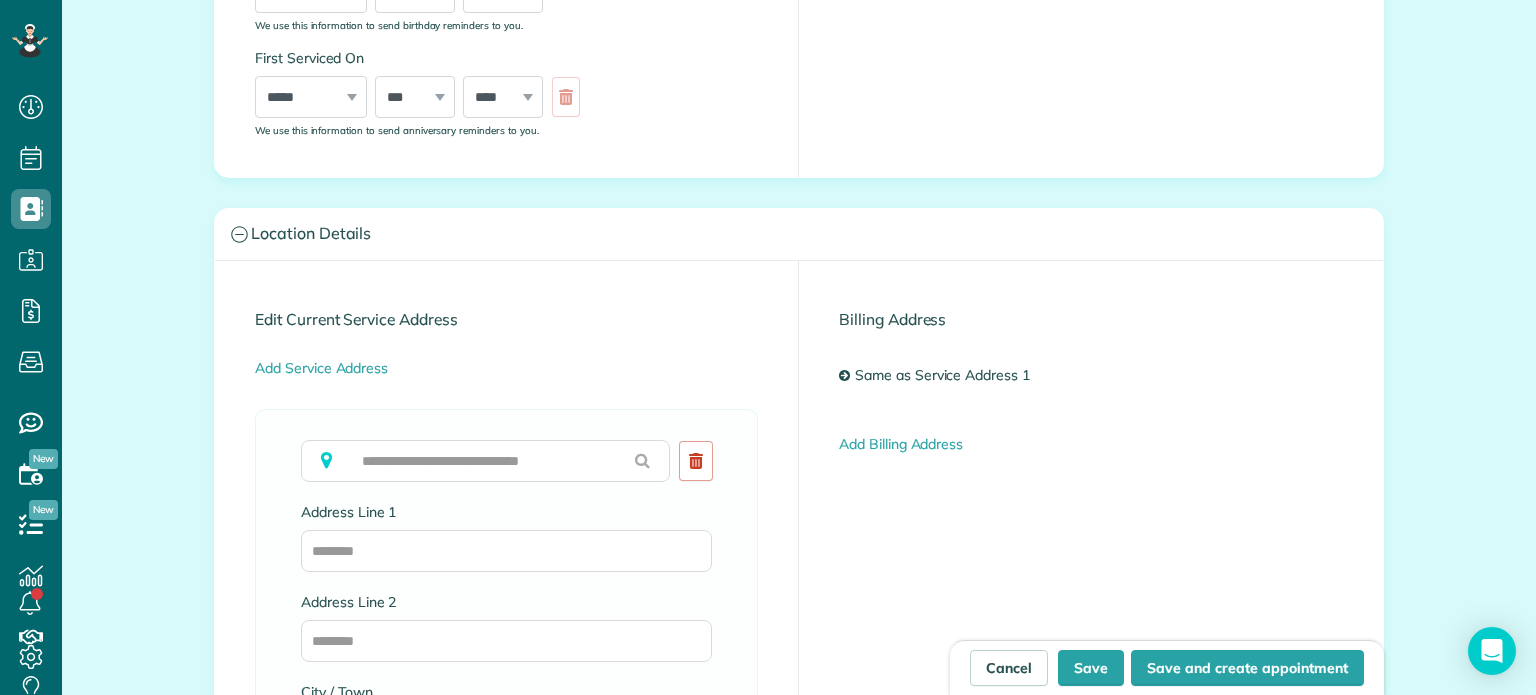 type on "**********" 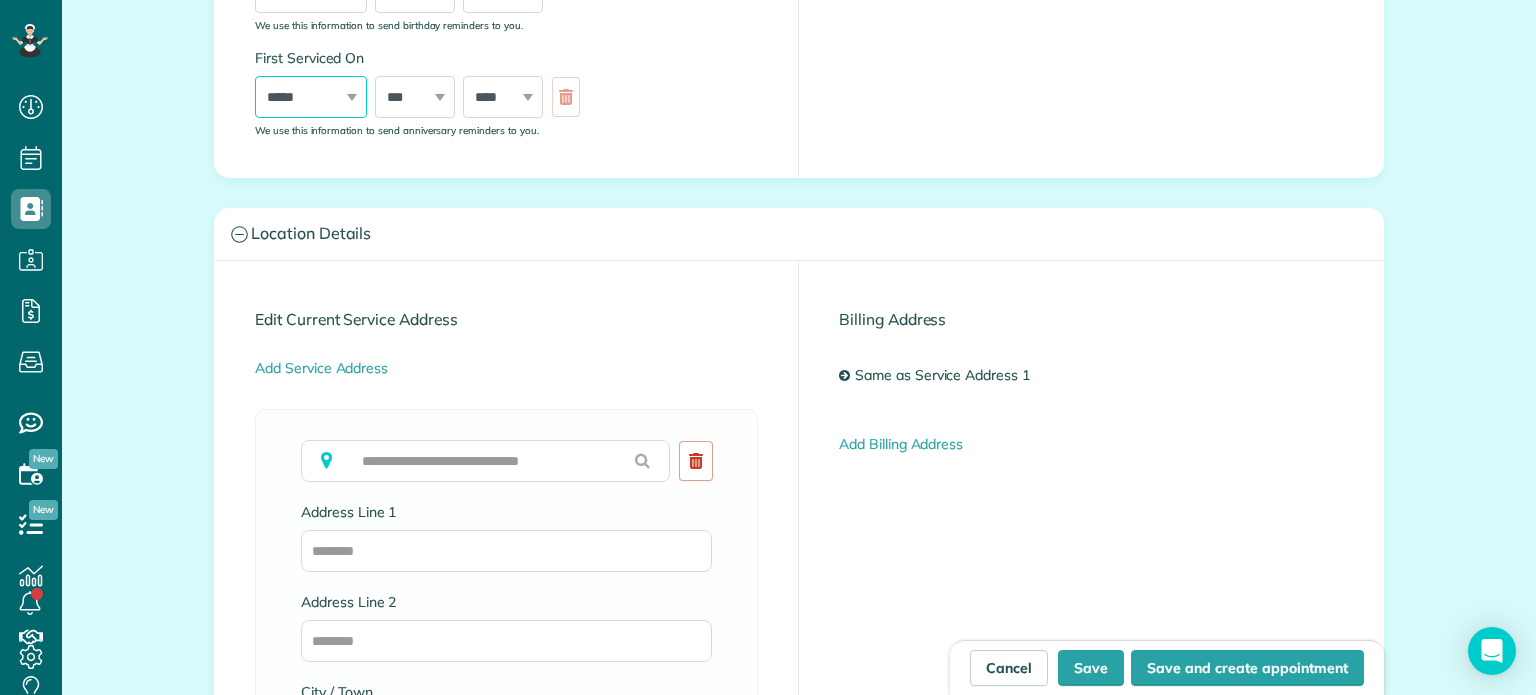 click on "*****
*******
********
*****
*****
***
****
****
******
*********
*******
********
********" at bounding box center (311, 97) 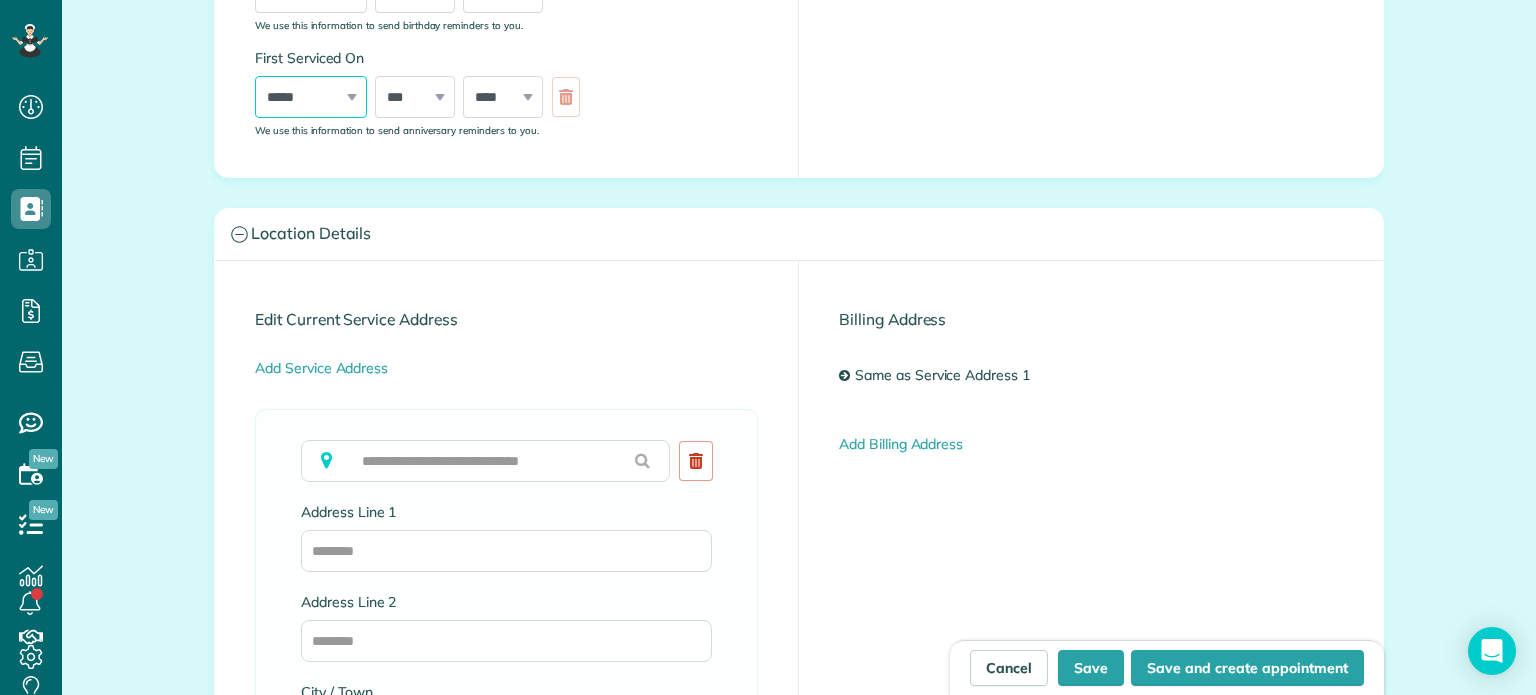 select on "*" 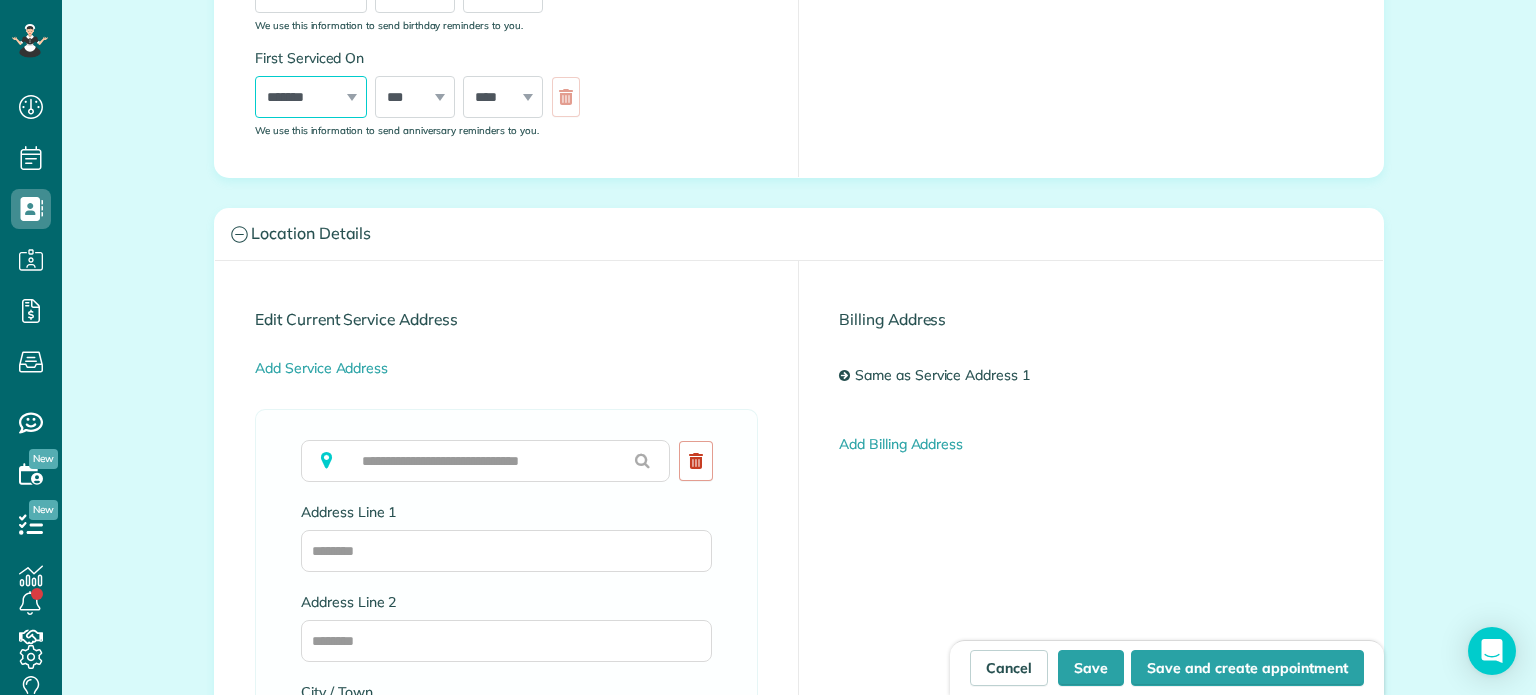 click on "*****
*******
********
*****
*****
***
****
****
******
*********
*******
********
********" at bounding box center (311, 97) 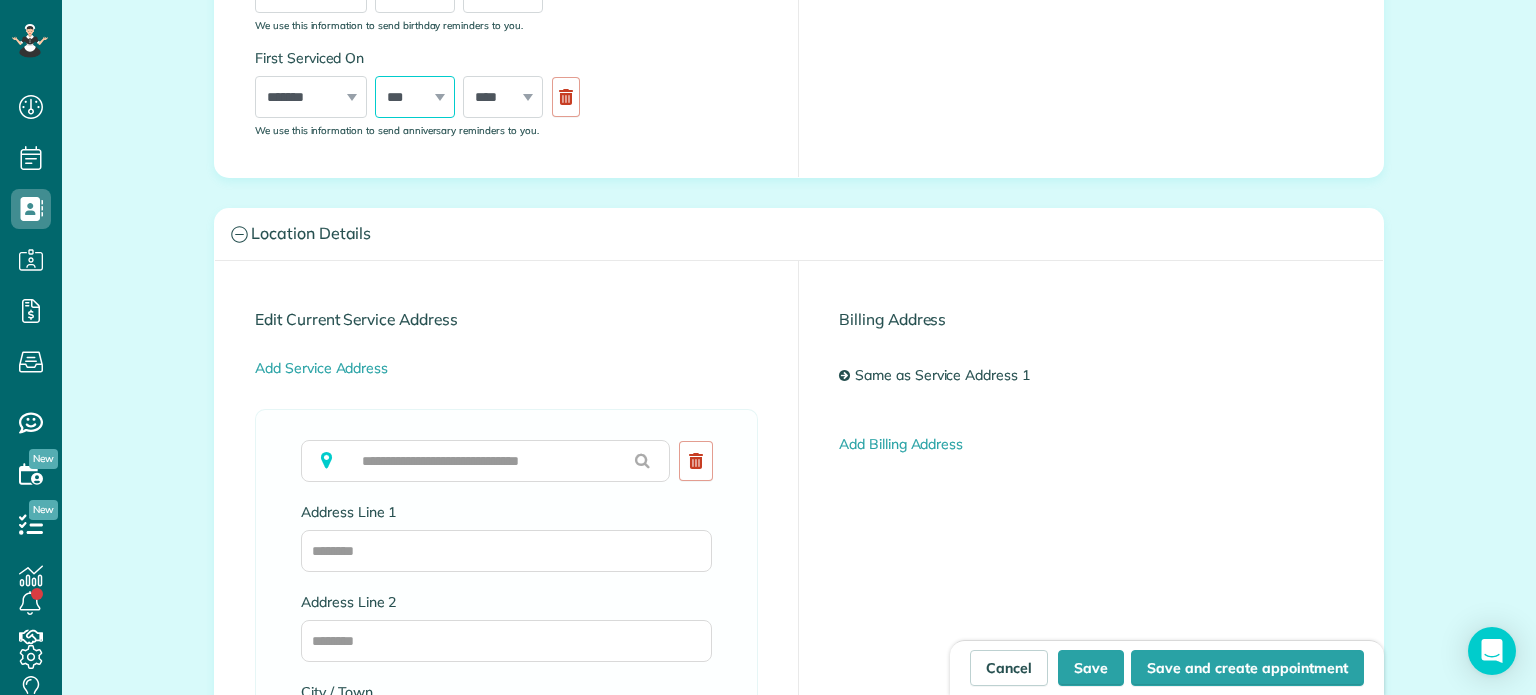 click on "***
*
*
*
*
*
*
*
*
*
**
**
**
**
**
**
**
**
**
**
**
**
**
**
**
**
**
**
**
**
**
**" at bounding box center (415, 97) 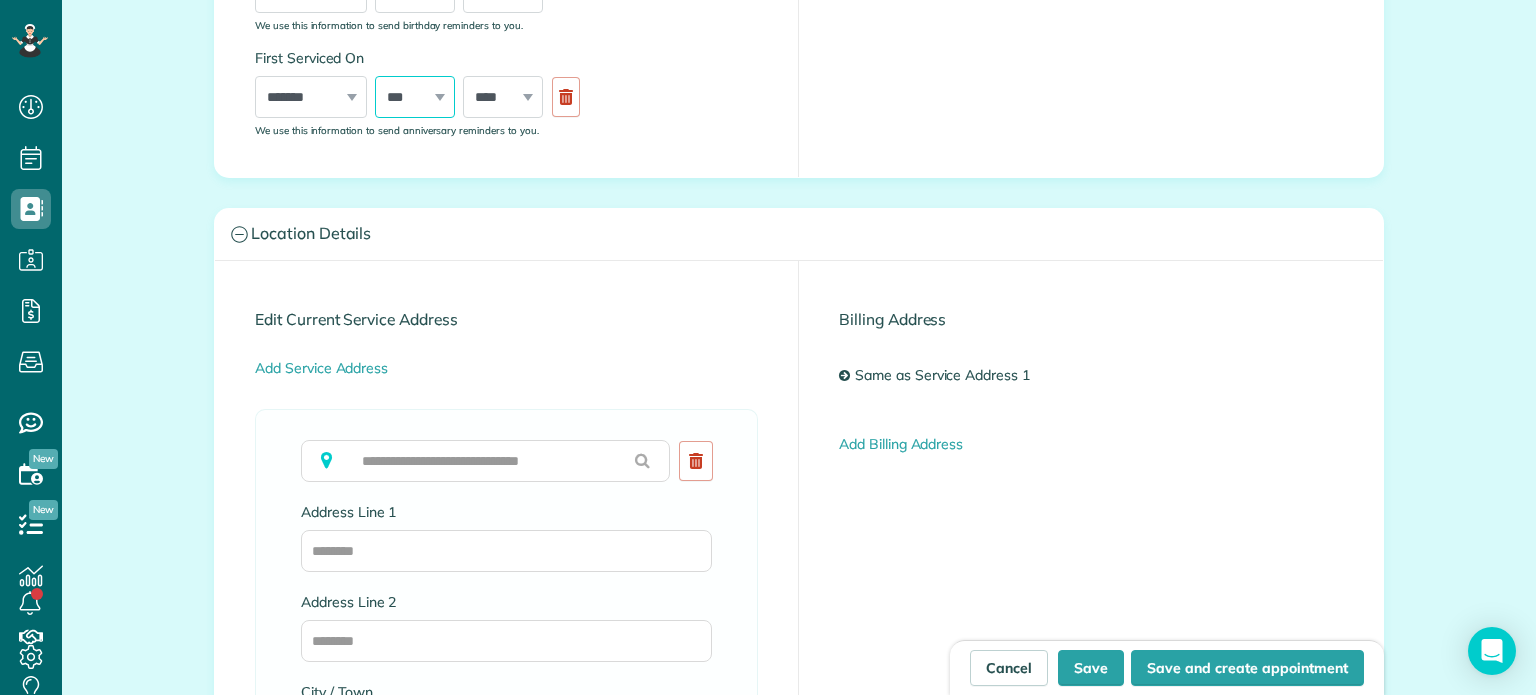select on "**" 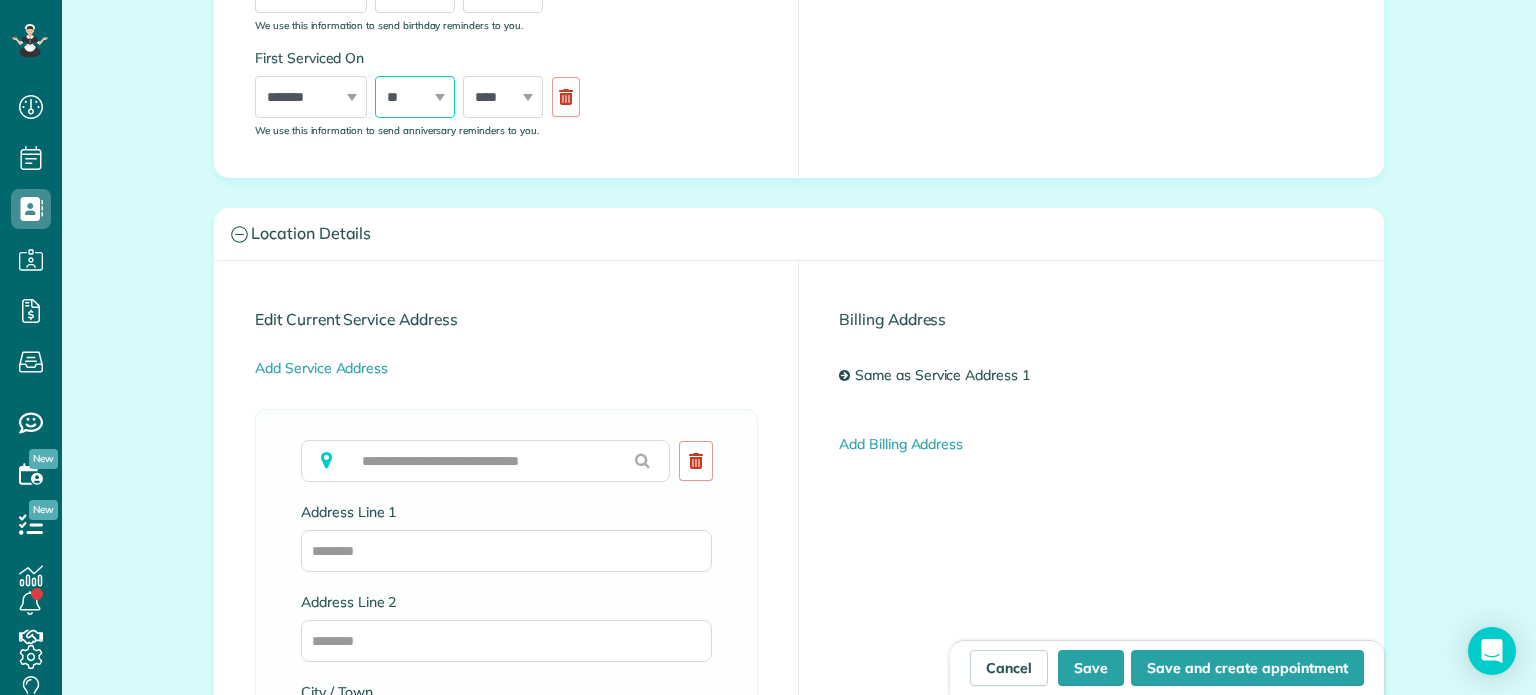 click on "***
*
*
*
*
*
*
*
*
*
**
**
**
**
**
**
**
**
**
**
**
**
**
**
**
**
**
**
**
**
**
**" at bounding box center (415, 97) 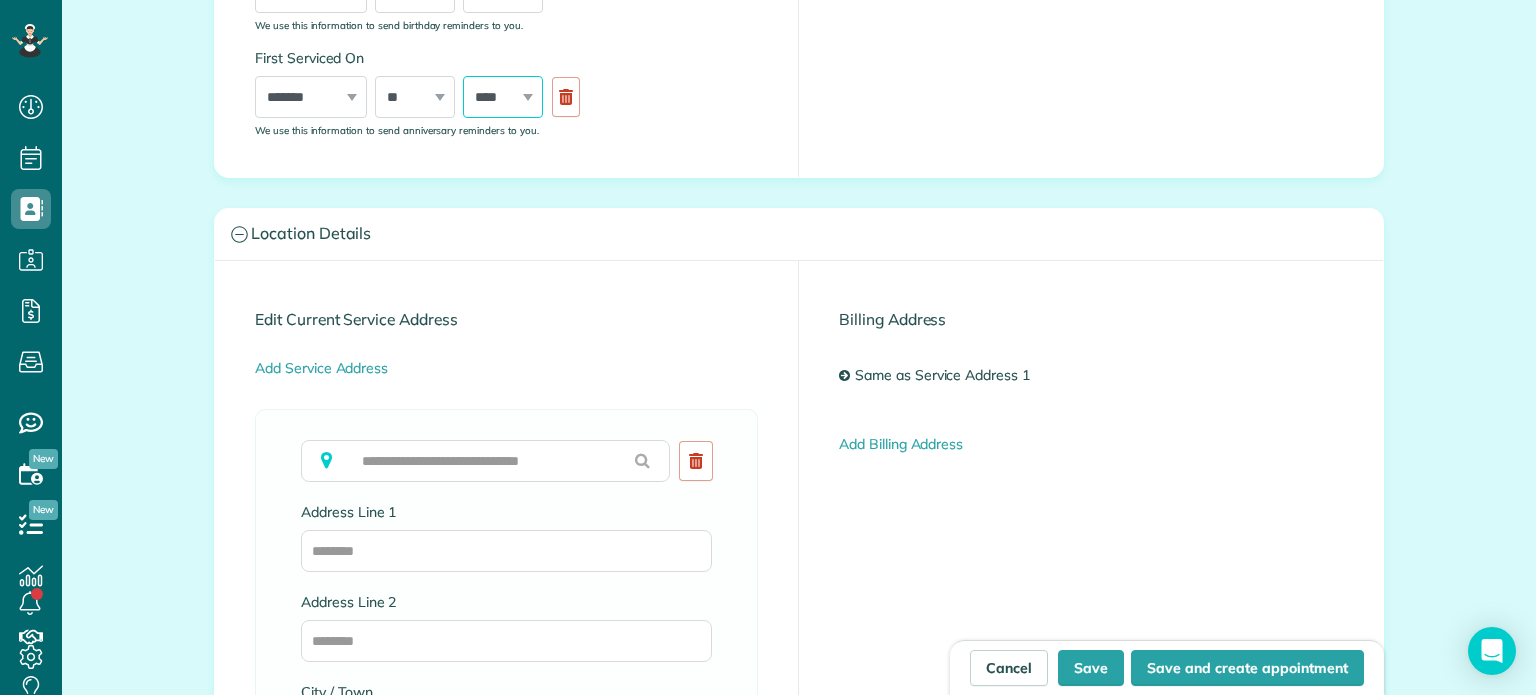 click on "****
****
****
****
****
****
****
****
****
****
****
****
****
****
****
****
****
****
****
****
****
****
****
****
****
****
****
****
****
****
****
****
****
****
****
****
****
****
****
****
****
****
****
****
****
****
****
****
****
****
****
****" at bounding box center (503, 97) 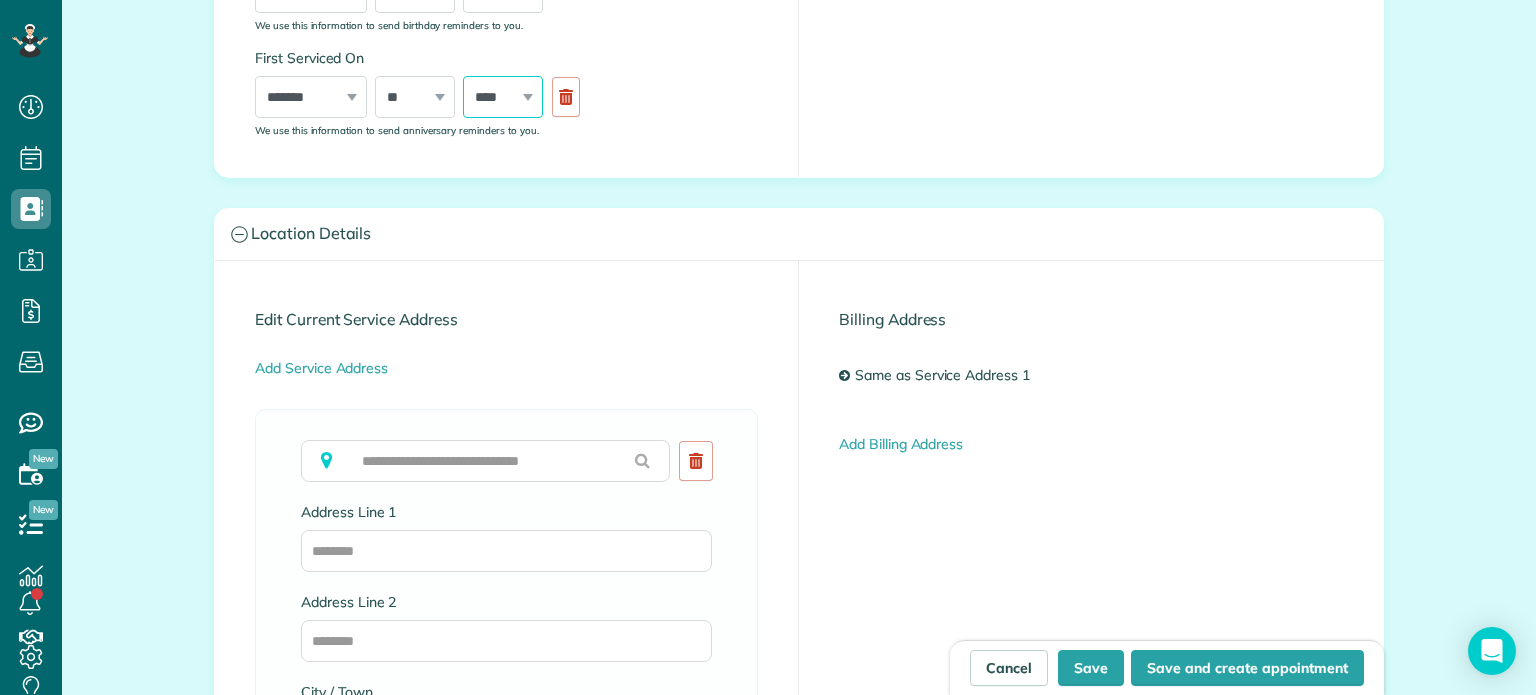 select on "****" 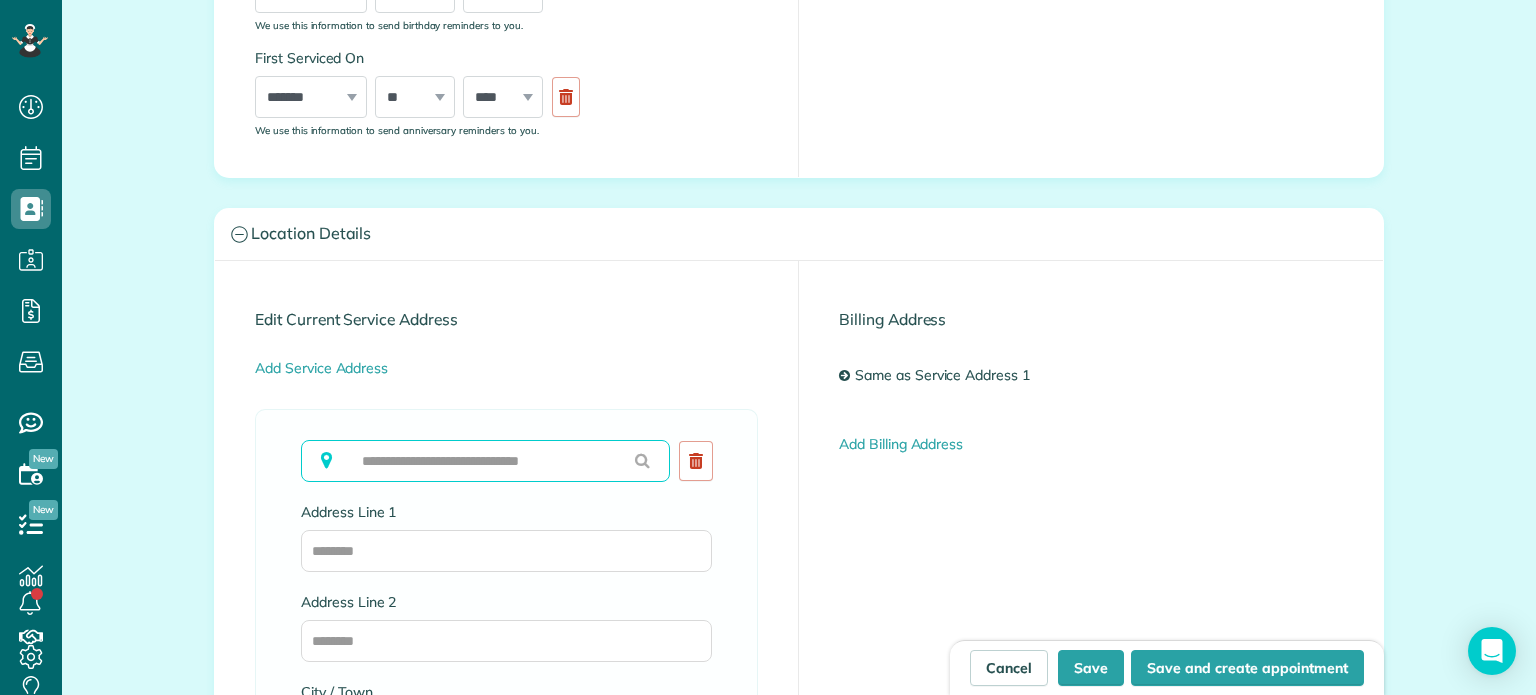 click at bounding box center [485, 461] 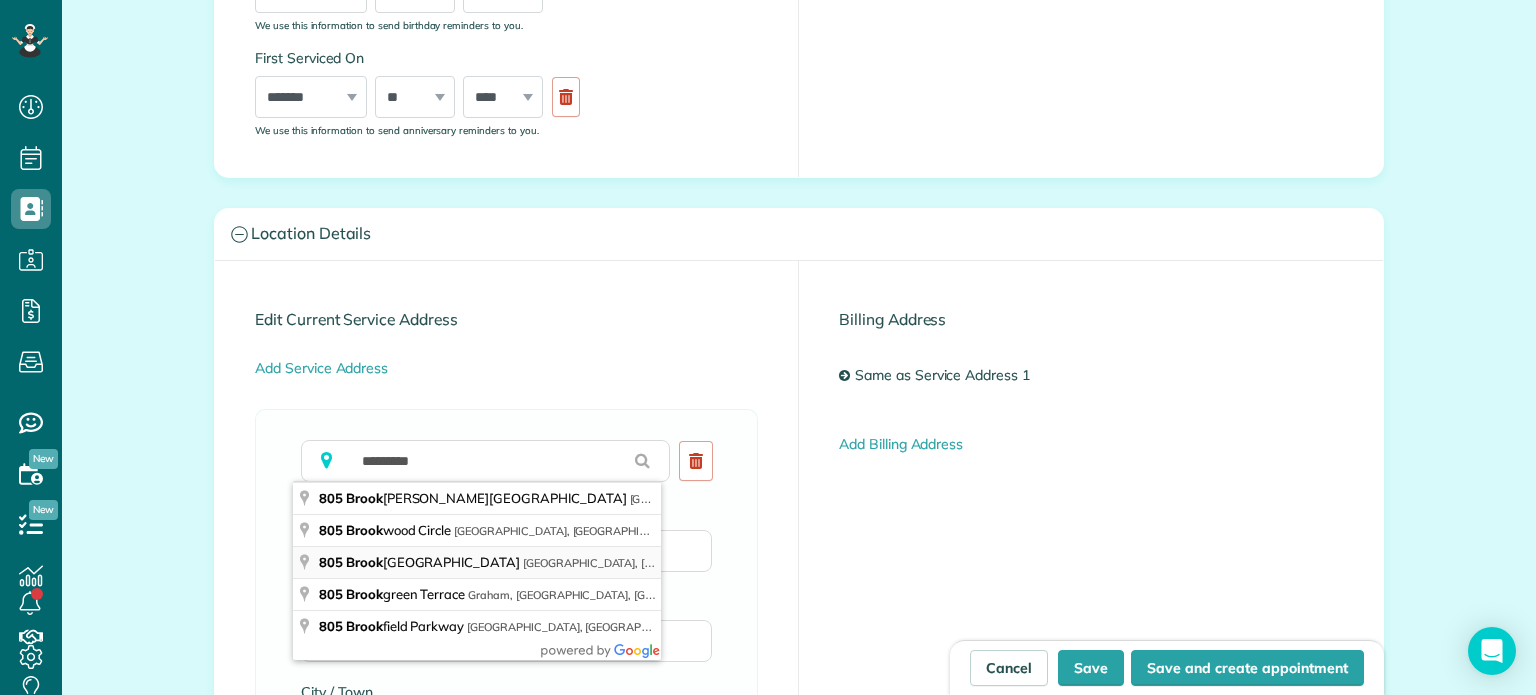 type on "**********" 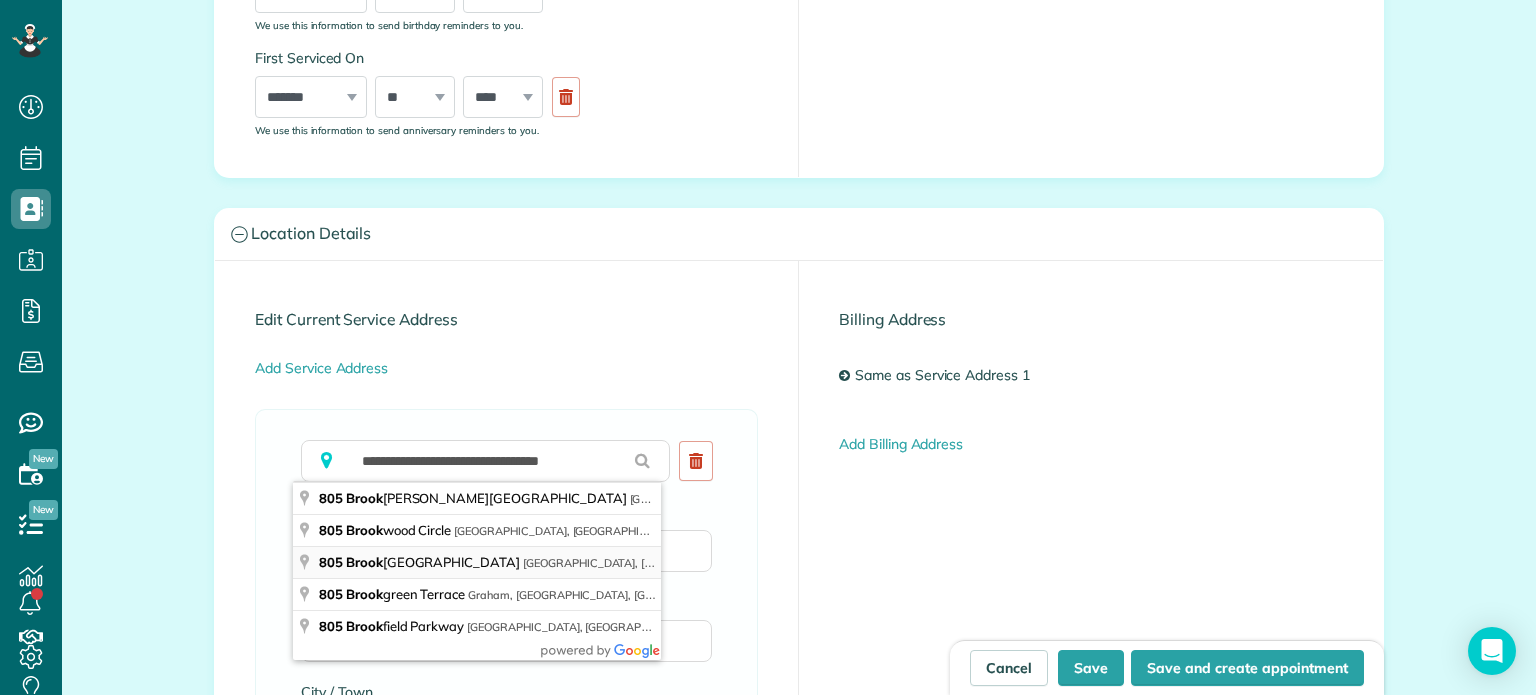 type on "**********" 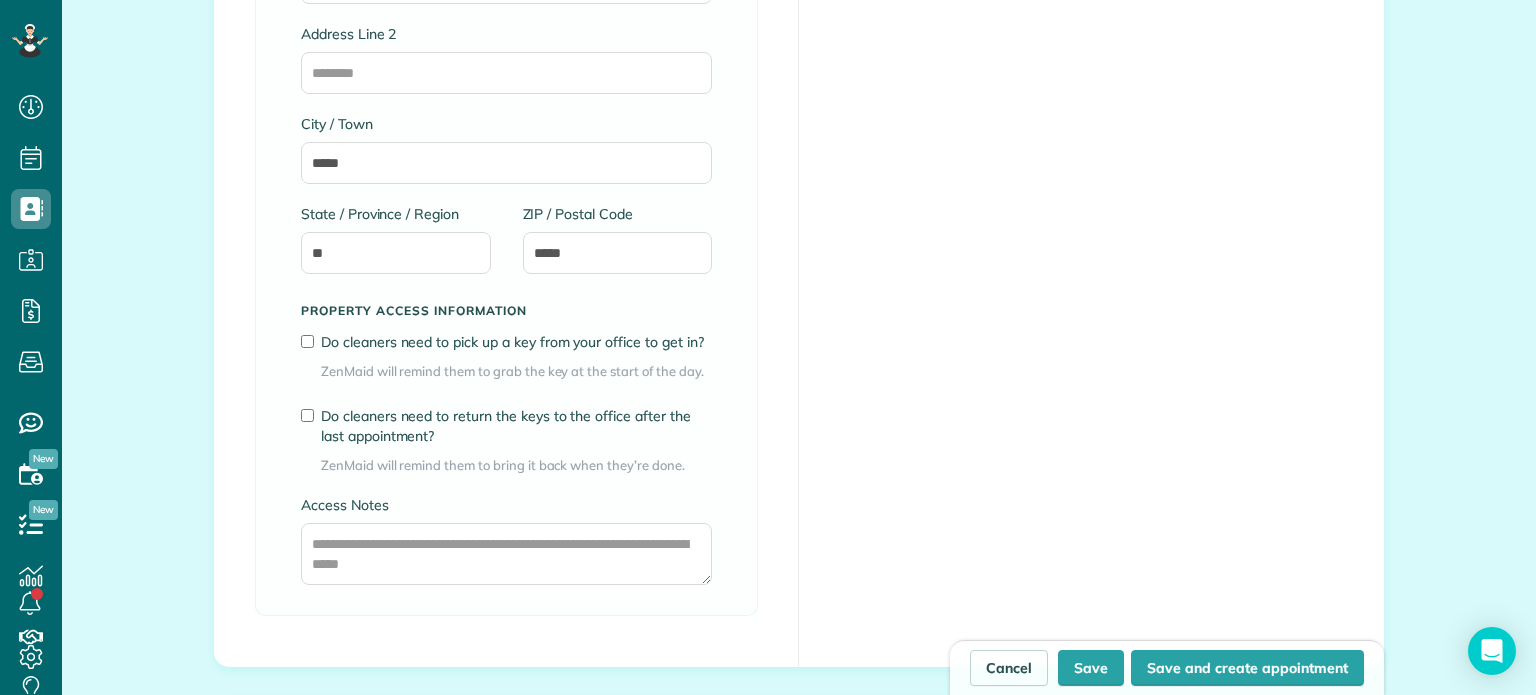 scroll, scrollTop: 1400, scrollLeft: 0, axis: vertical 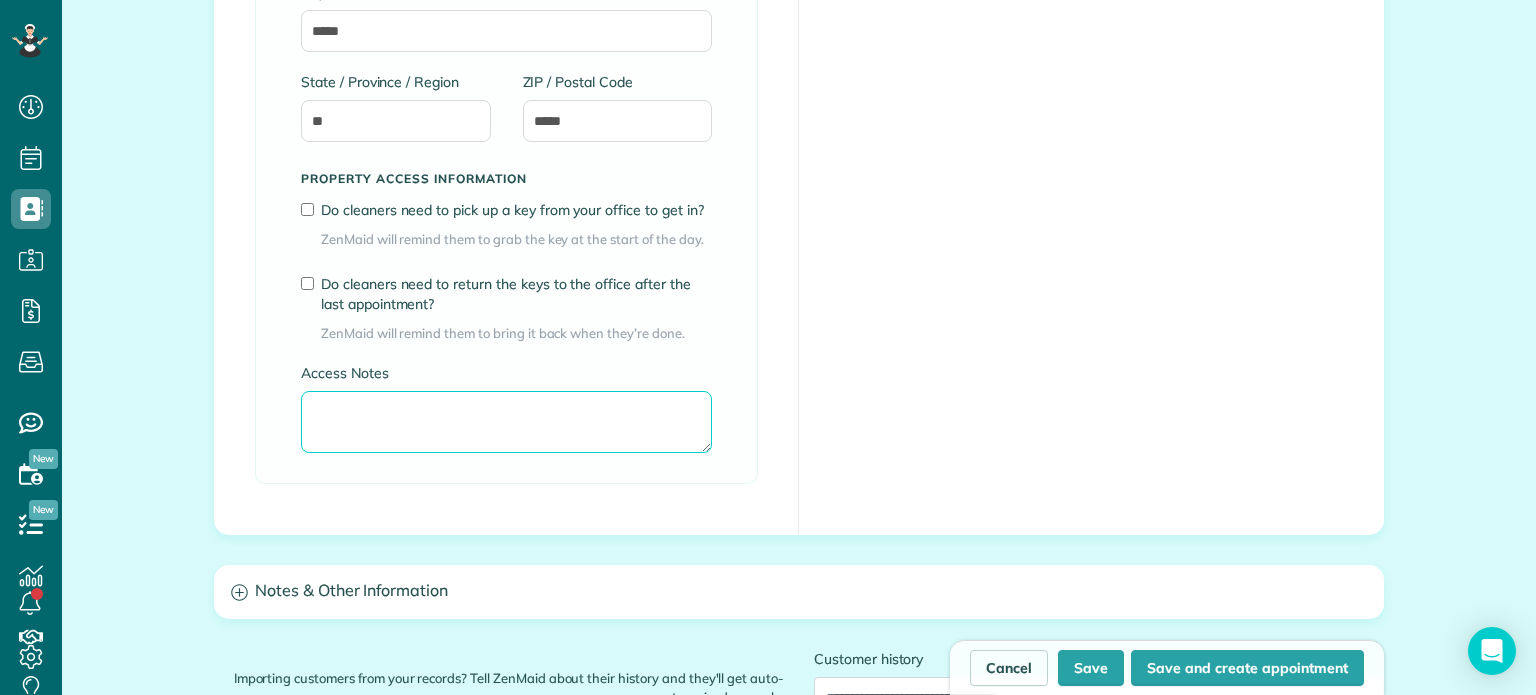 click on "Access Notes" at bounding box center (506, 422) 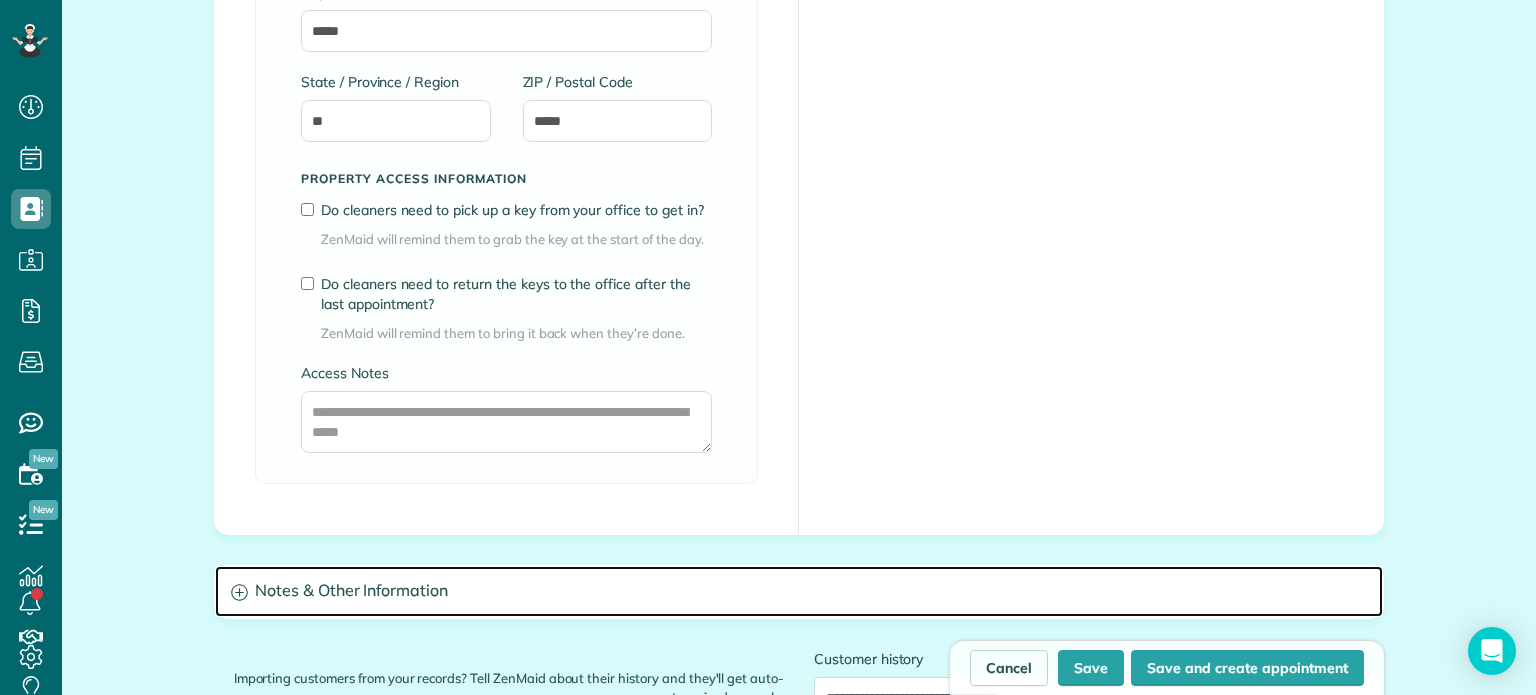click on "Notes & Other Information" at bounding box center [799, 591] 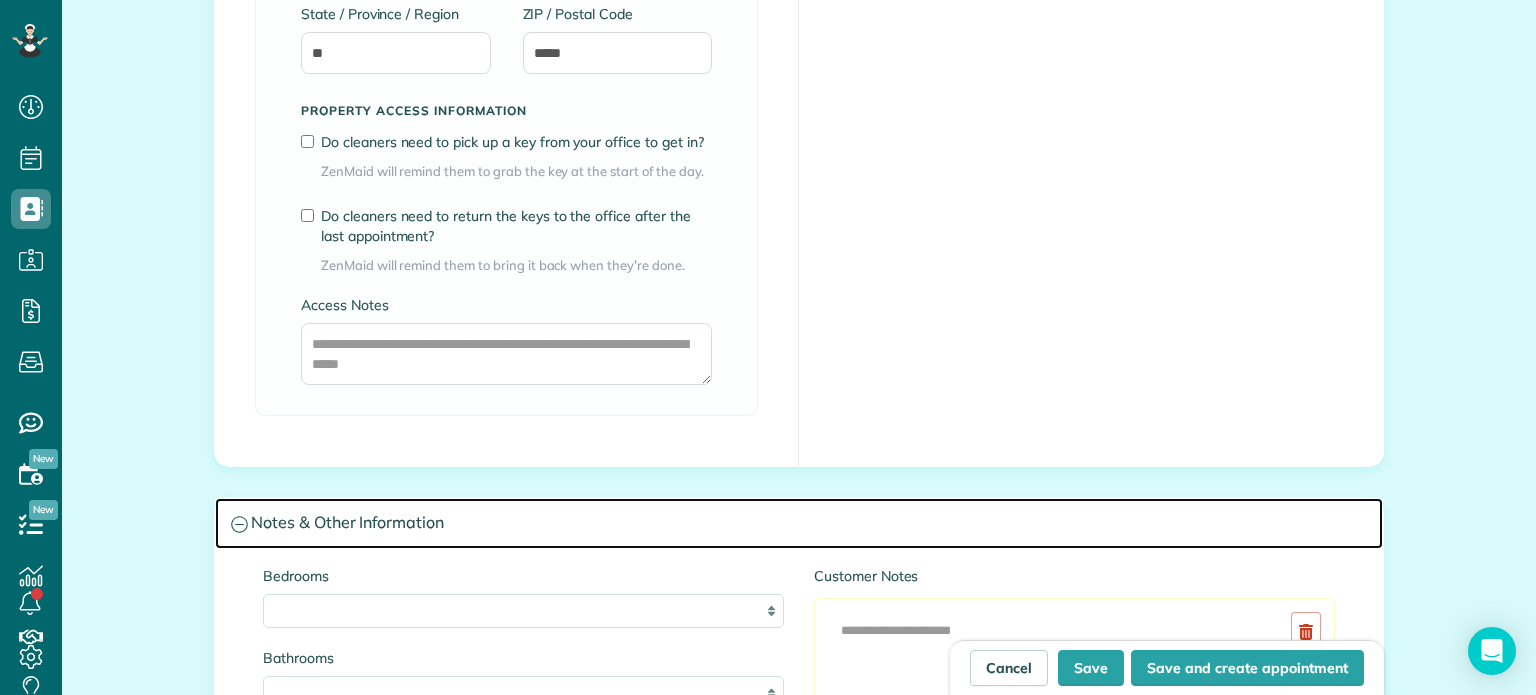 scroll, scrollTop: 1900, scrollLeft: 0, axis: vertical 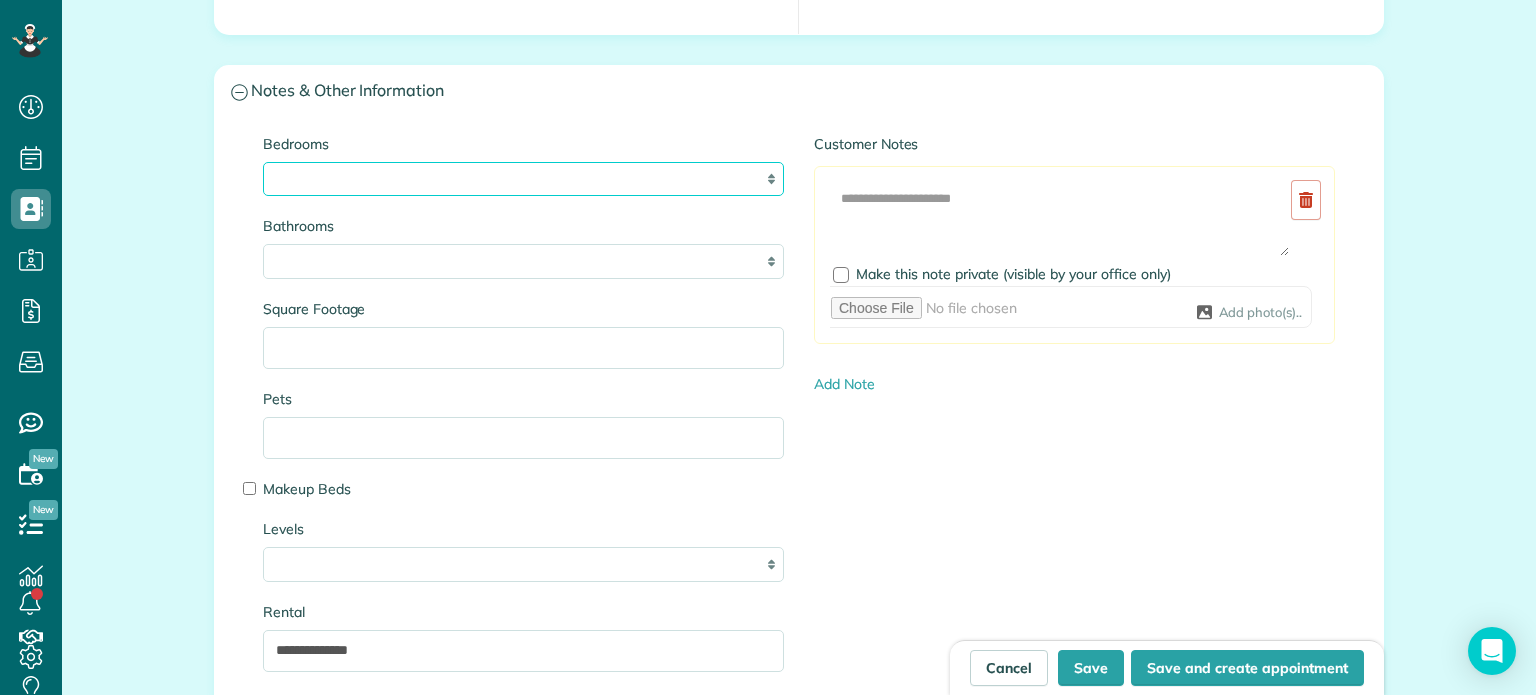 click on "*
*
*
*
**" at bounding box center (523, 179) 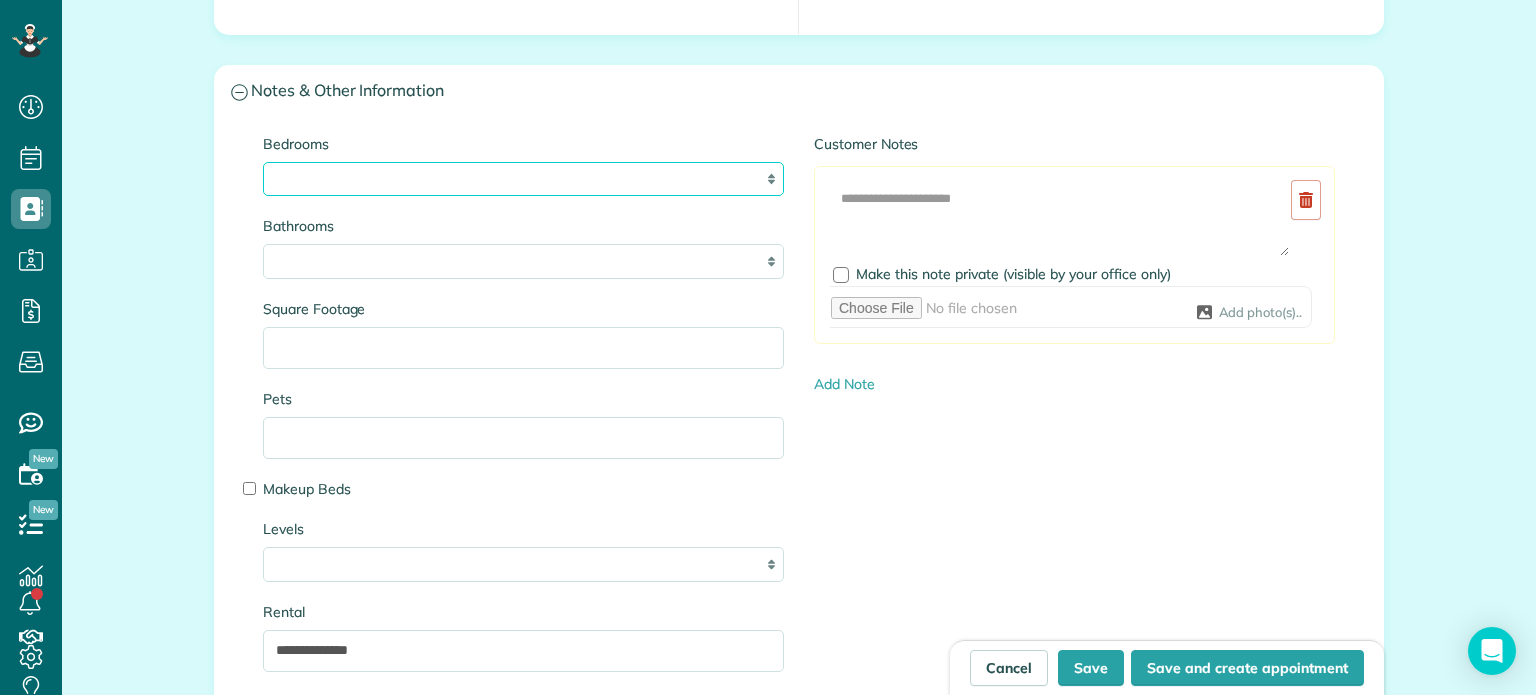 select on "*" 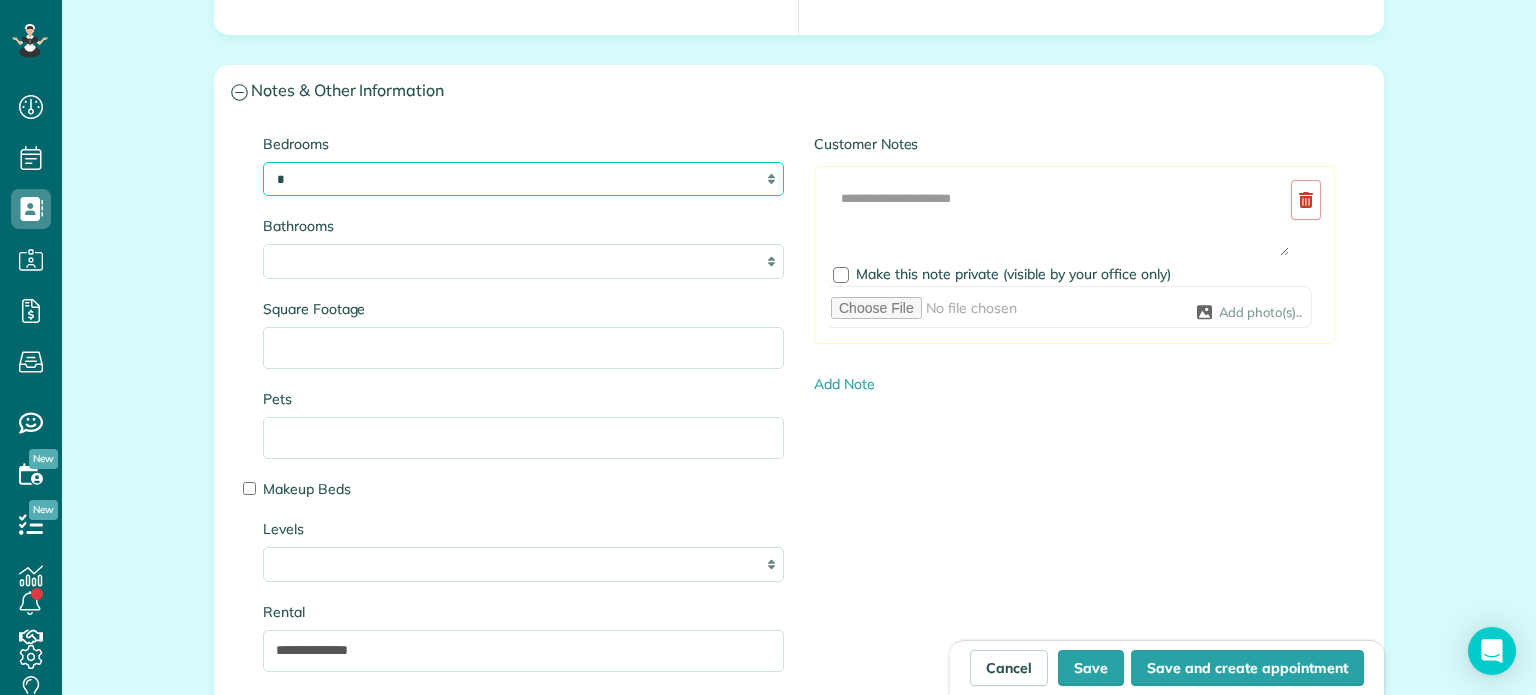 click on "*
*
*
*
**" at bounding box center (523, 179) 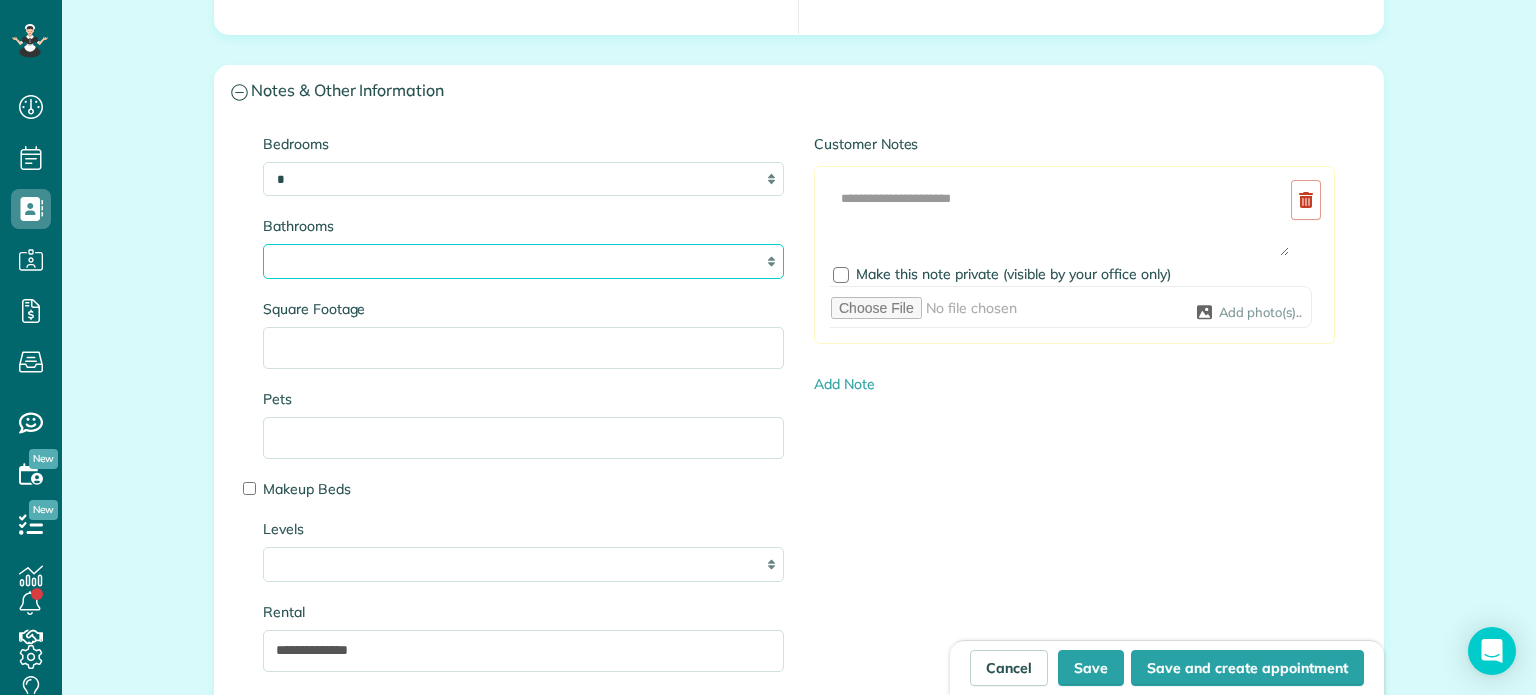 click on "*
***
*
***
*
***
*
***
**" at bounding box center [523, 261] 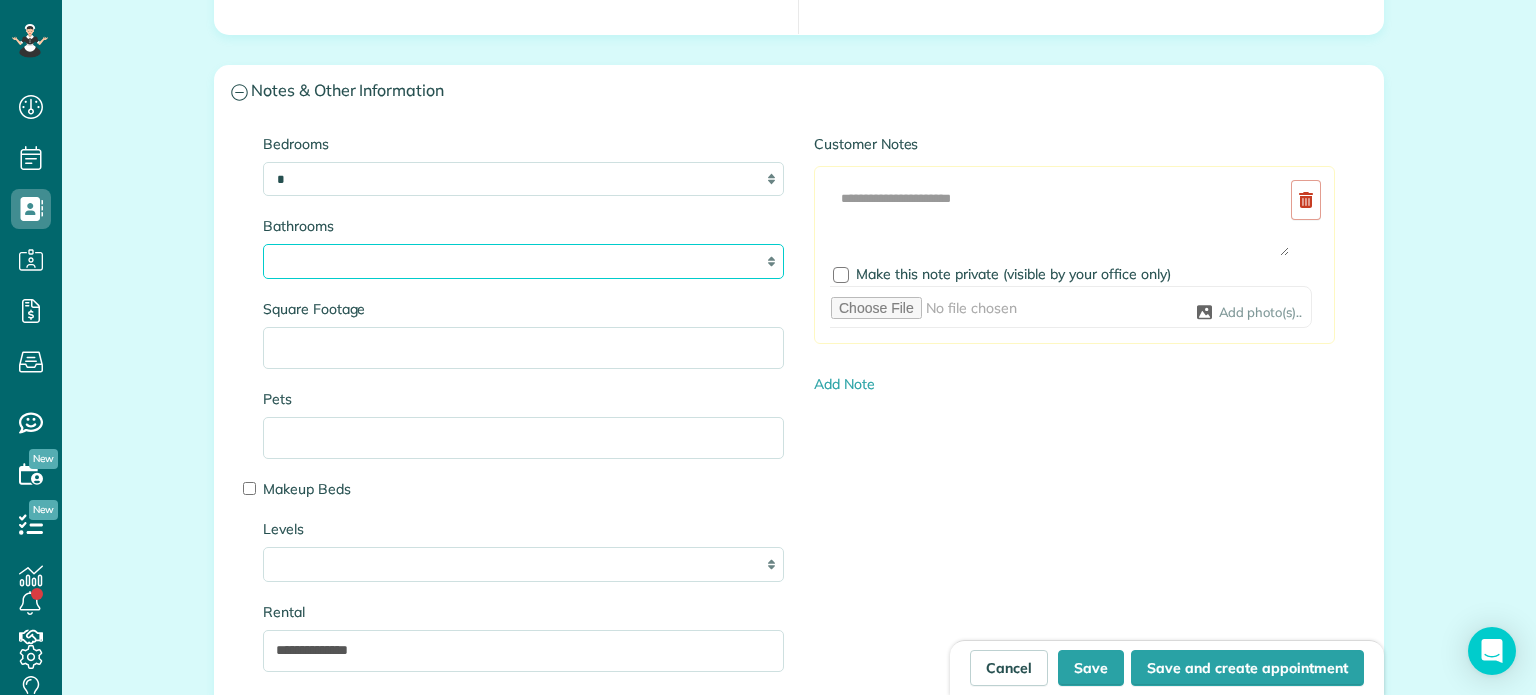select on "***" 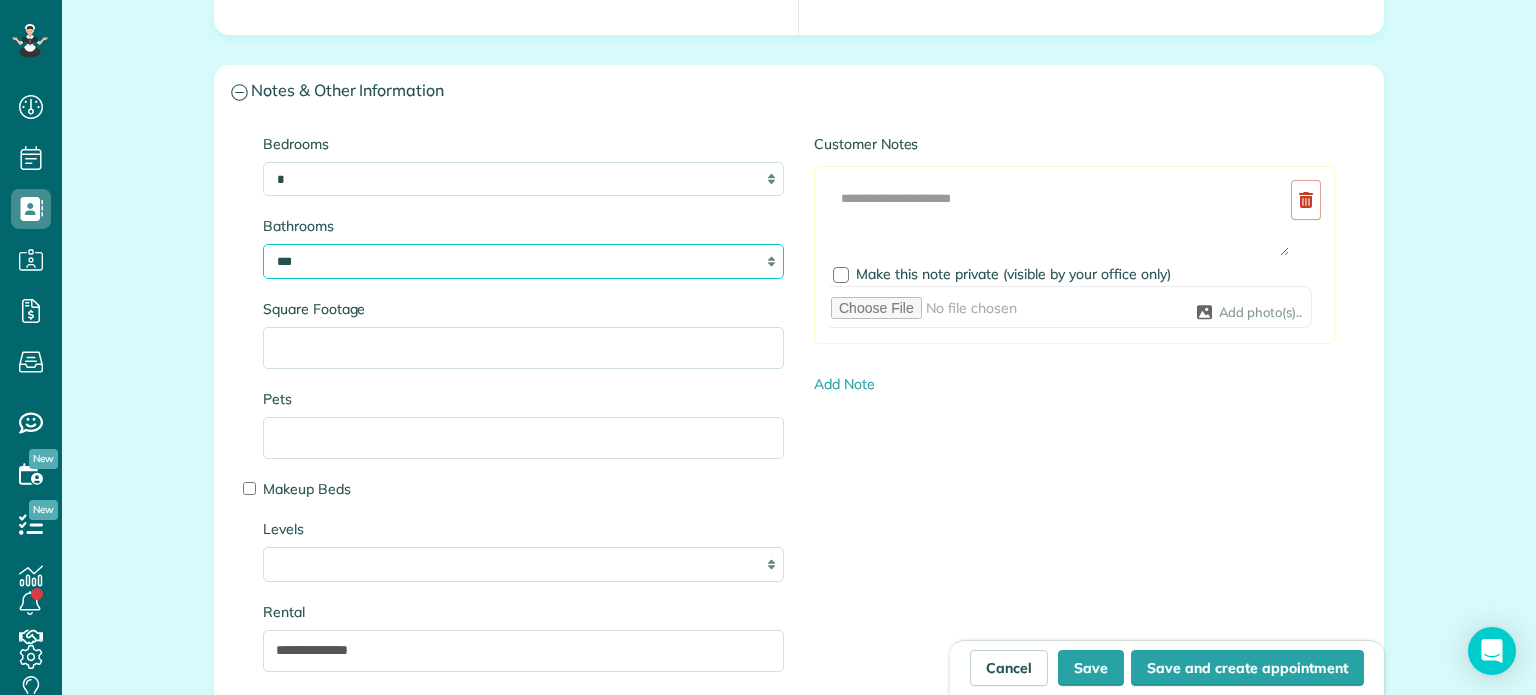 click on "*
***
*
***
*
***
*
***
**" at bounding box center [523, 261] 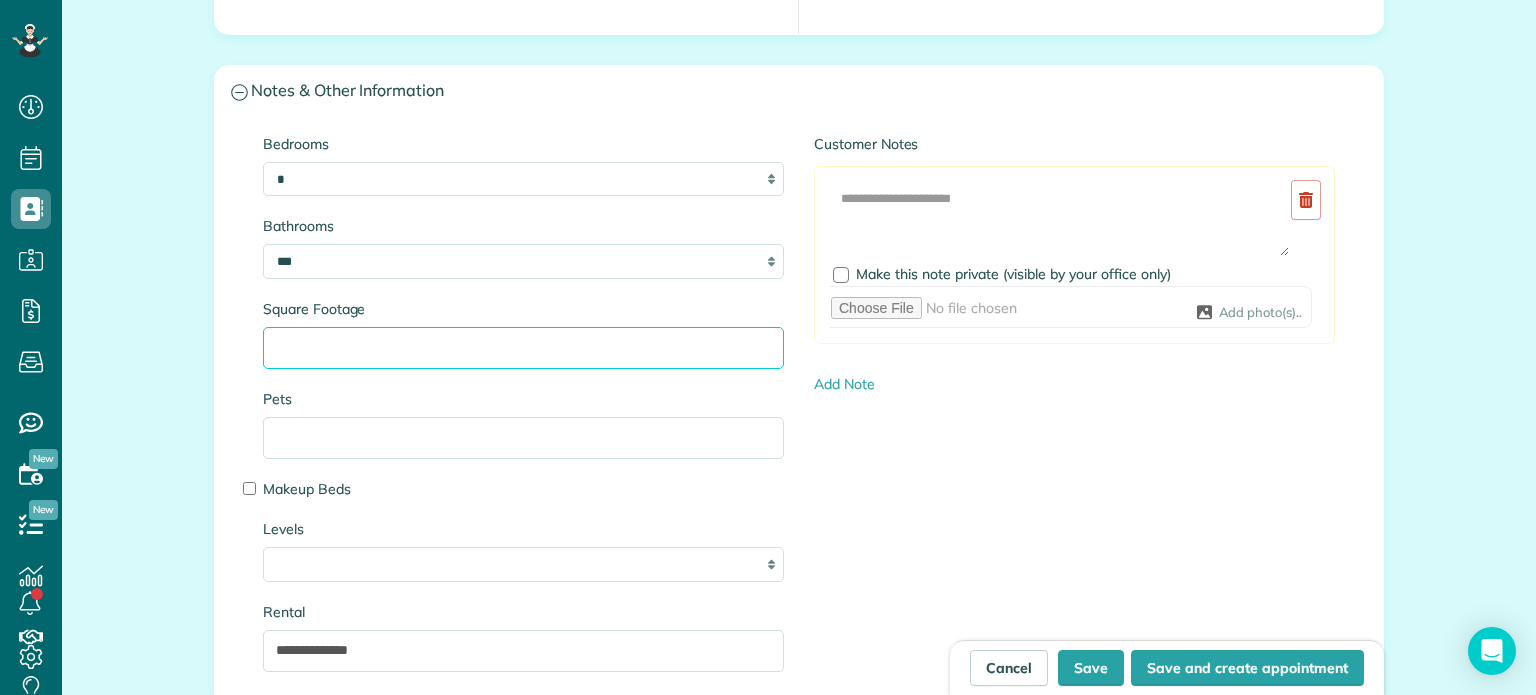 click on "Square Footage" at bounding box center [523, 348] 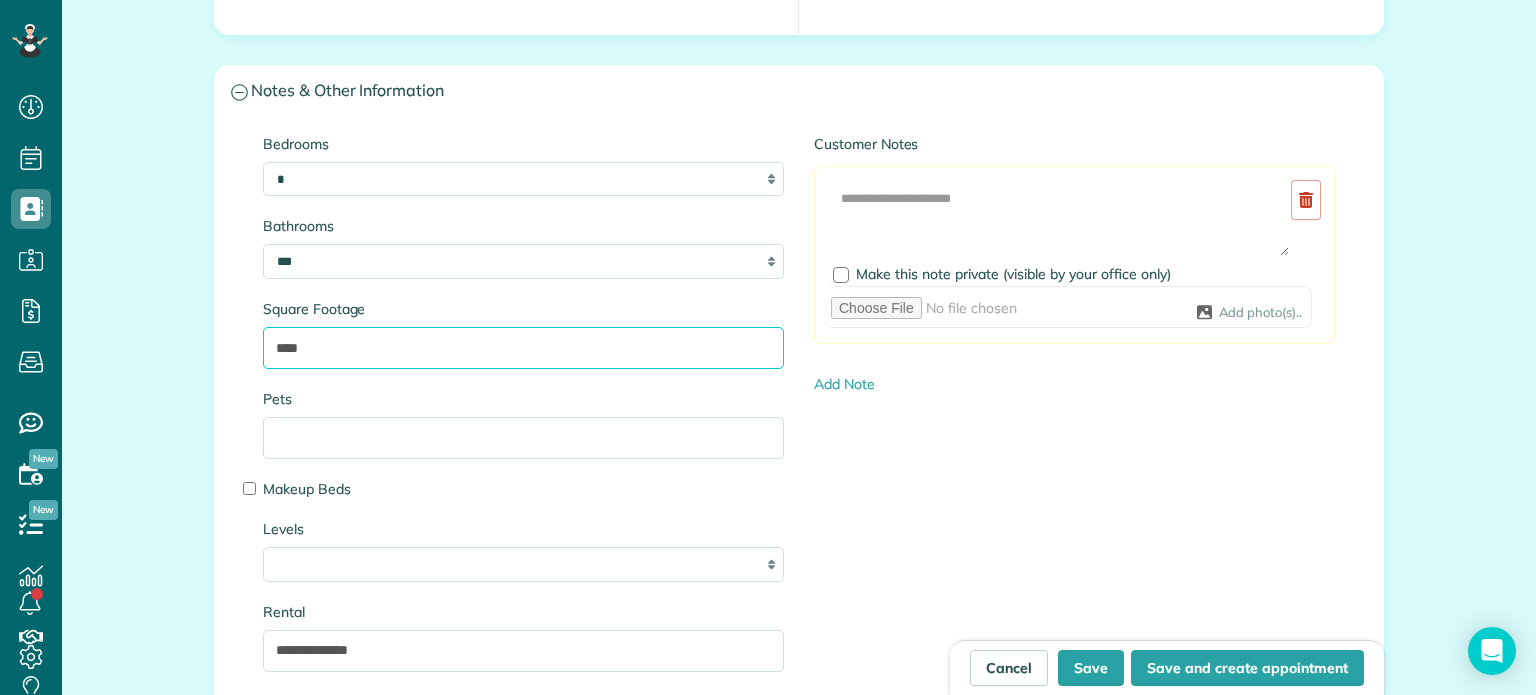 type on "****" 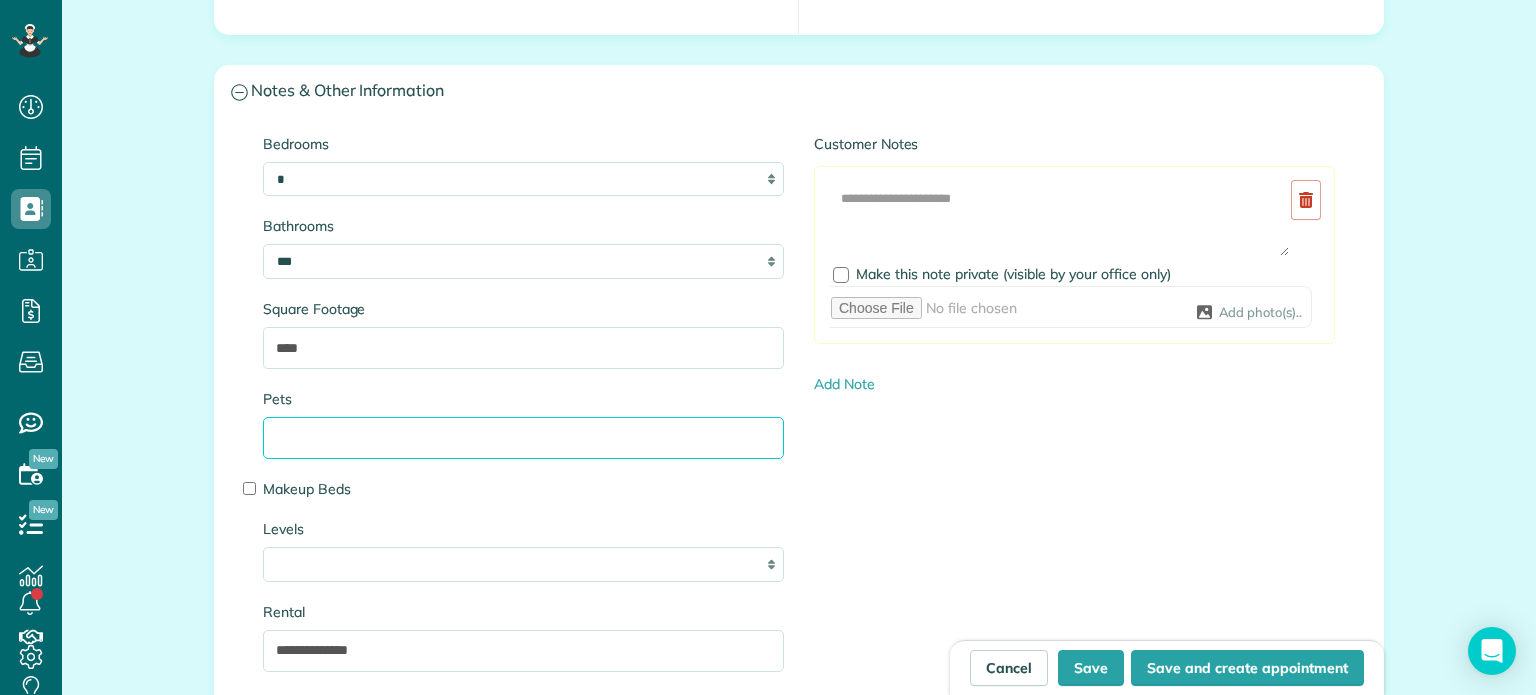 click on "Pets" at bounding box center [523, 438] 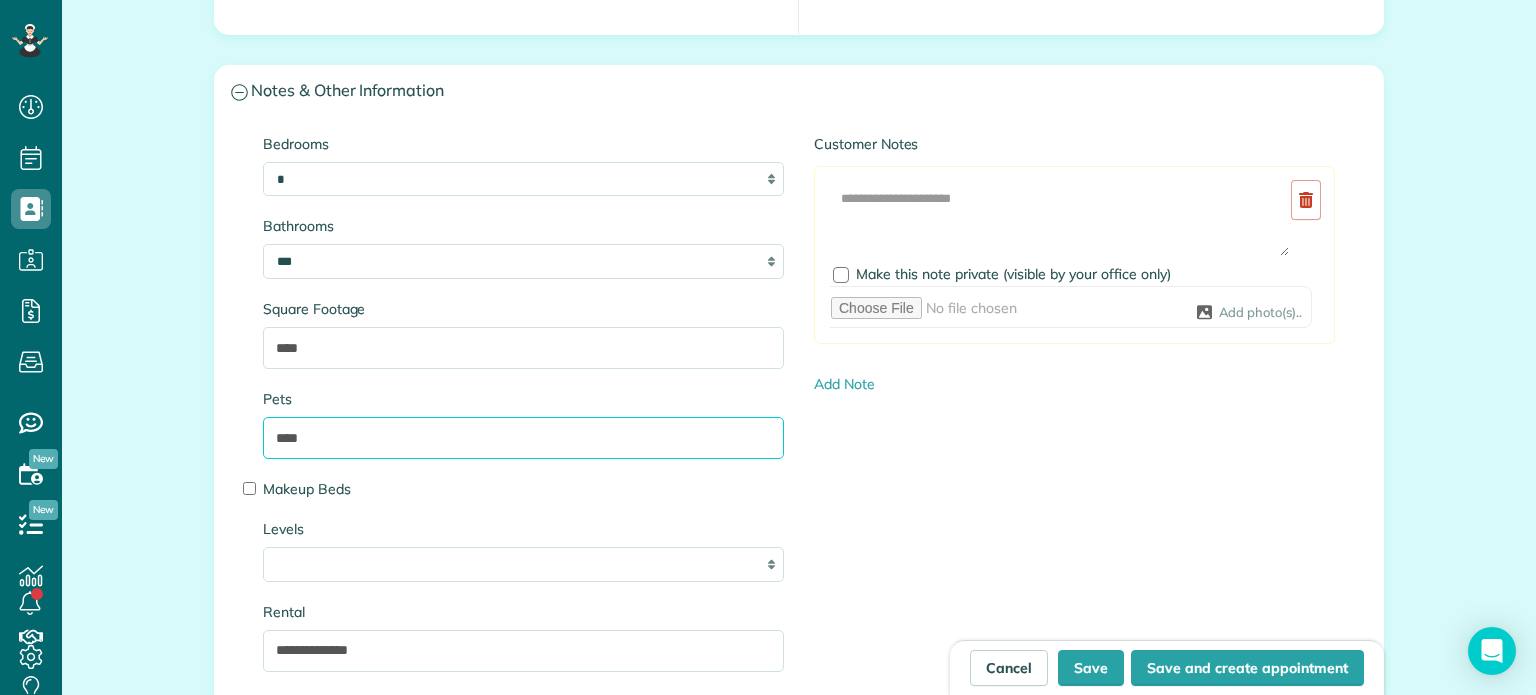 type on "****" 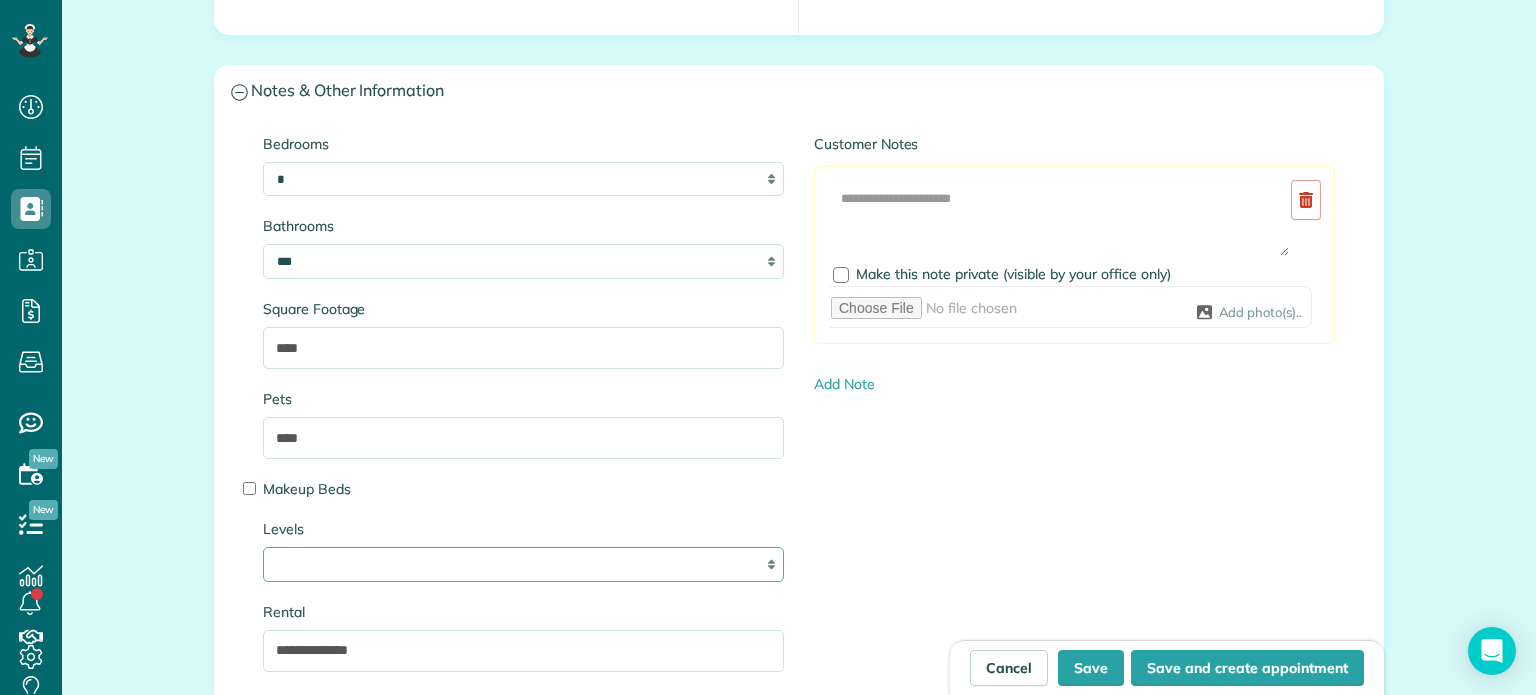 click on "*
*
**" at bounding box center [523, 564] 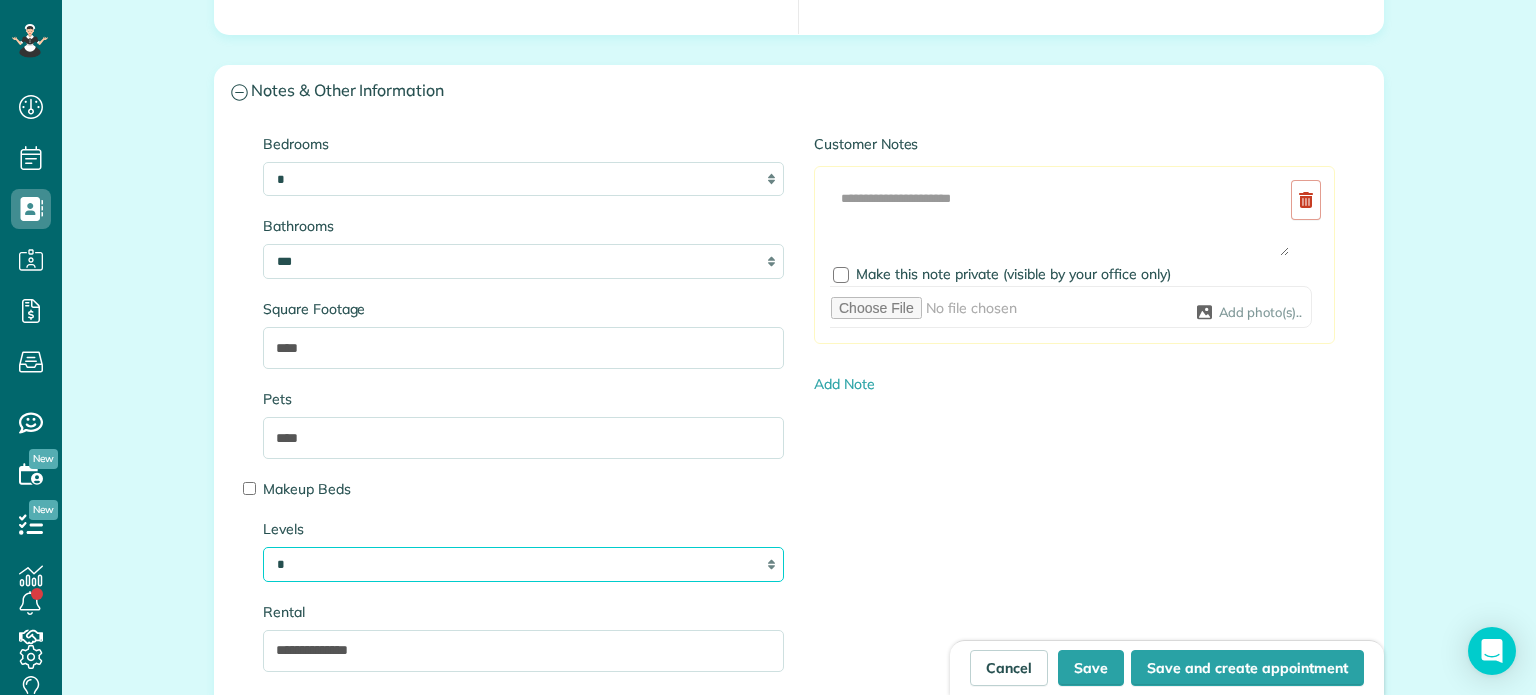 click on "*
*
**" at bounding box center (523, 564) 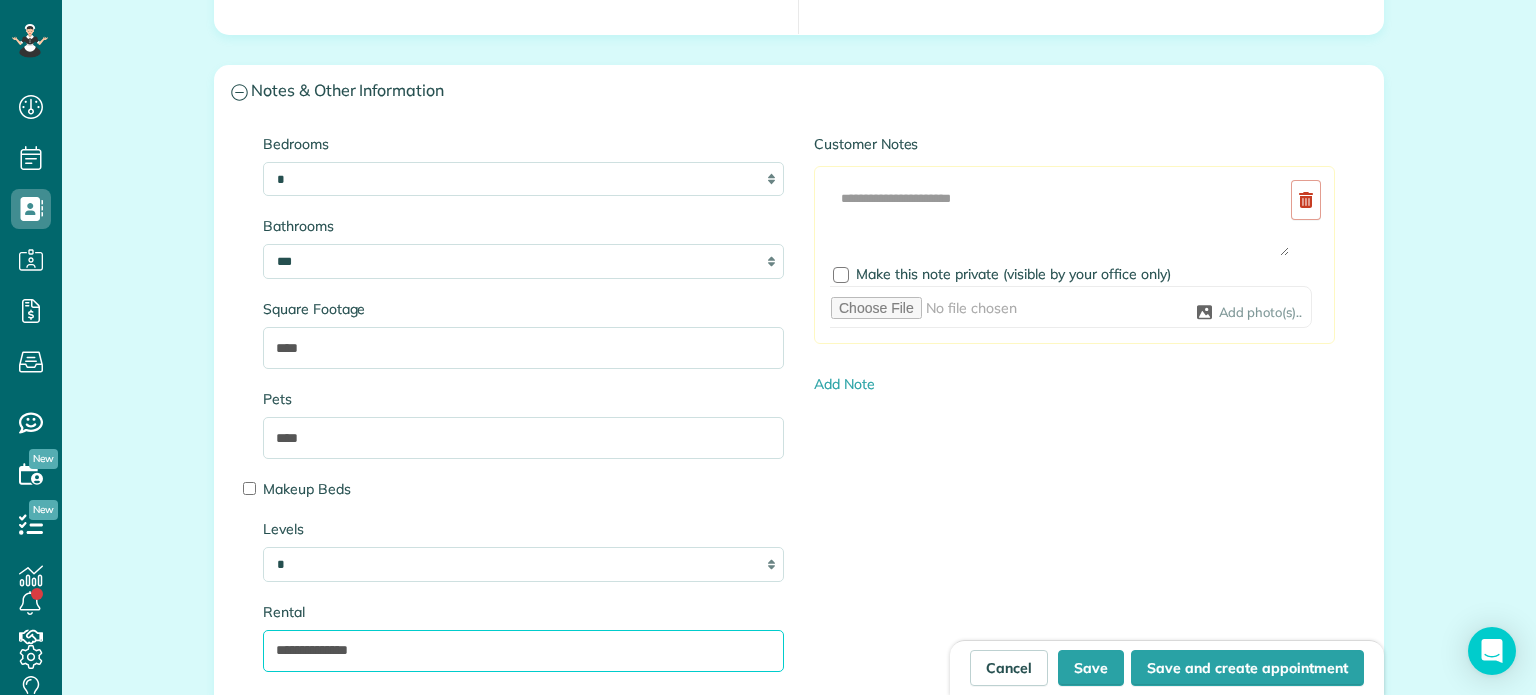 drag, startPoint x: 381, startPoint y: 642, endPoint x: 211, endPoint y: 632, distance: 170.29387 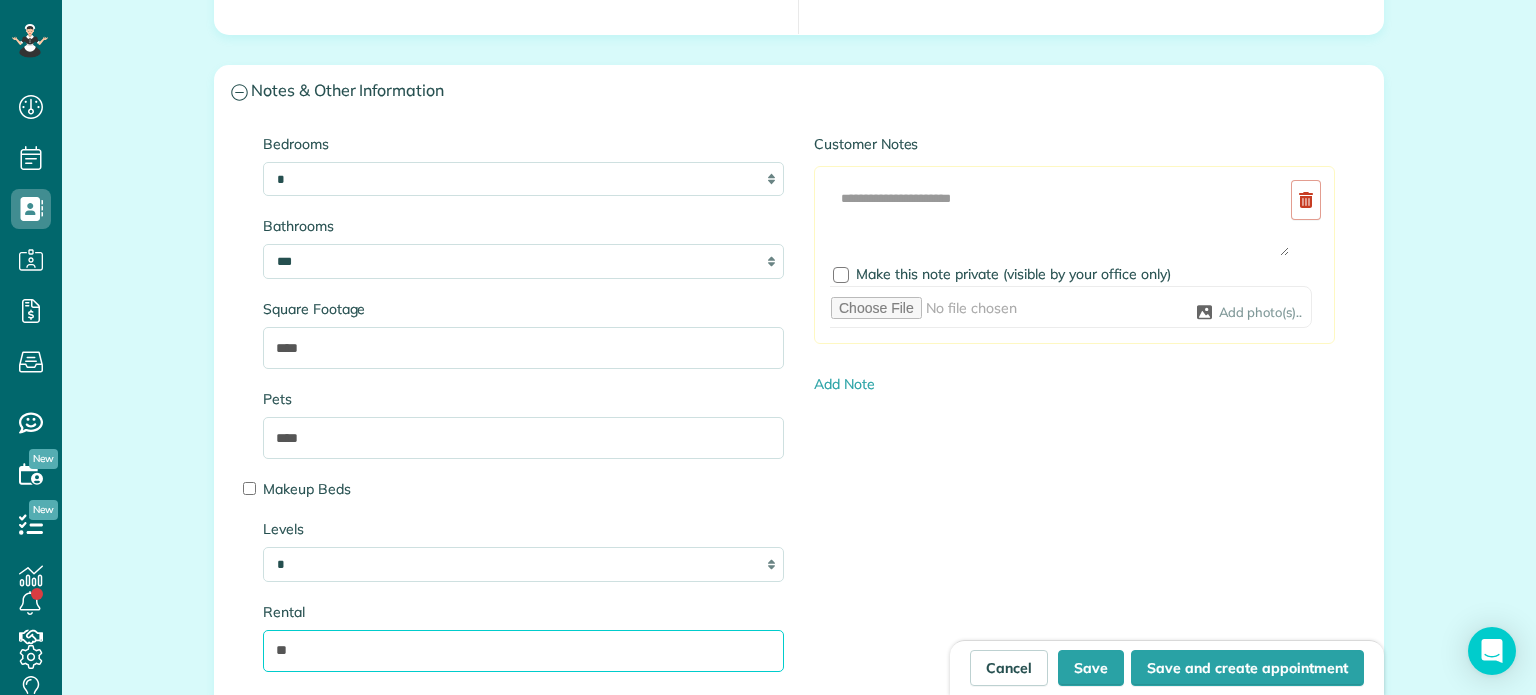 type on "**" 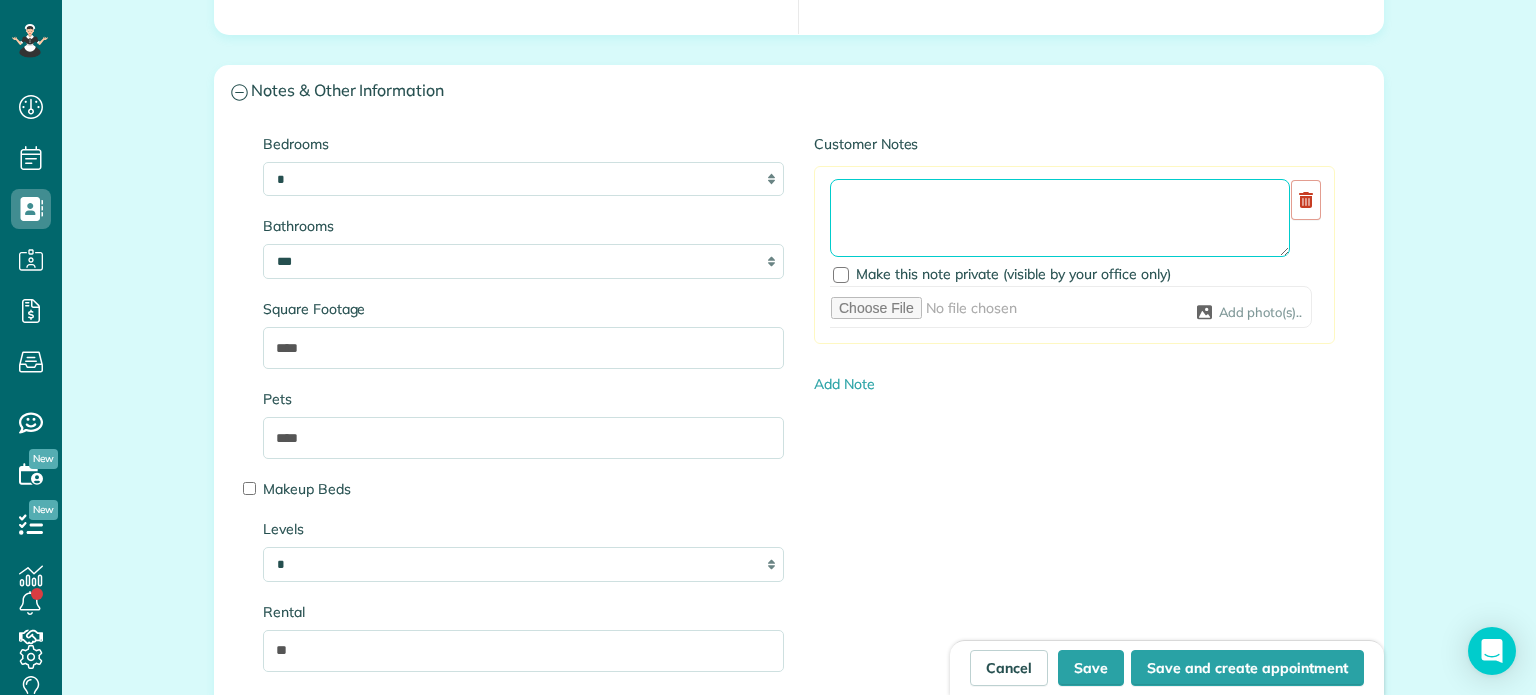 click at bounding box center [1060, 218] 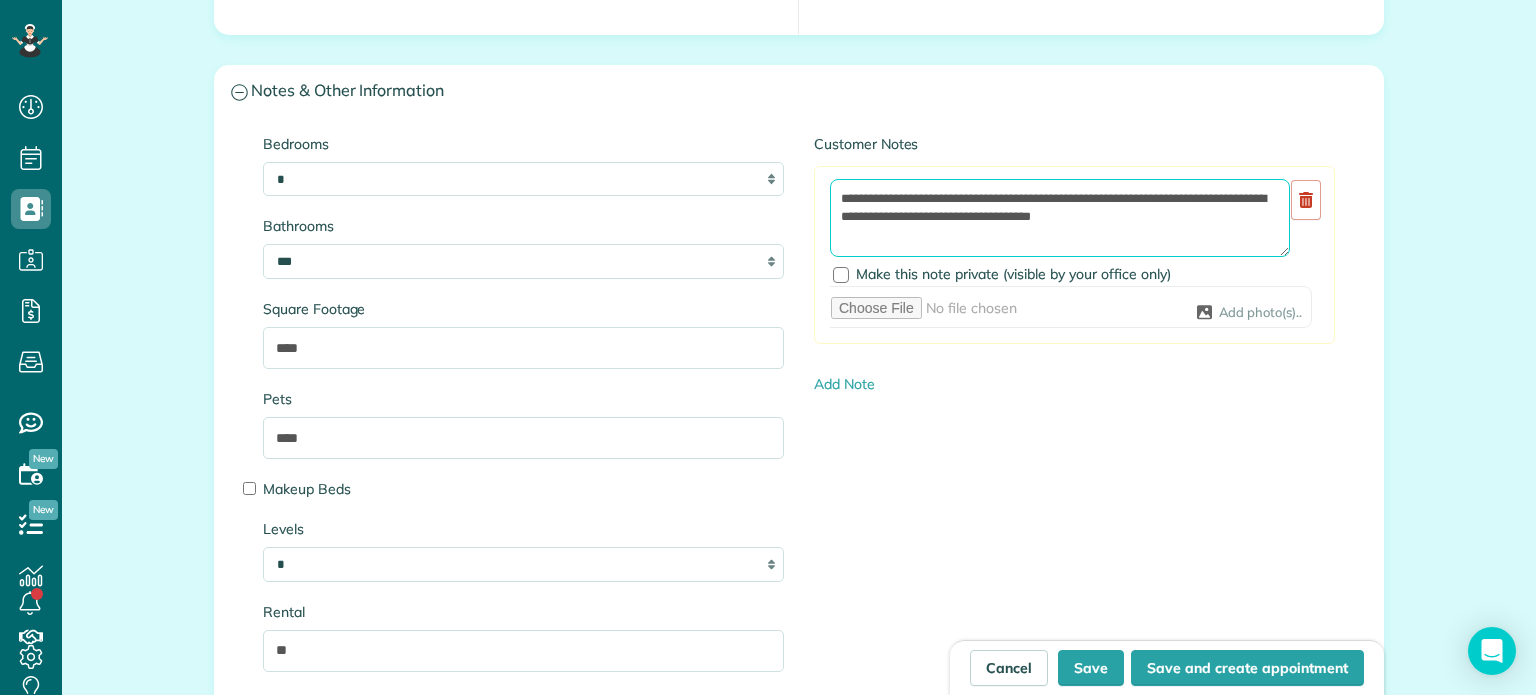 scroll, scrollTop: 7, scrollLeft: 0, axis: vertical 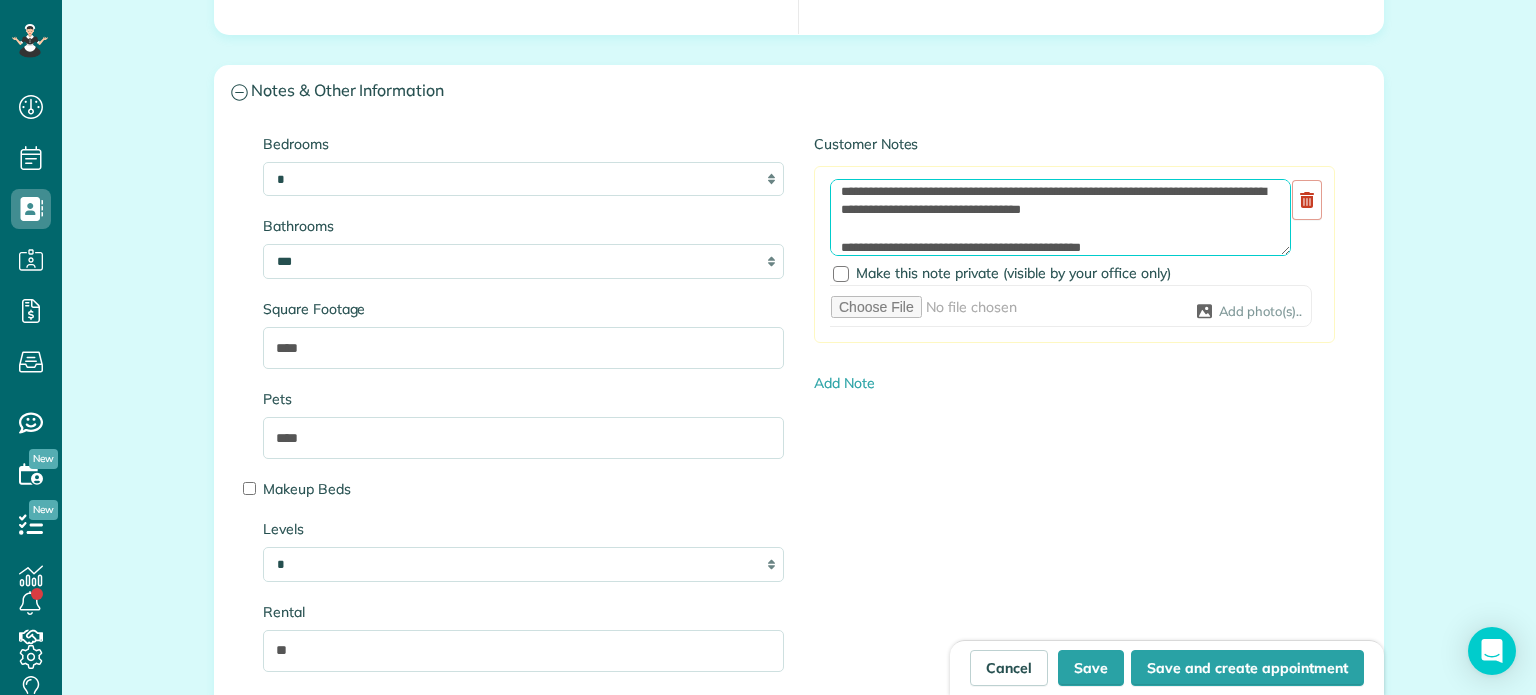 click on "**********" at bounding box center [1060, 217] 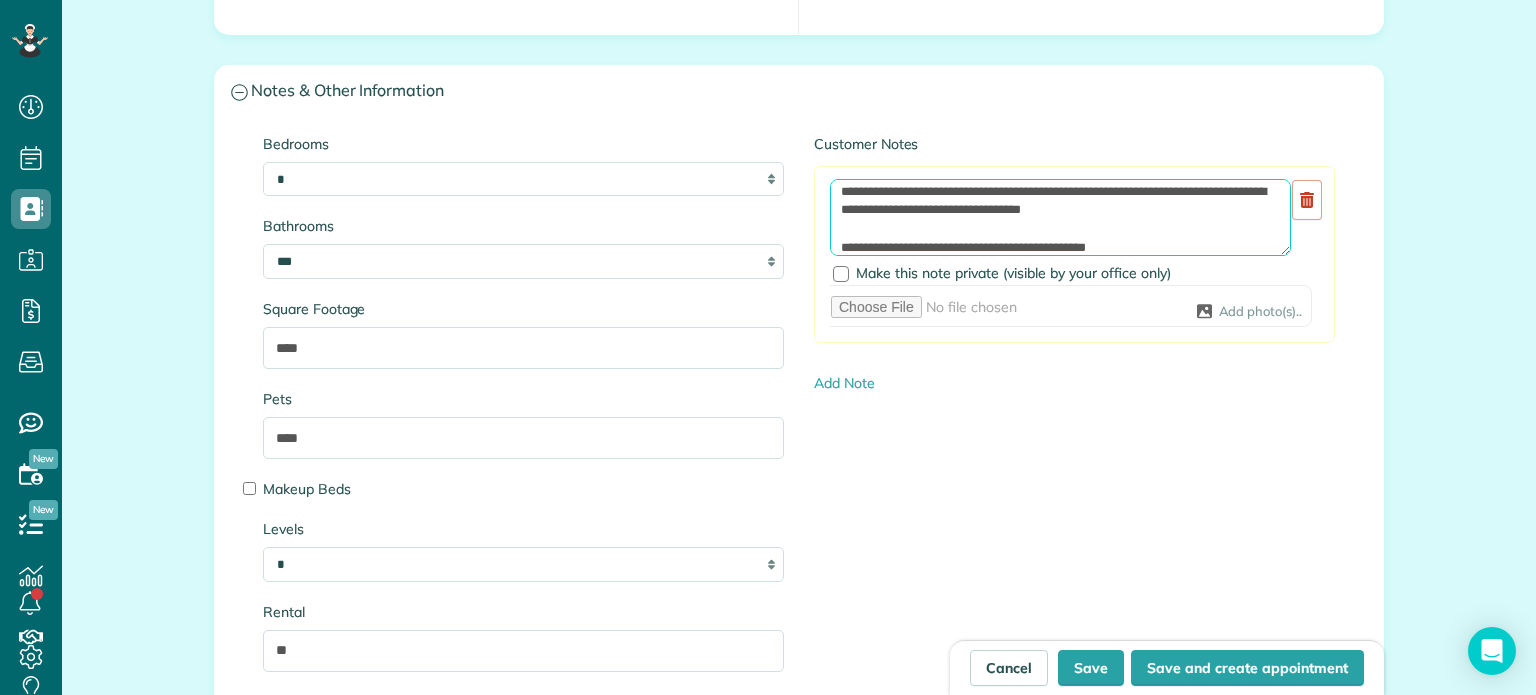 scroll, scrollTop: 25, scrollLeft: 0, axis: vertical 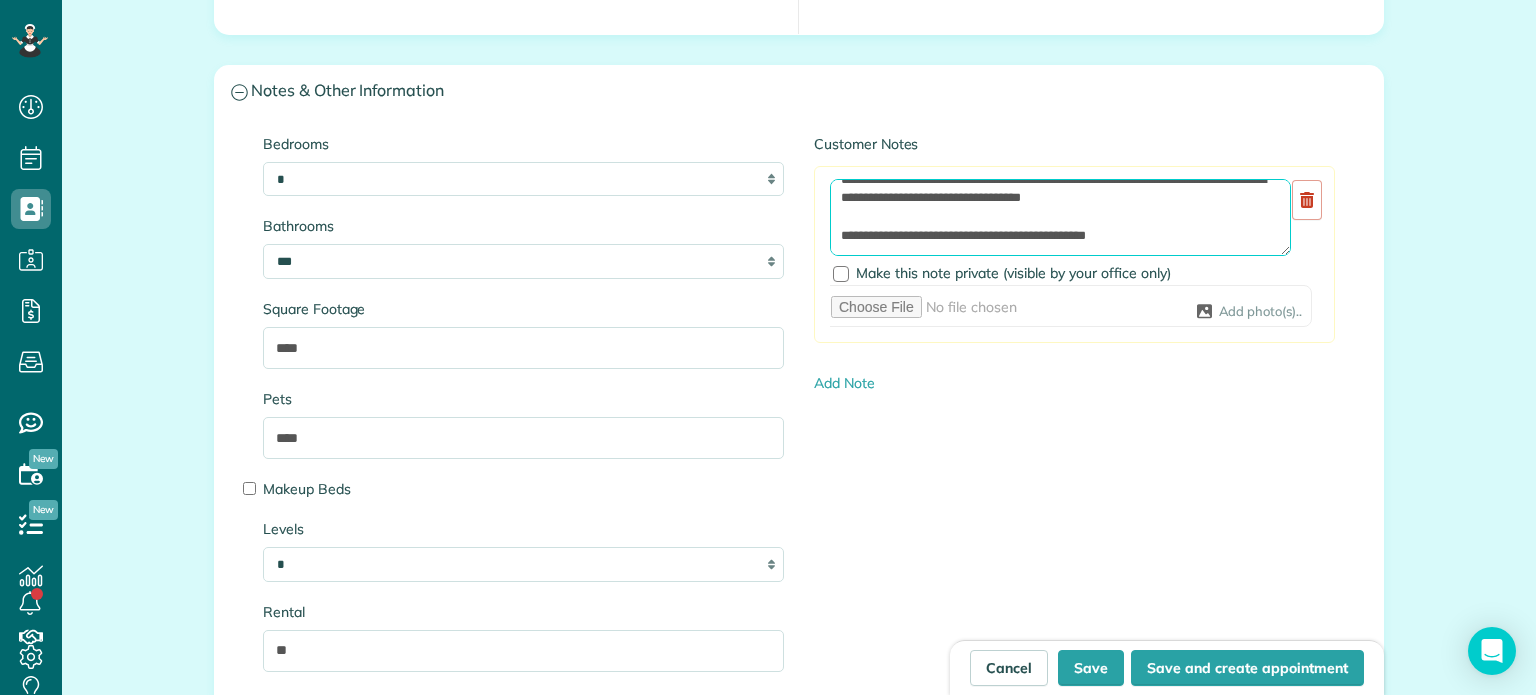 paste on "**********" 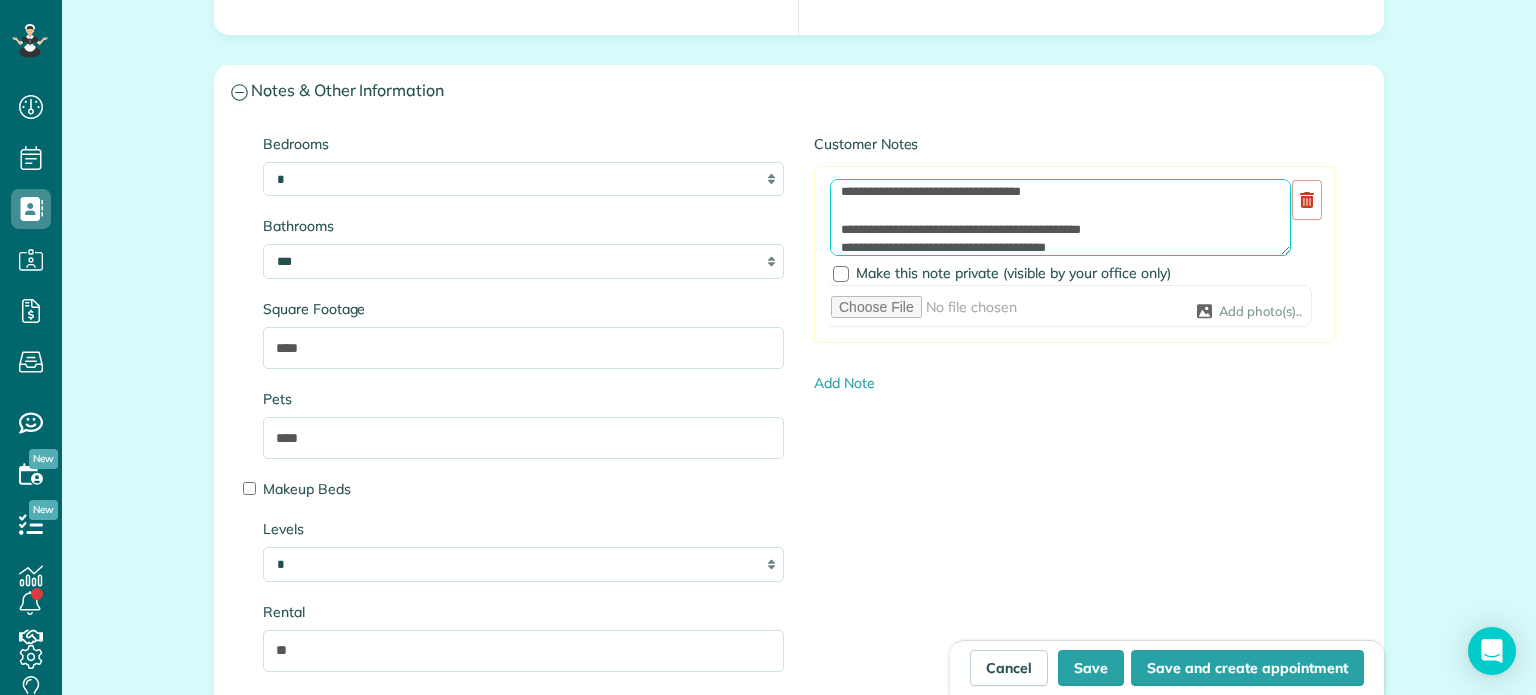 scroll, scrollTop: 341, scrollLeft: 0, axis: vertical 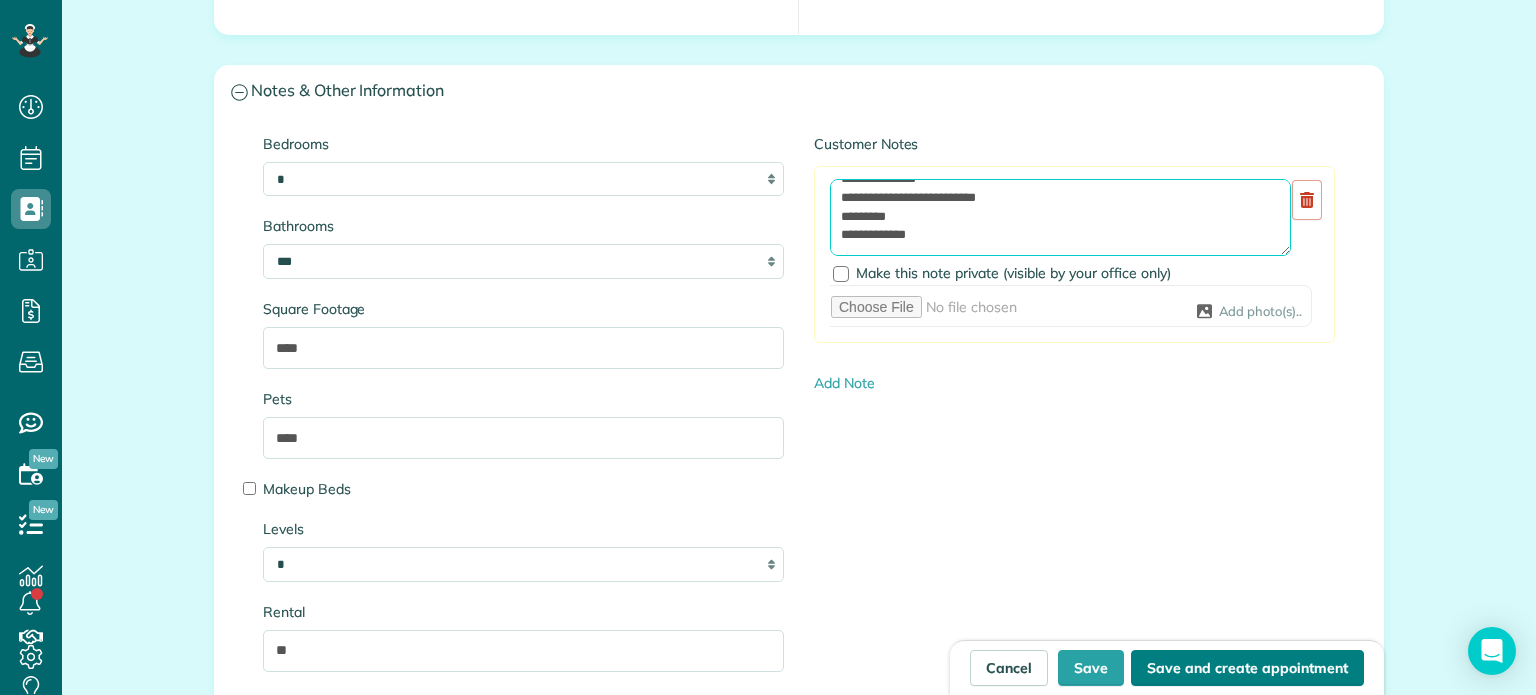type on "**********" 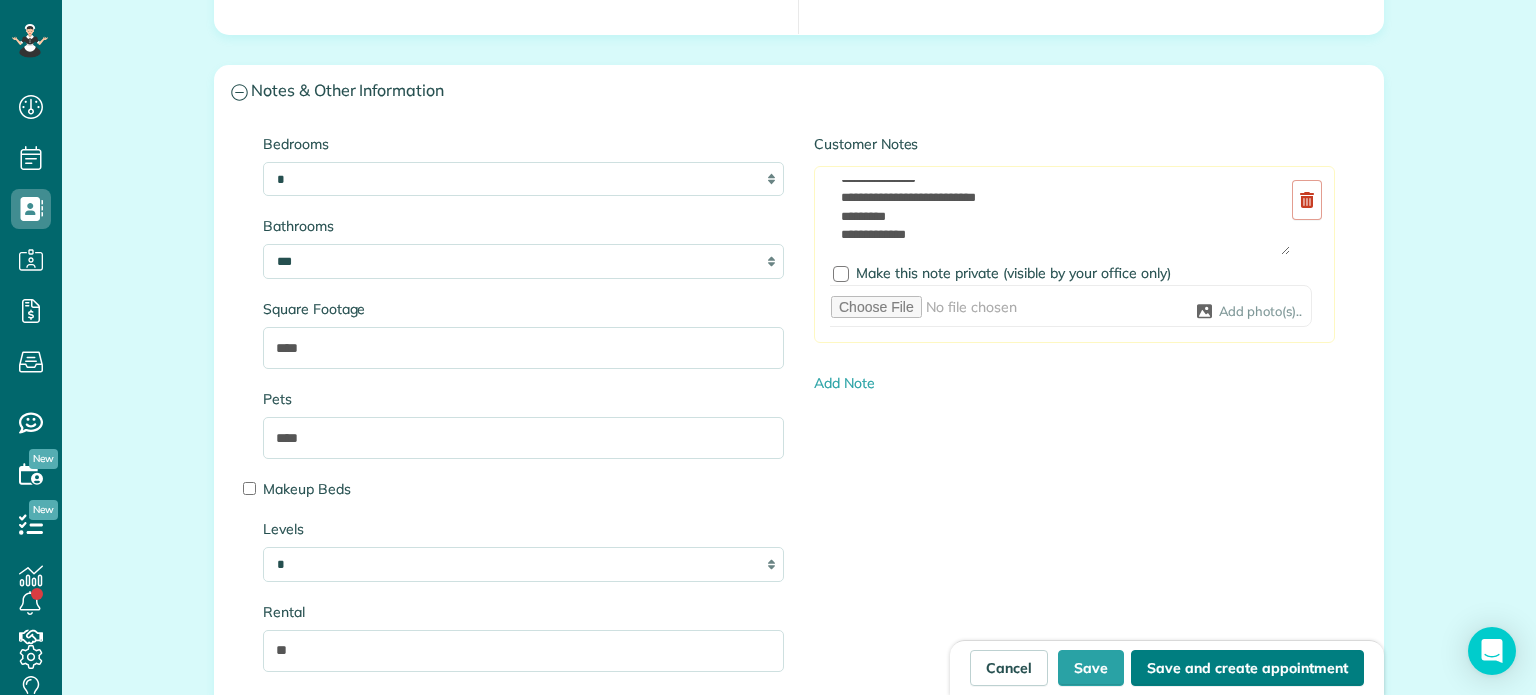 click on "Save and create appointment" at bounding box center (1247, 668) 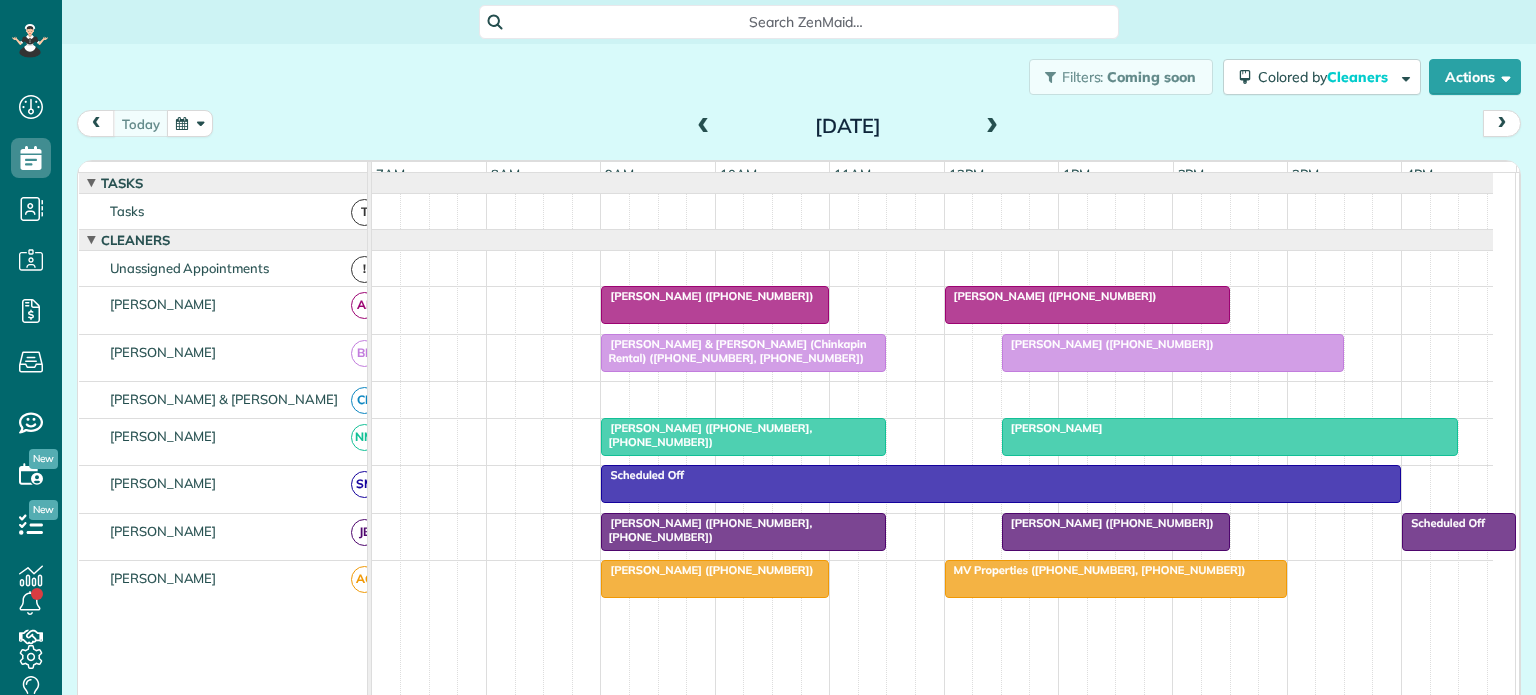 scroll, scrollTop: 0, scrollLeft: 0, axis: both 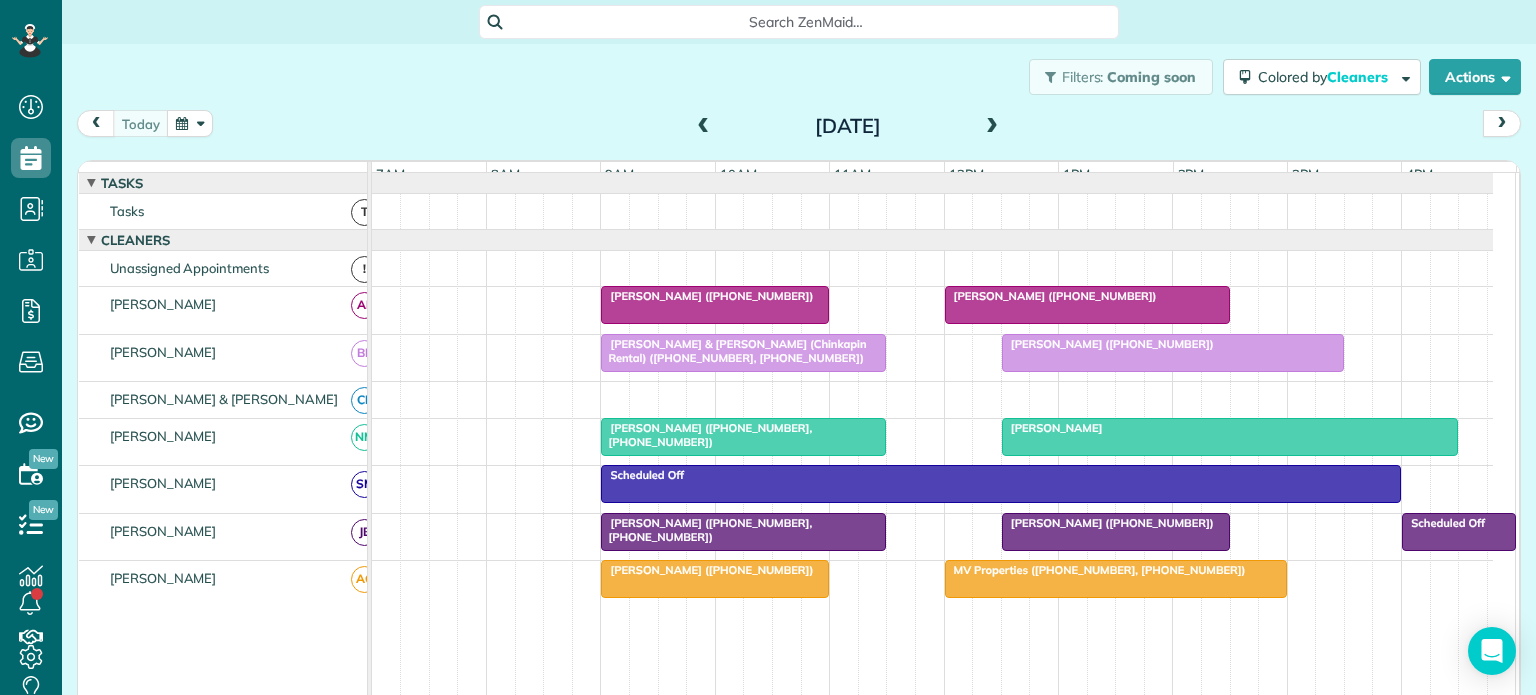 click on "[PERSON_NAME] ([PHONE_NUMBER])" at bounding box center (707, 296) 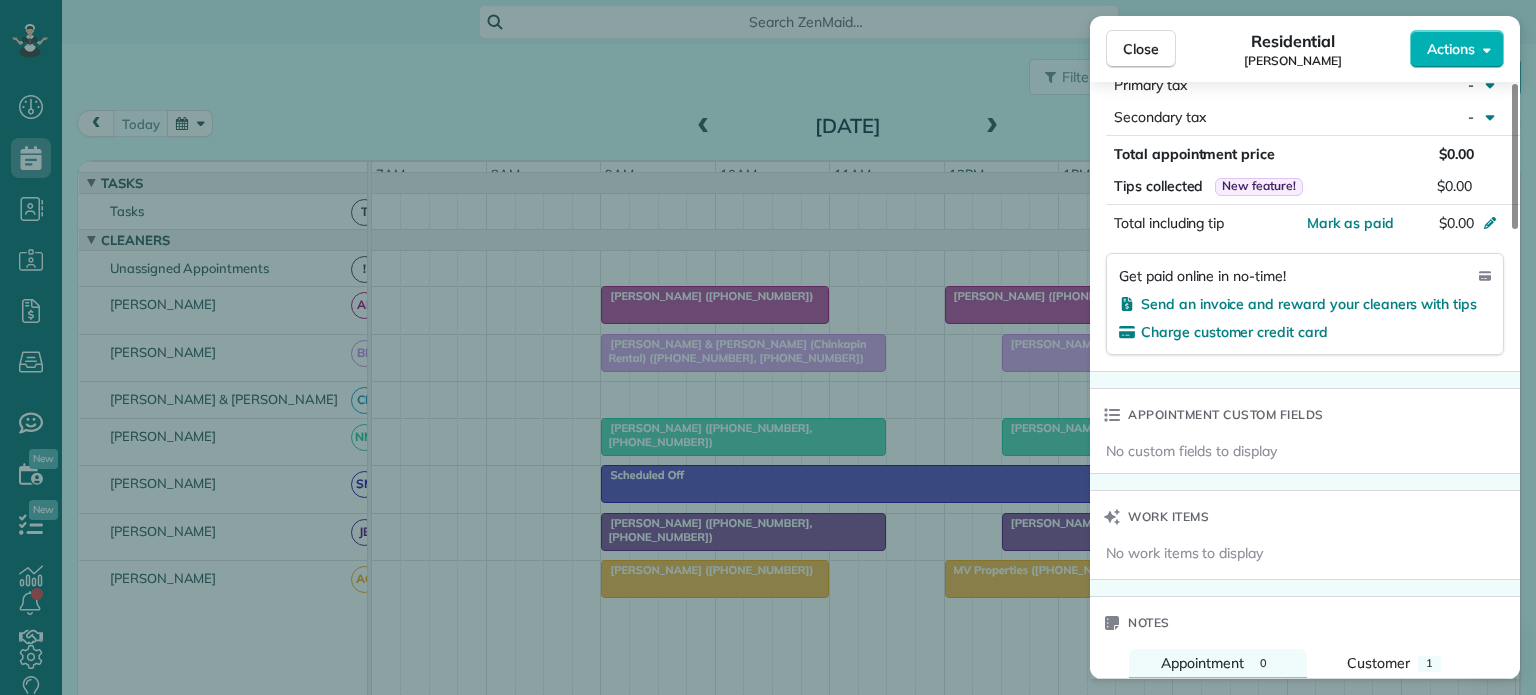 scroll, scrollTop: 1500, scrollLeft: 0, axis: vertical 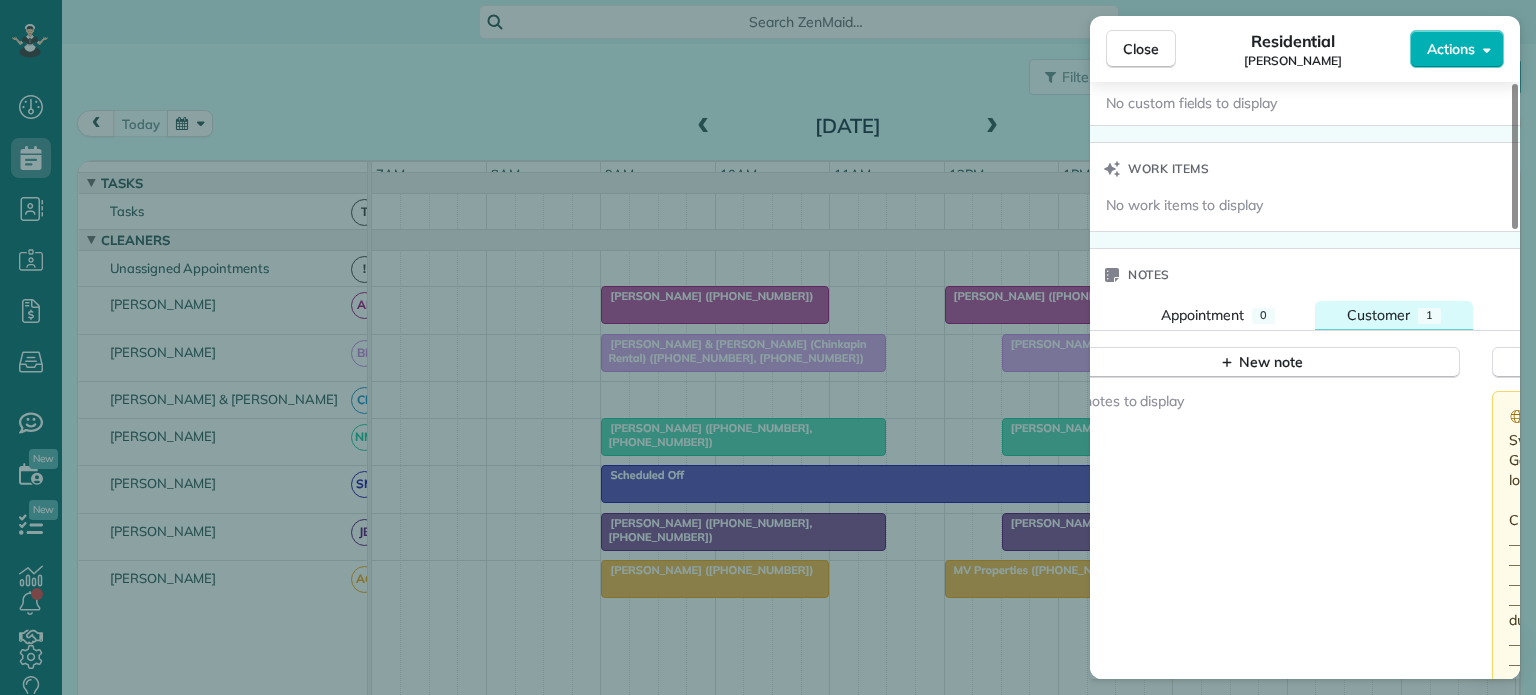 click on "Customer" at bounding box center (1378, 315) 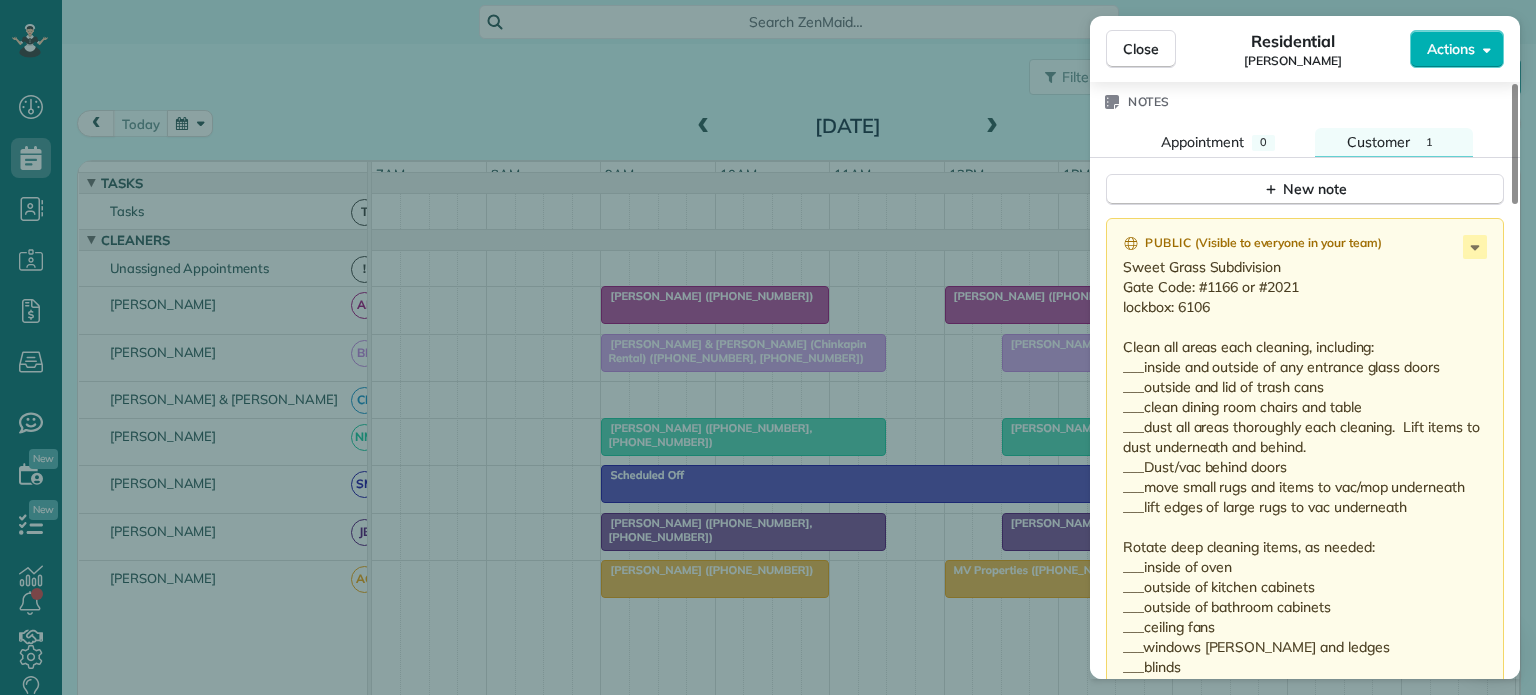scroll, scrollTop: 1700, scrollLeft: 0, axis: vertical 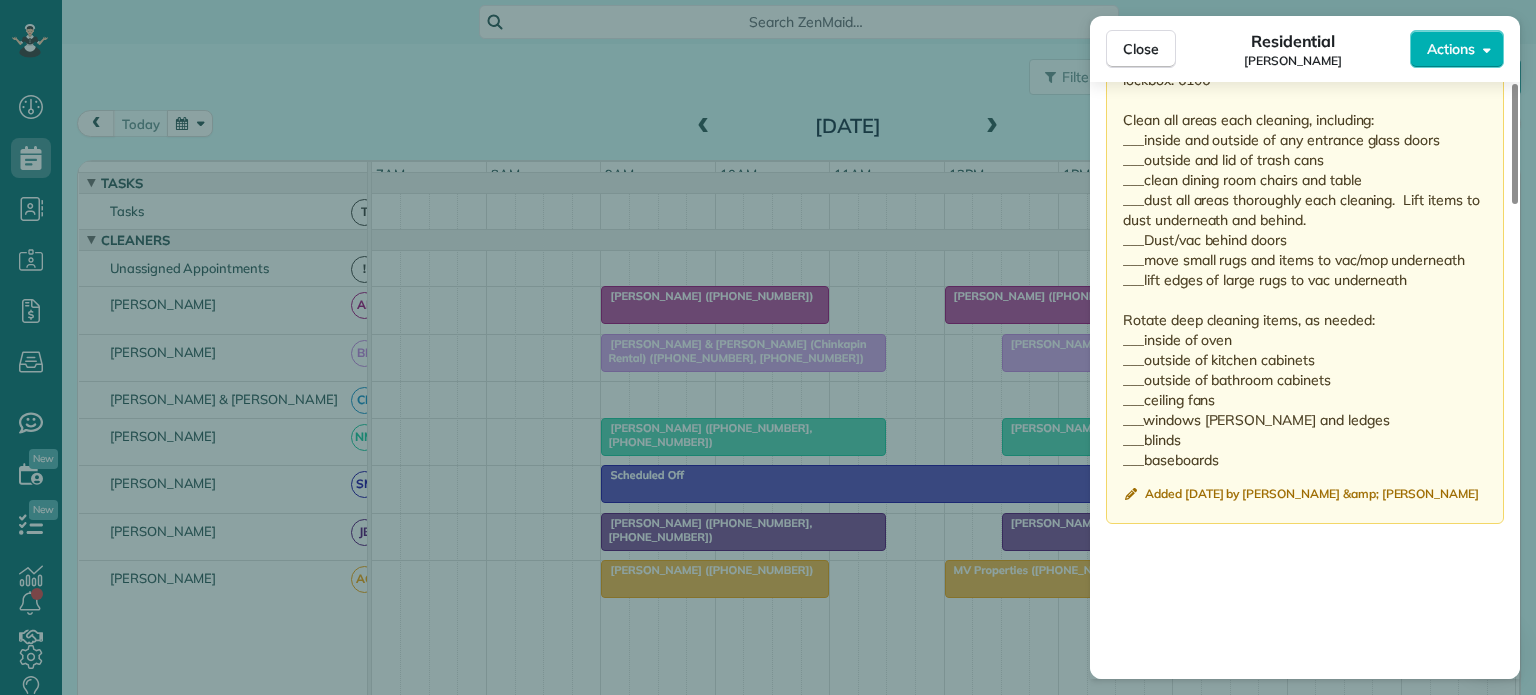 drag, startPoint x: 1123, startPoint y: 319, endPoint x: 1235, endPoint y: 458, distance: 178.5077 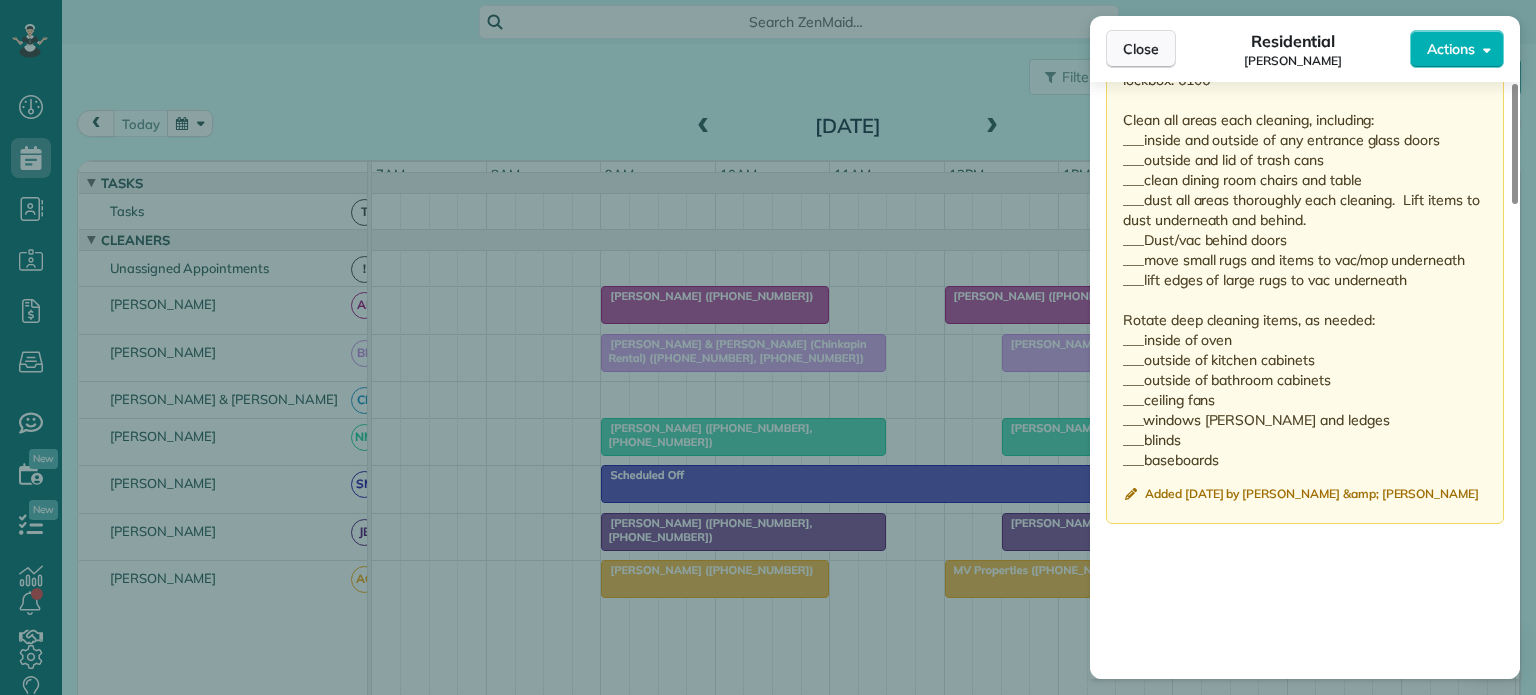 click on "Close" at bounding box center (1141, 49) 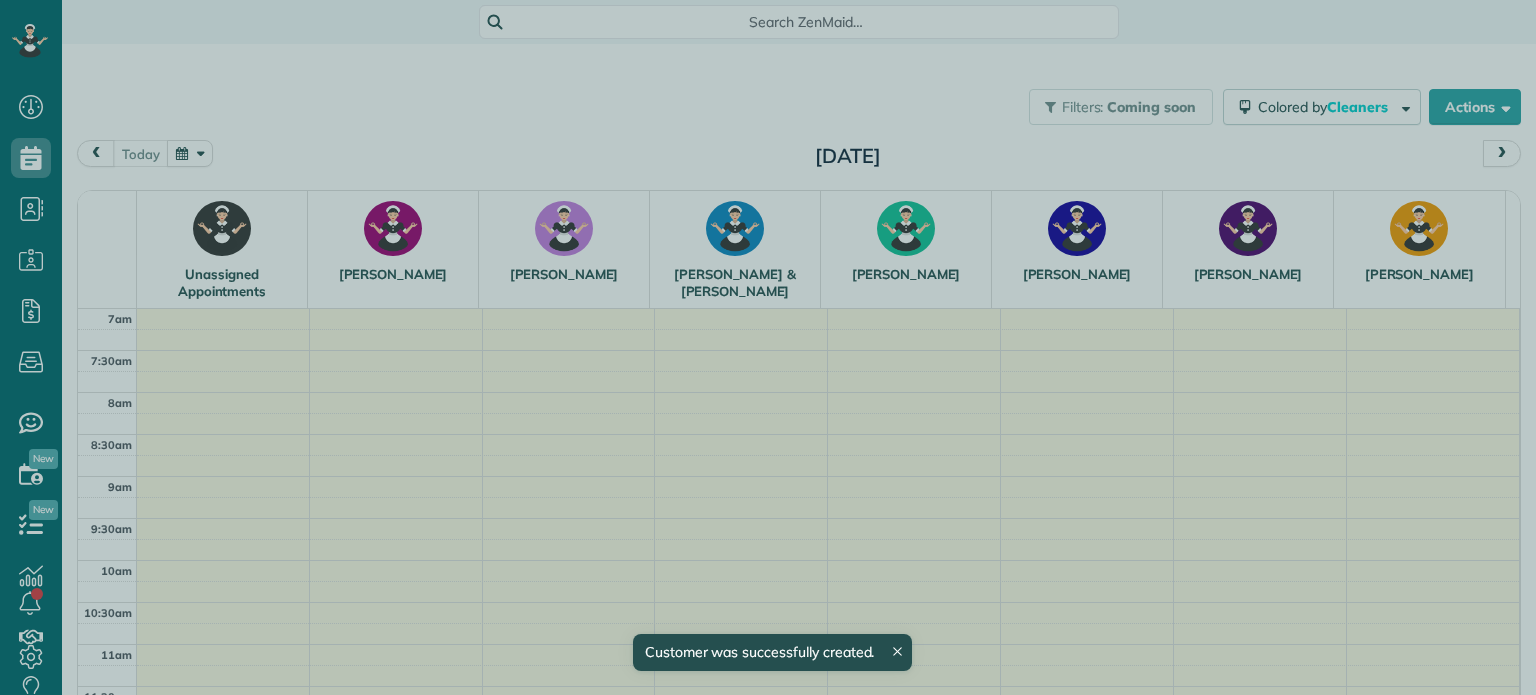 scroll, scrollTop: 0, scrollLeft: 0, axis: both 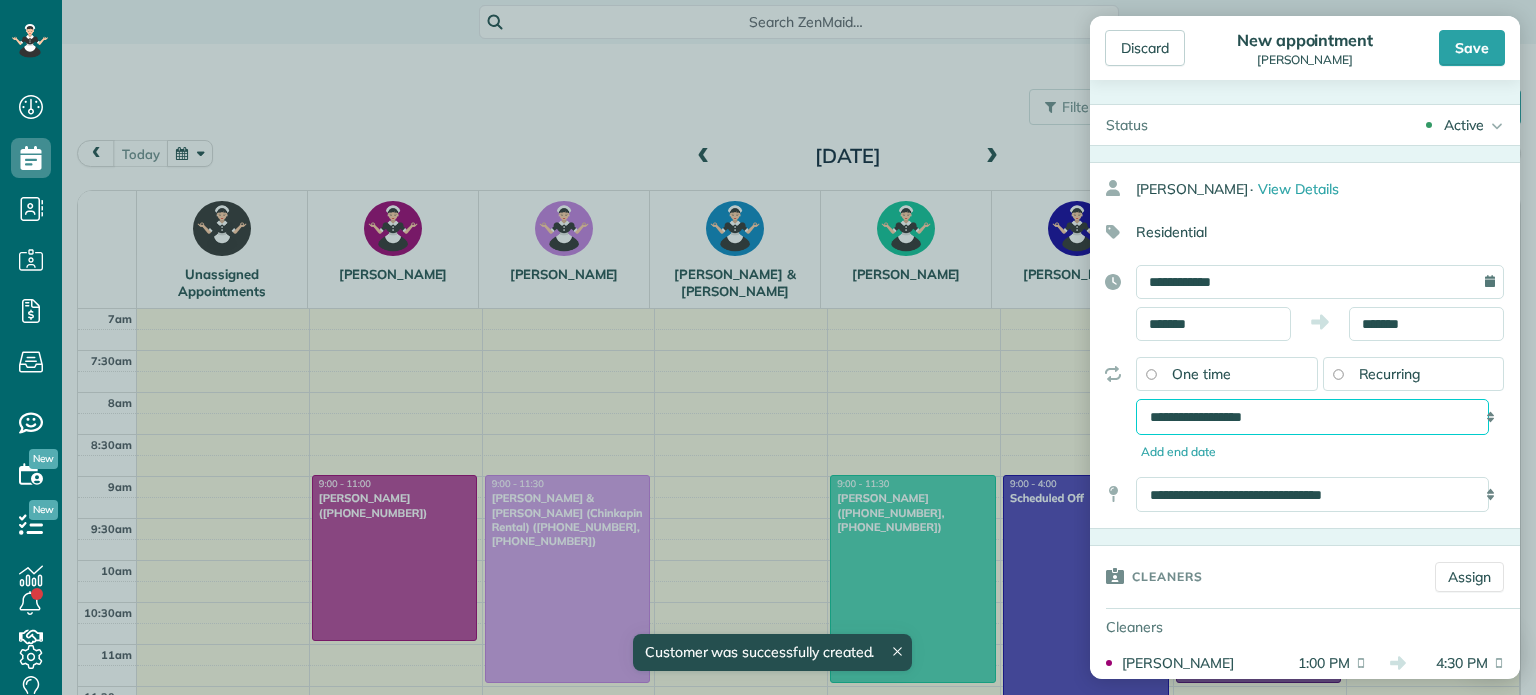 click on "**********" at bounding box center [1312, 417] 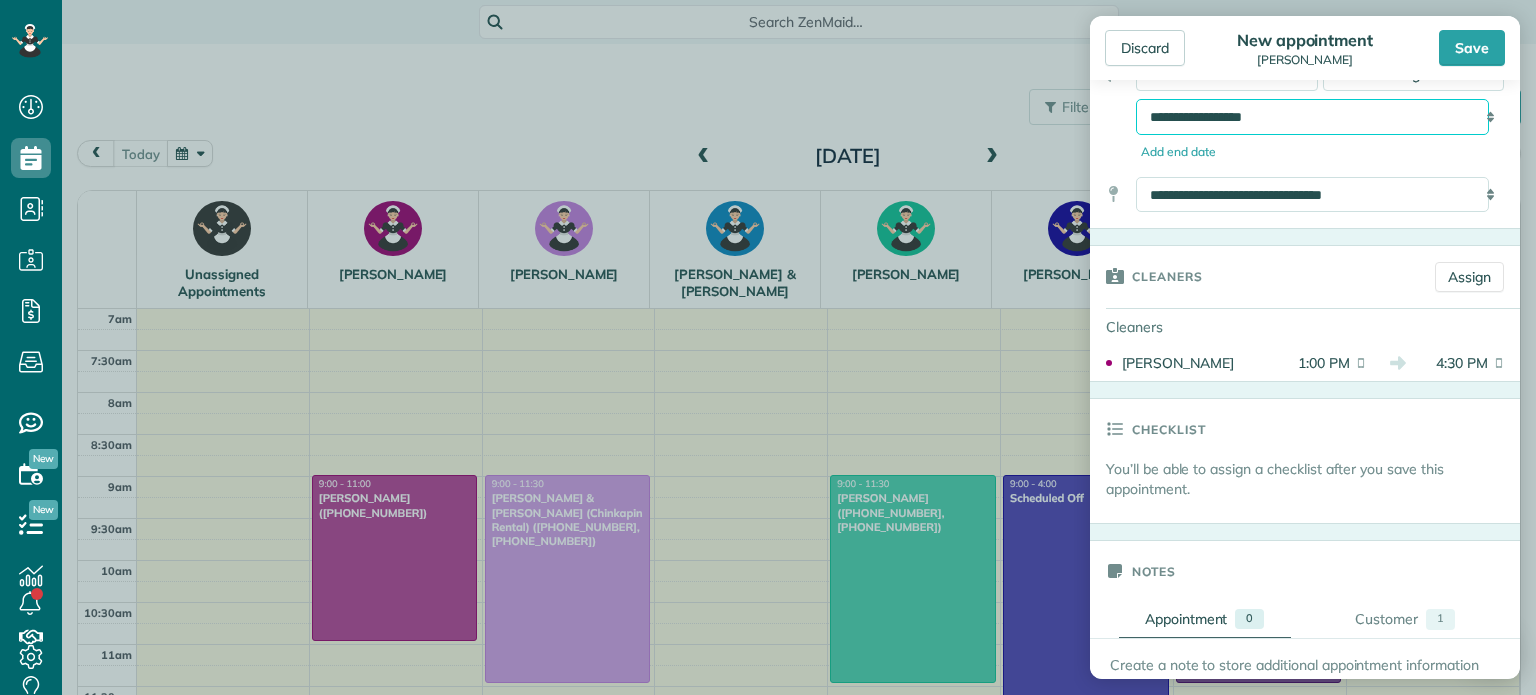scroll, scrollTop: 500, scrollLeft: 0, axis: vertical 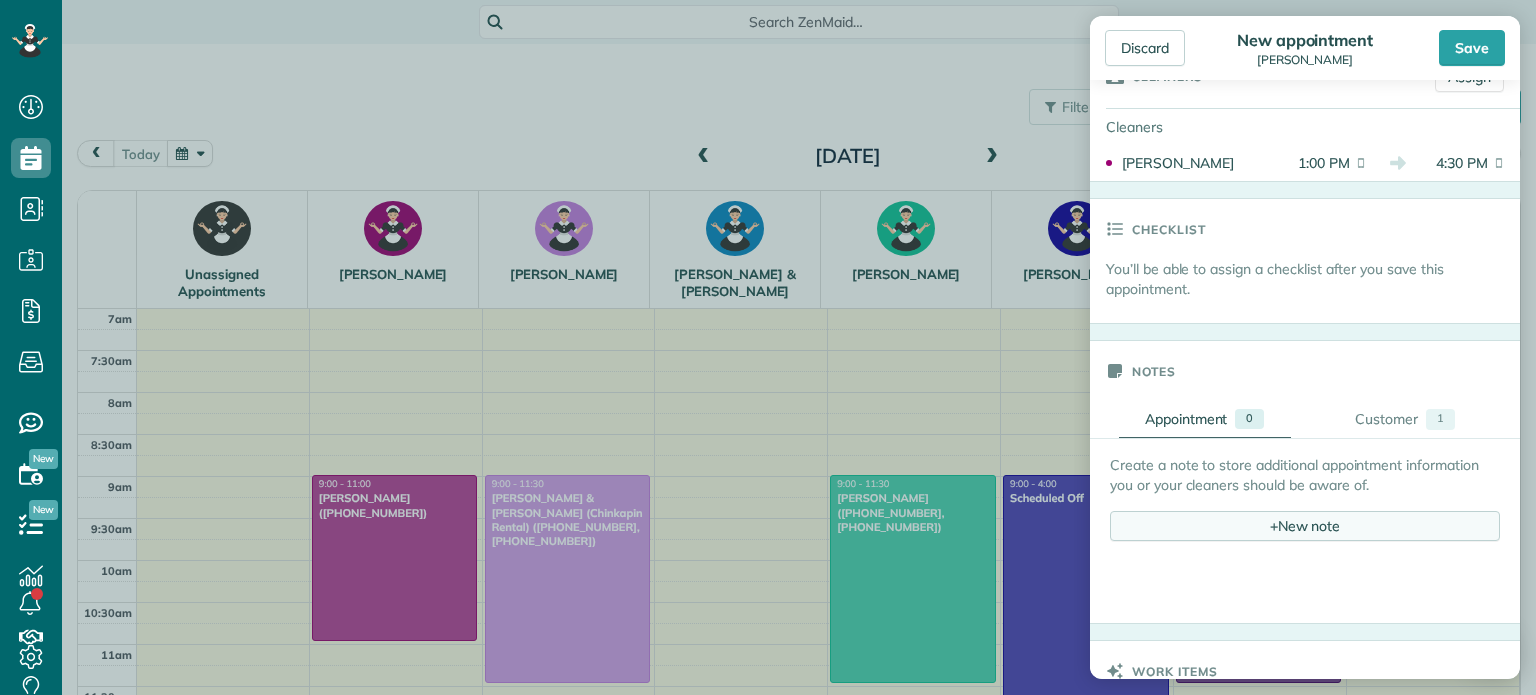 click on "+ New note" at bounding box center (1305, 526) 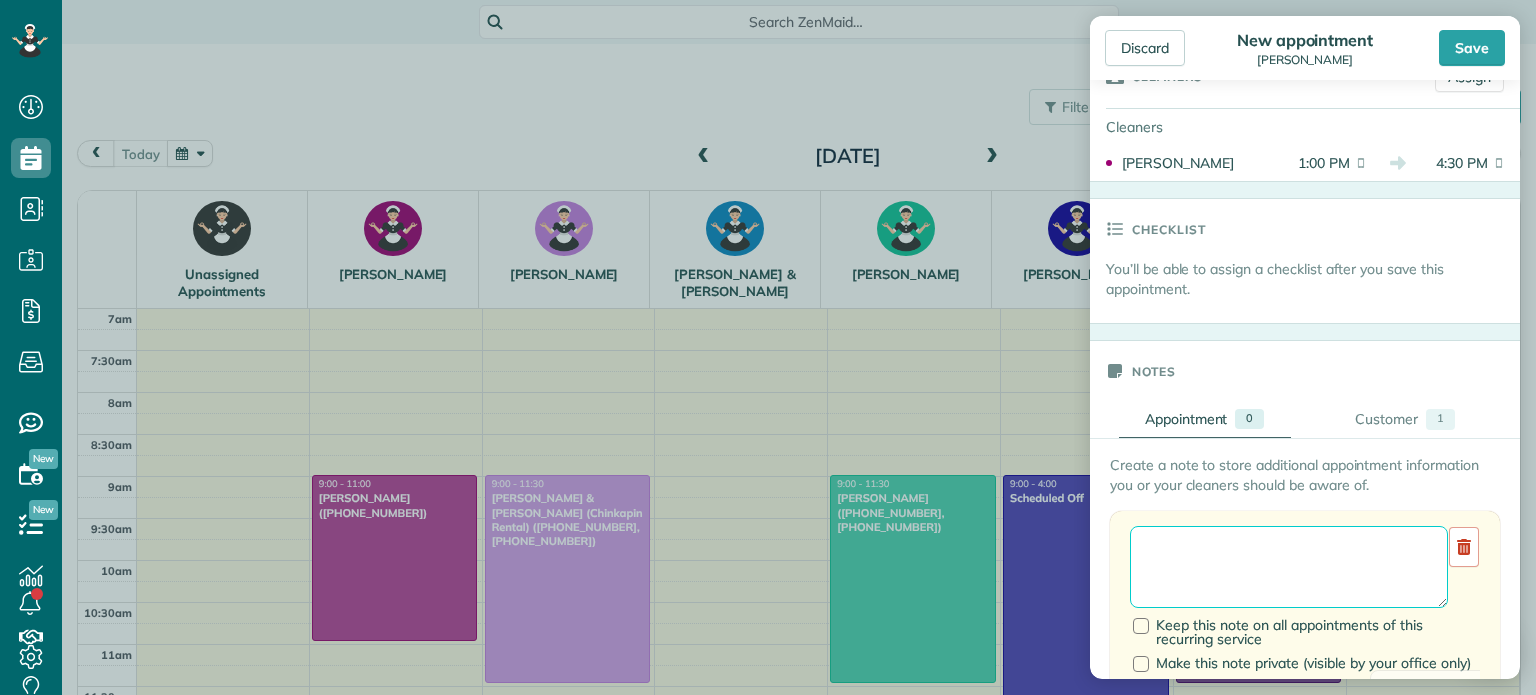click at bounding box center (1289, 567) 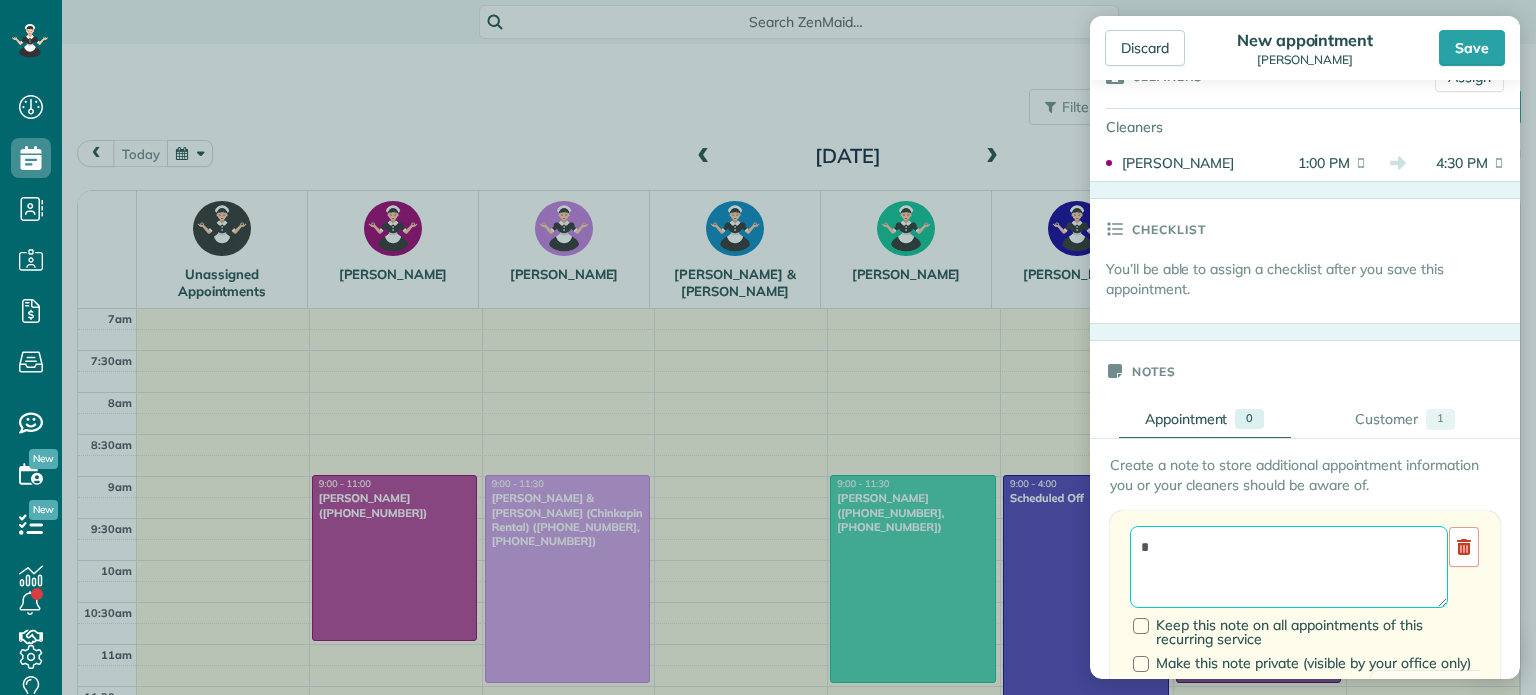 scroll, scrollTop: 955, scrollLeft: 51, axis: both 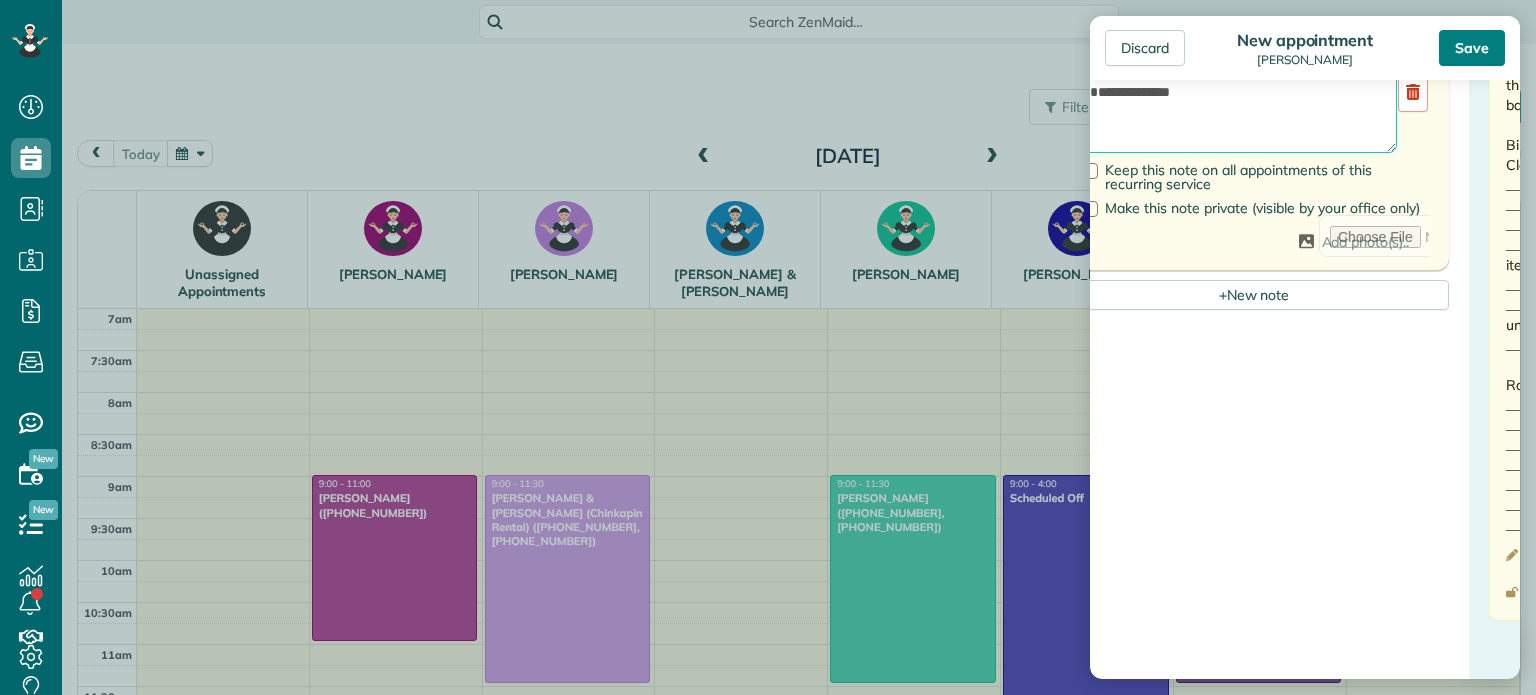 type on "**********" 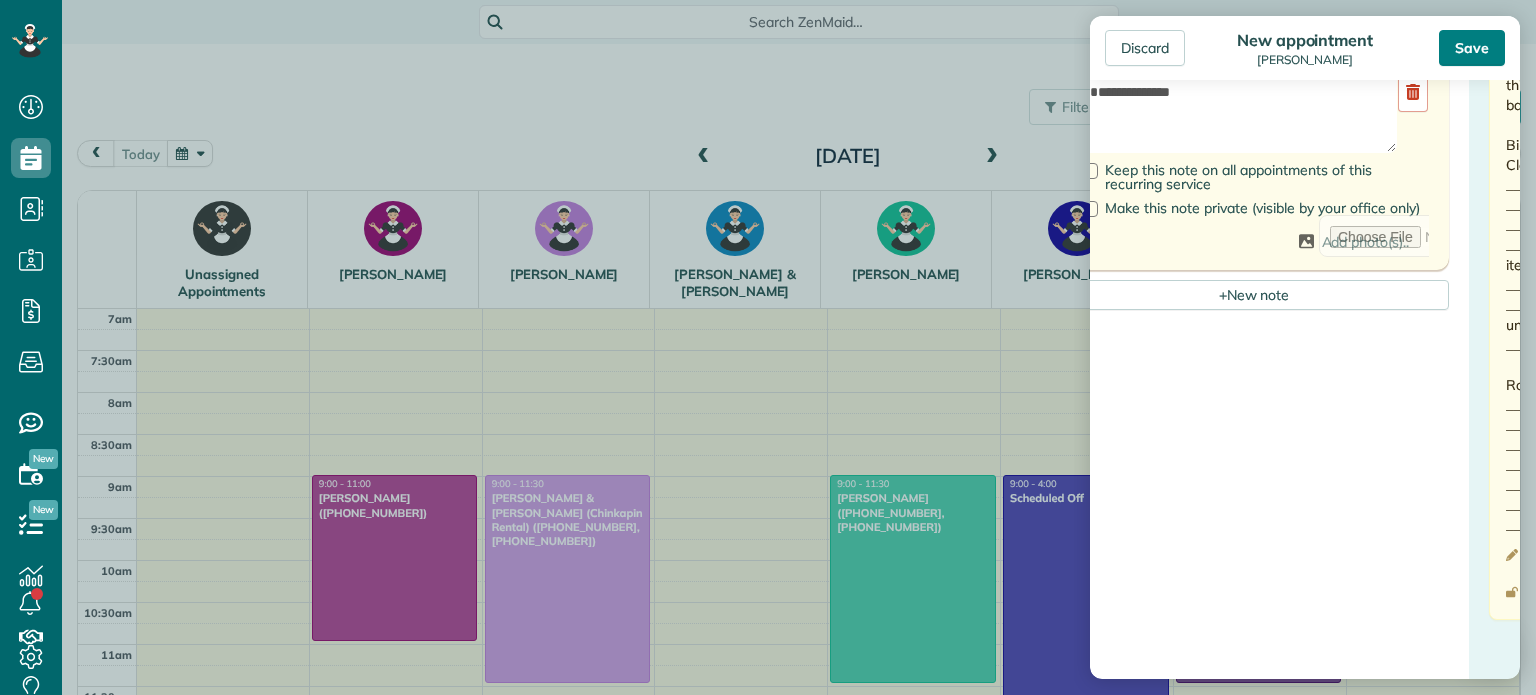click on "Save" at bounding box center (1472, 48) 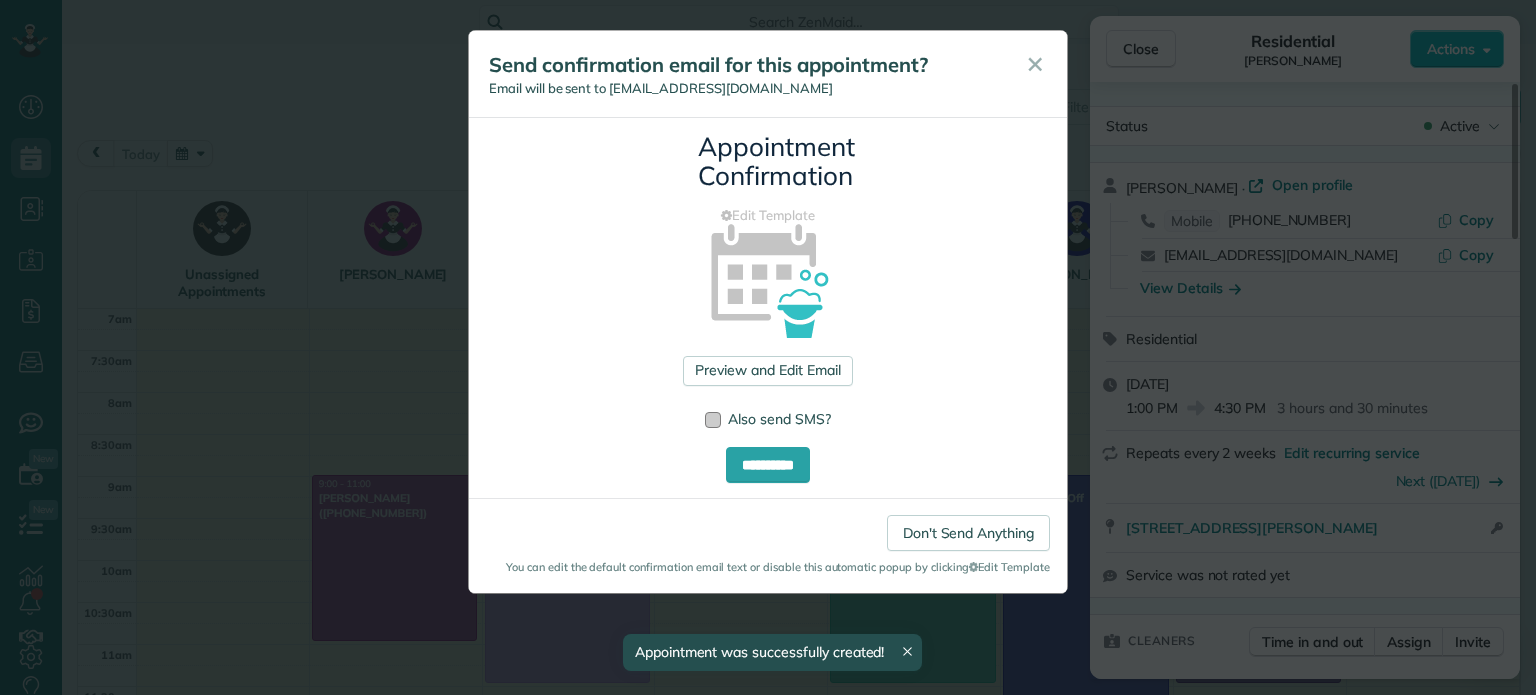 click at bounding box center [713, 420] 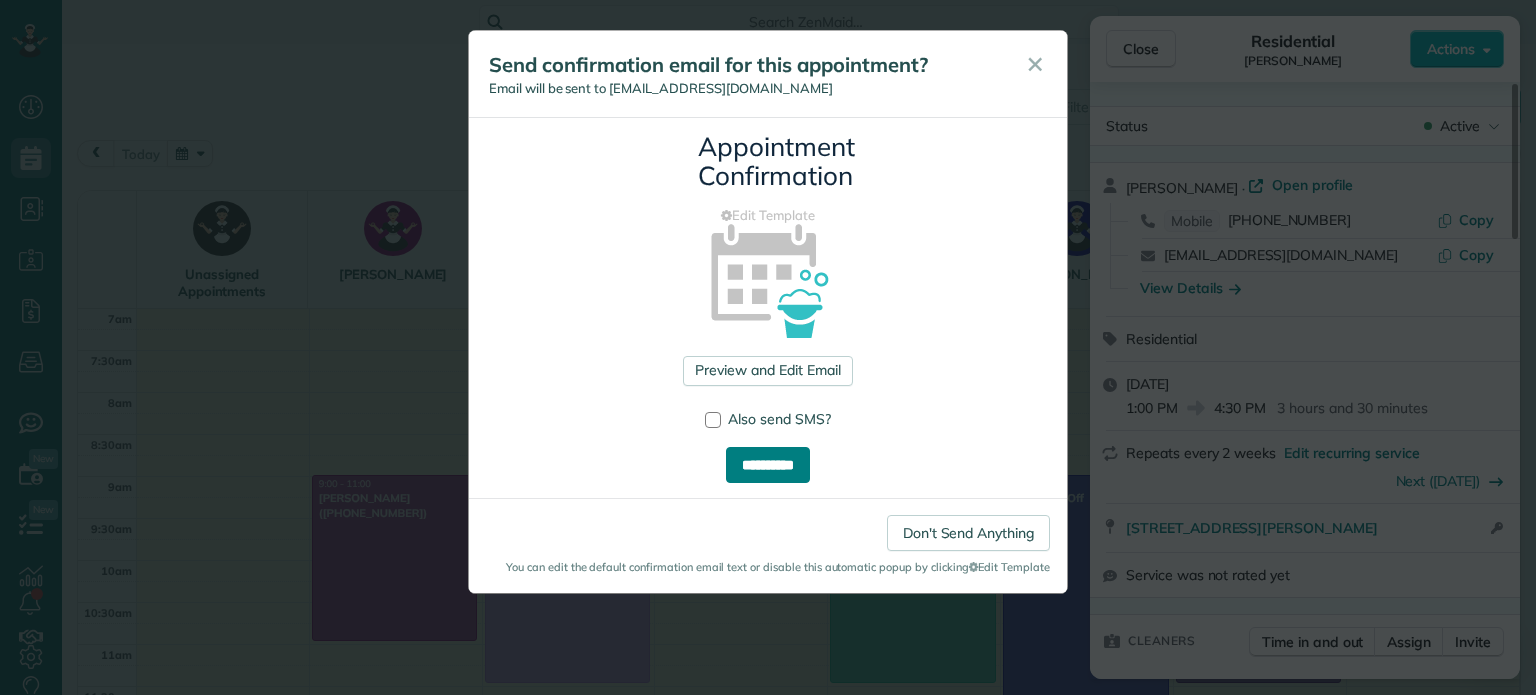 click on "**********" at bounding box center [768, 465] 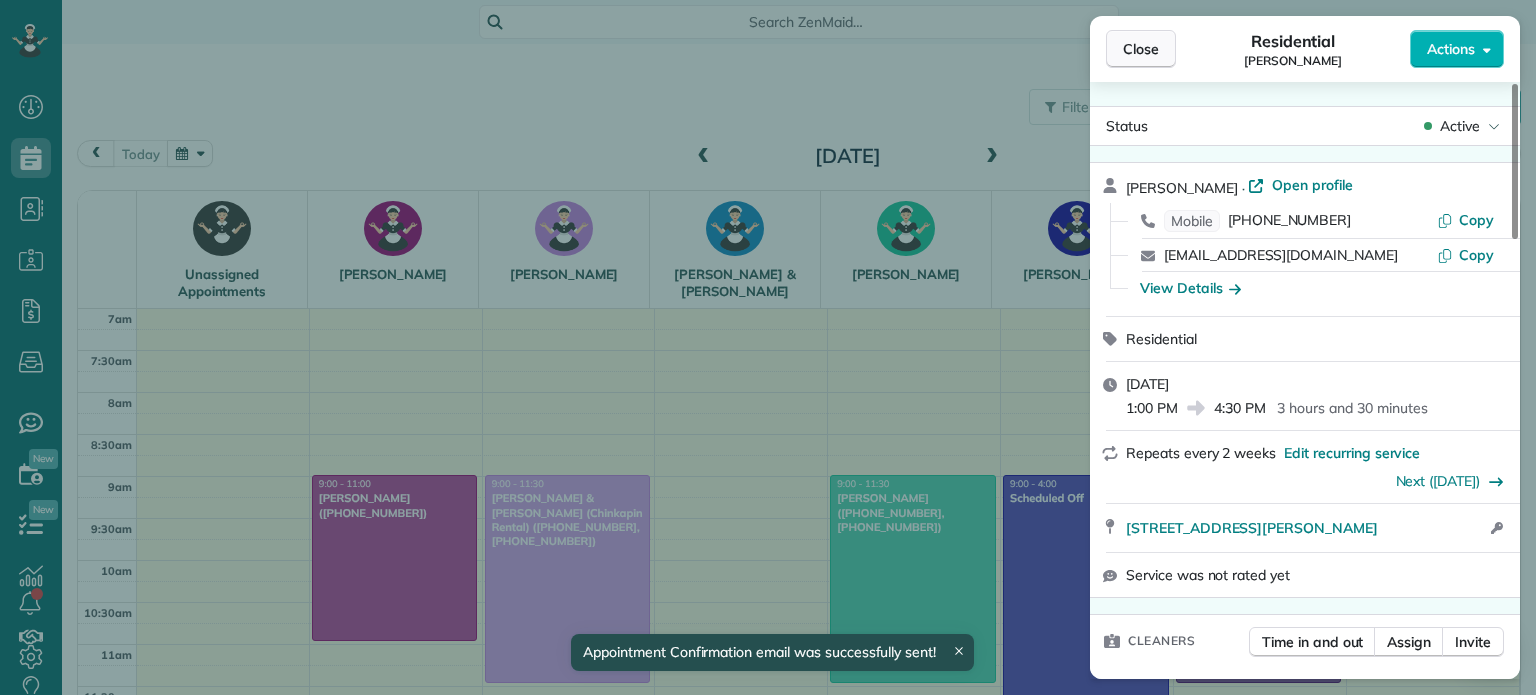 click on "Close" at bounding box center [1141, 49] 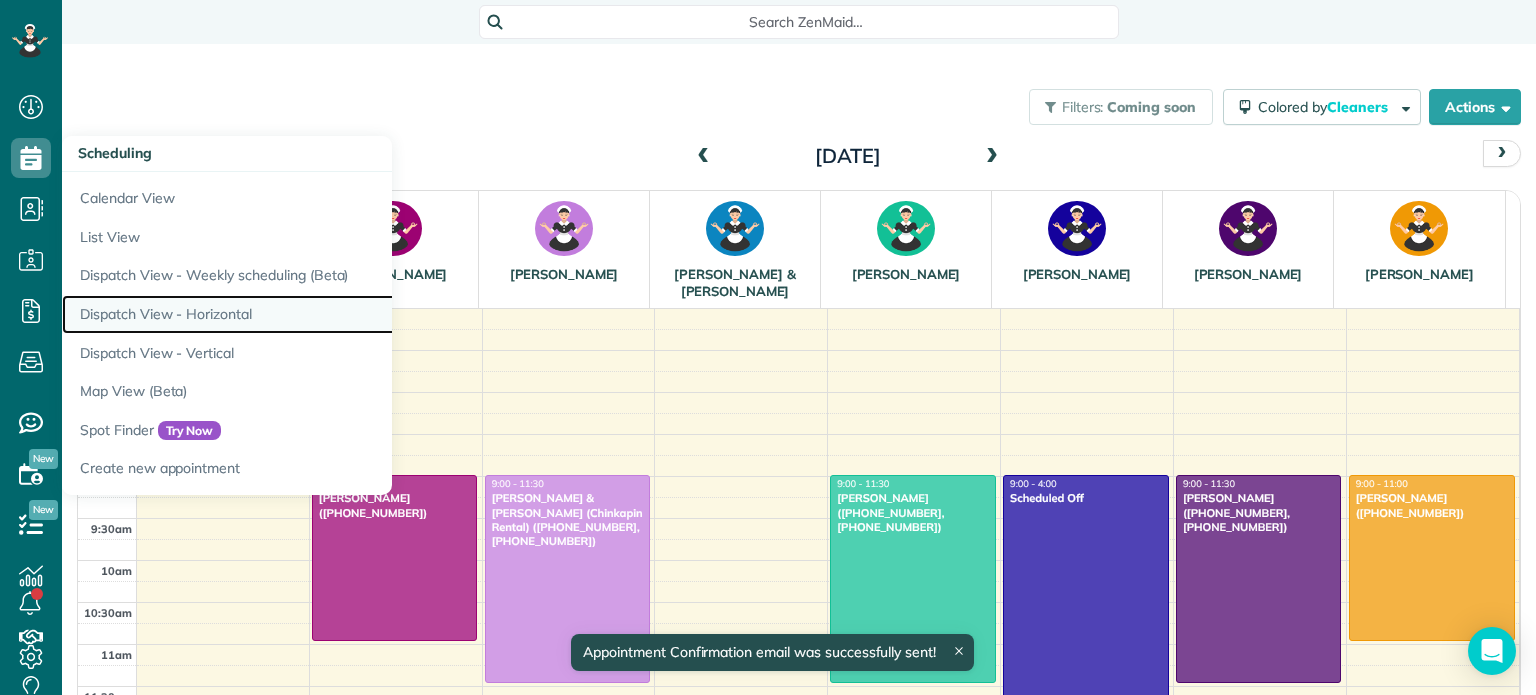 click on "Dispatch View - Horizontal" at bounding box center [312, 314] 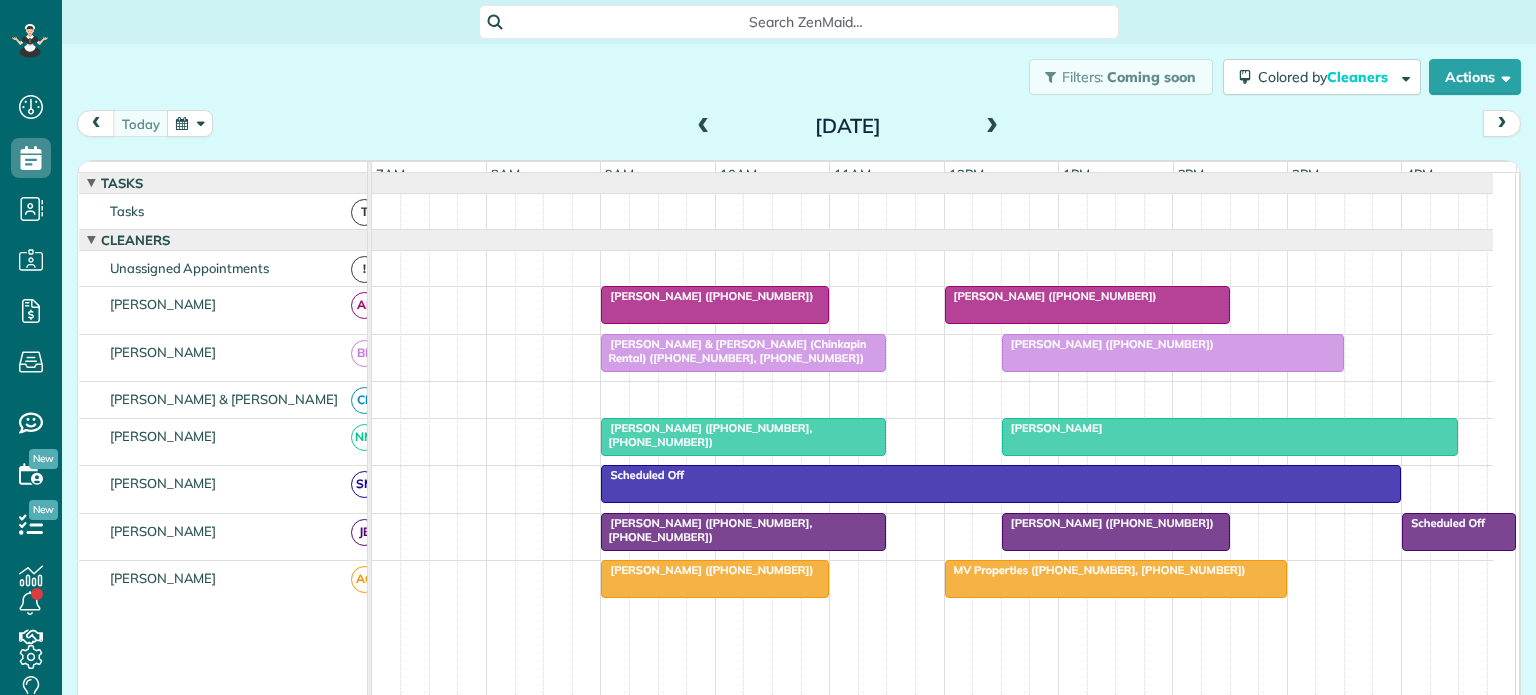 scroll, scrollTop: 0, scrollLeft: 0, axis: both 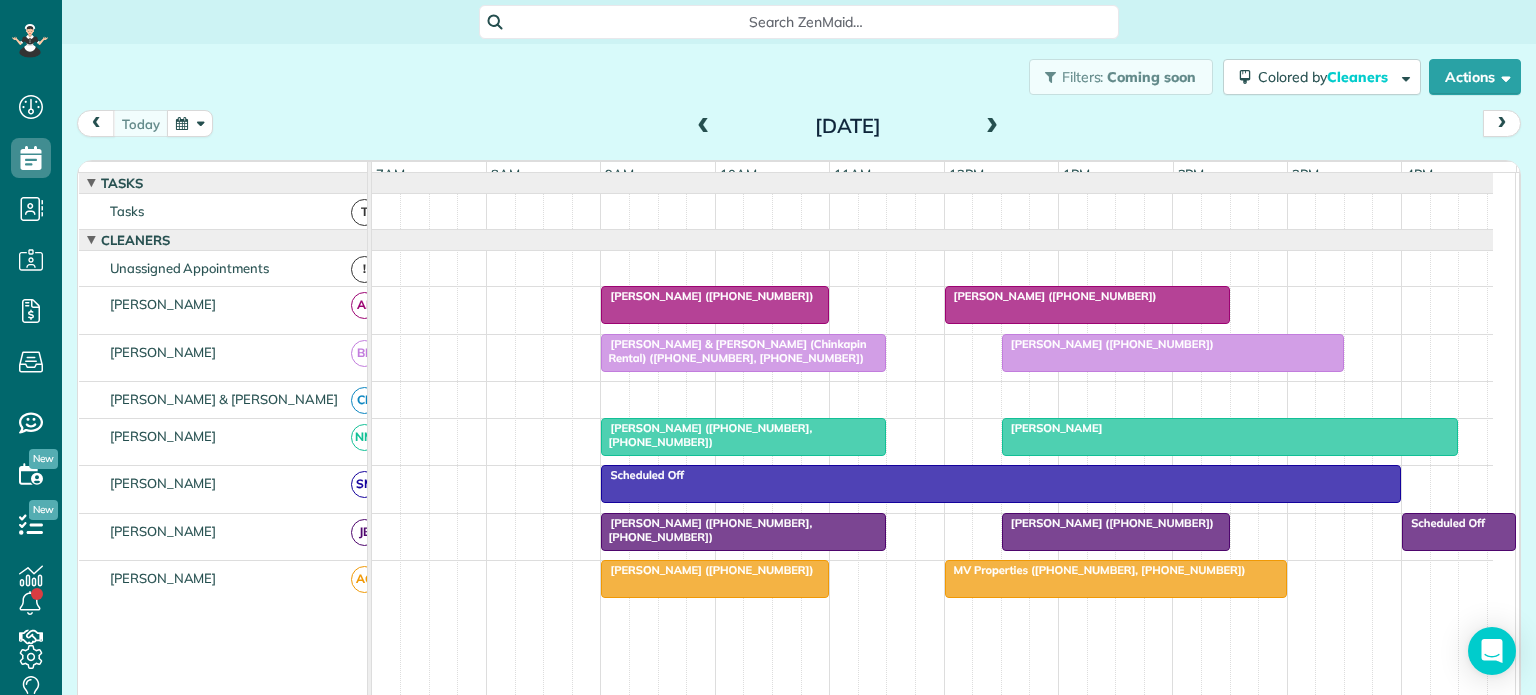 click at bounding box center (190, 123) 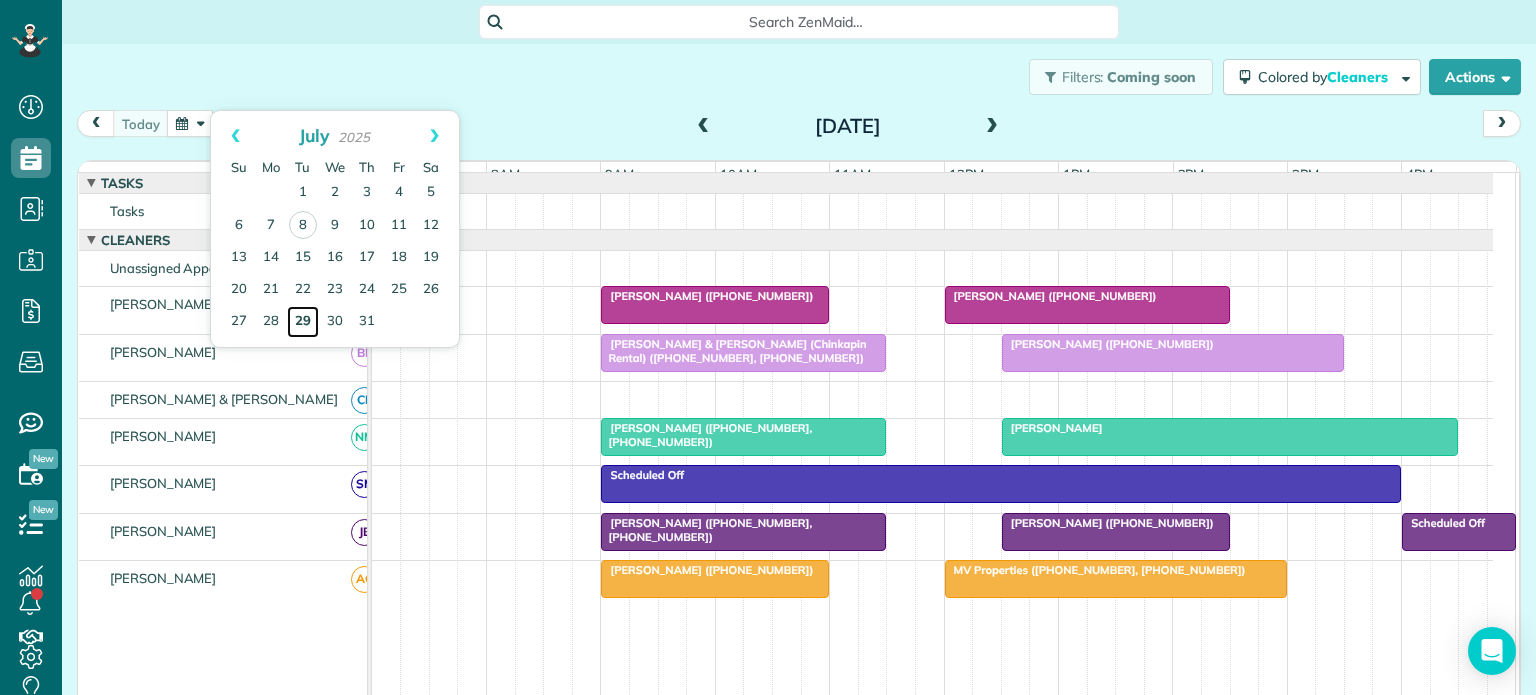 click on "29" at bounding box center (303, 322) 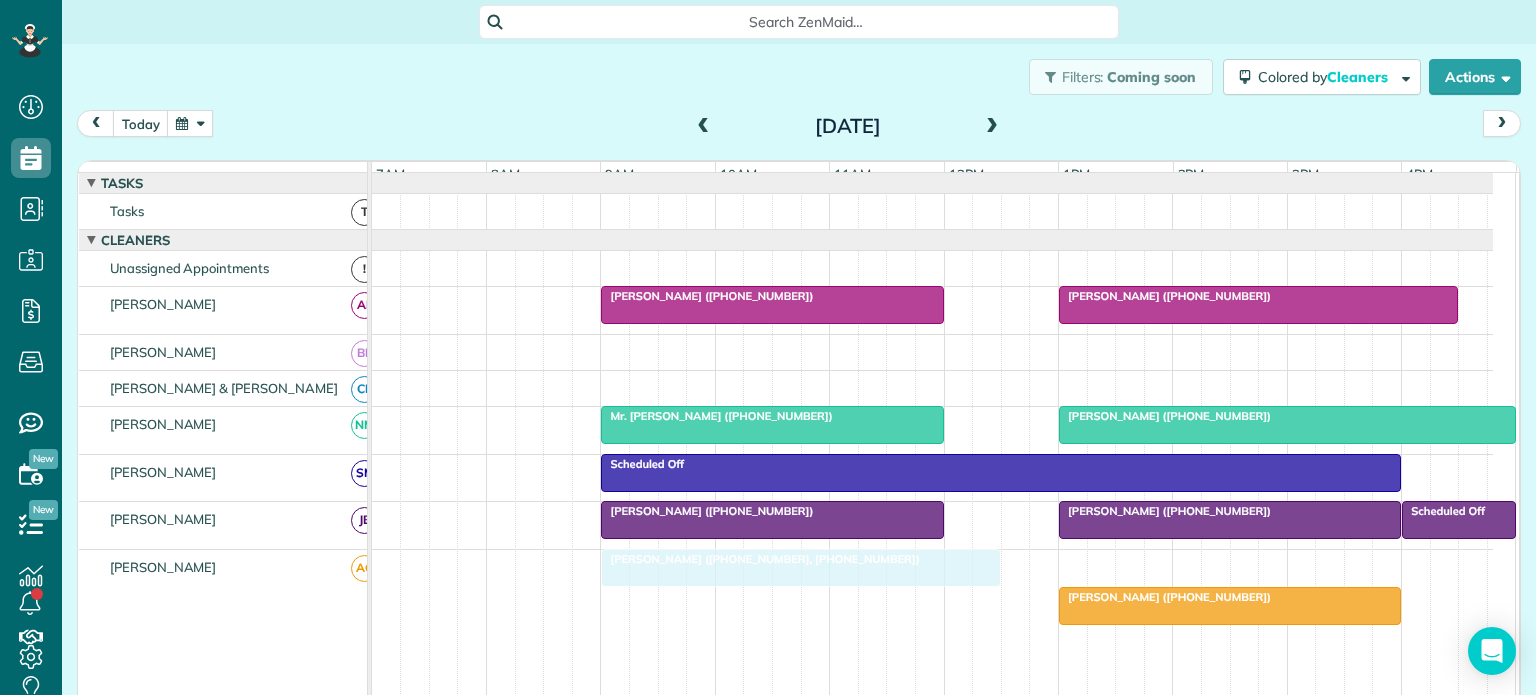 drag, startPoint x: 1132, startPoint y: 567, endPoint x: 686, endPoint y: 575, distance: 446.07175 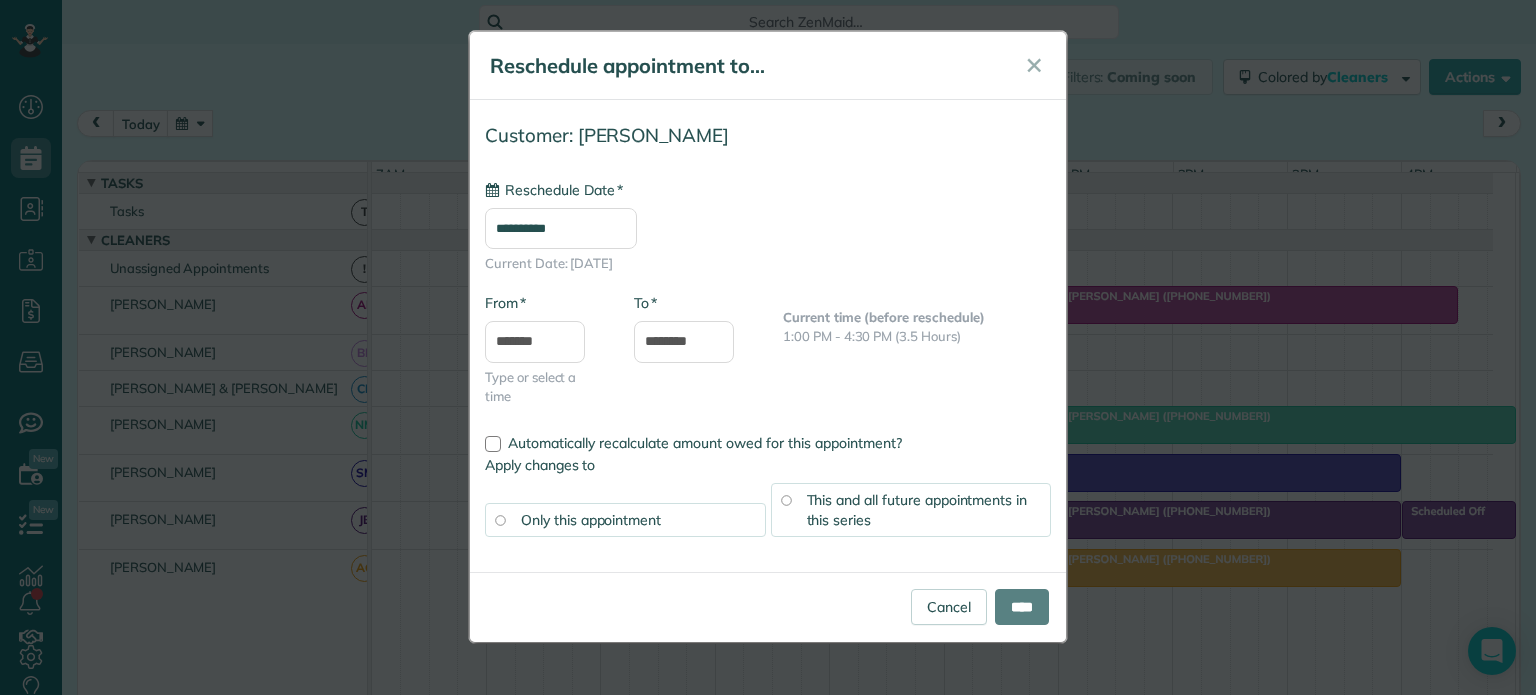type on "**********" 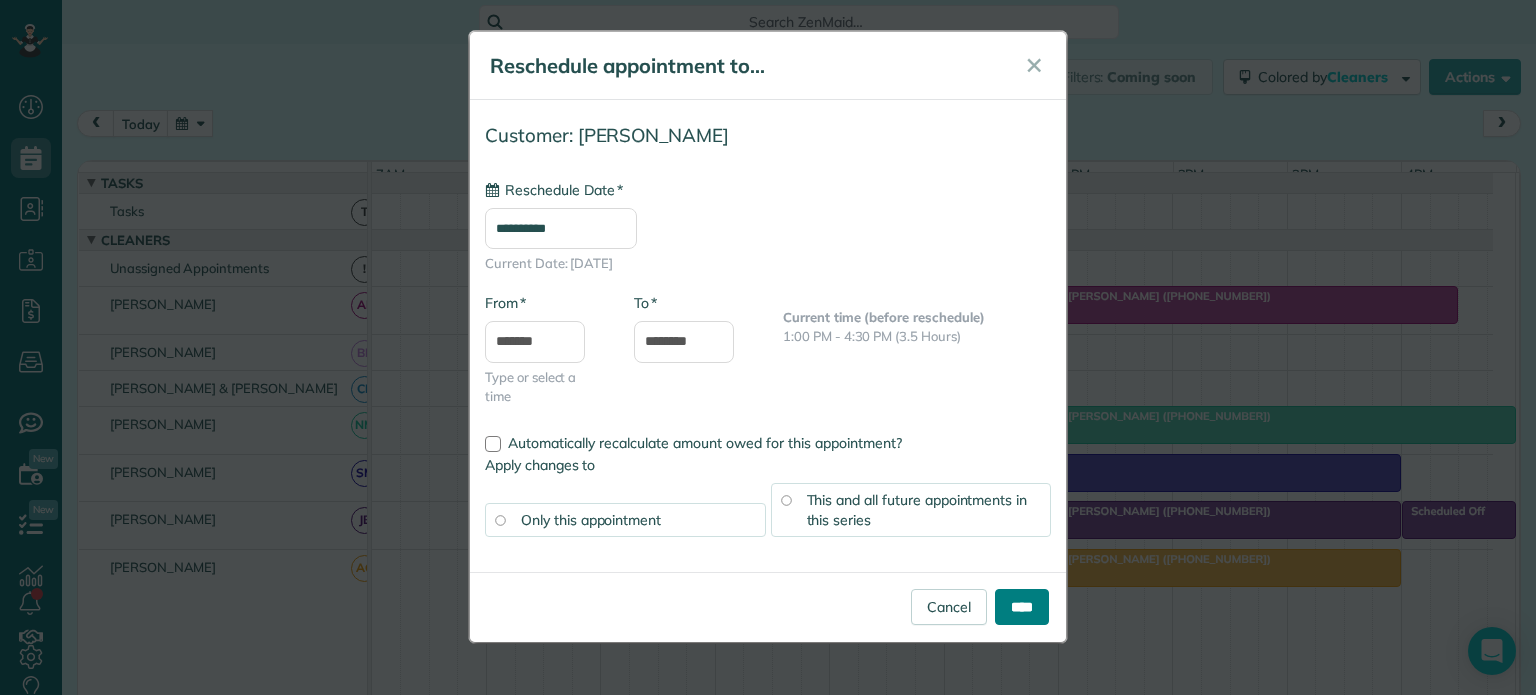 click on "****" at bounding box center [1022, 607] 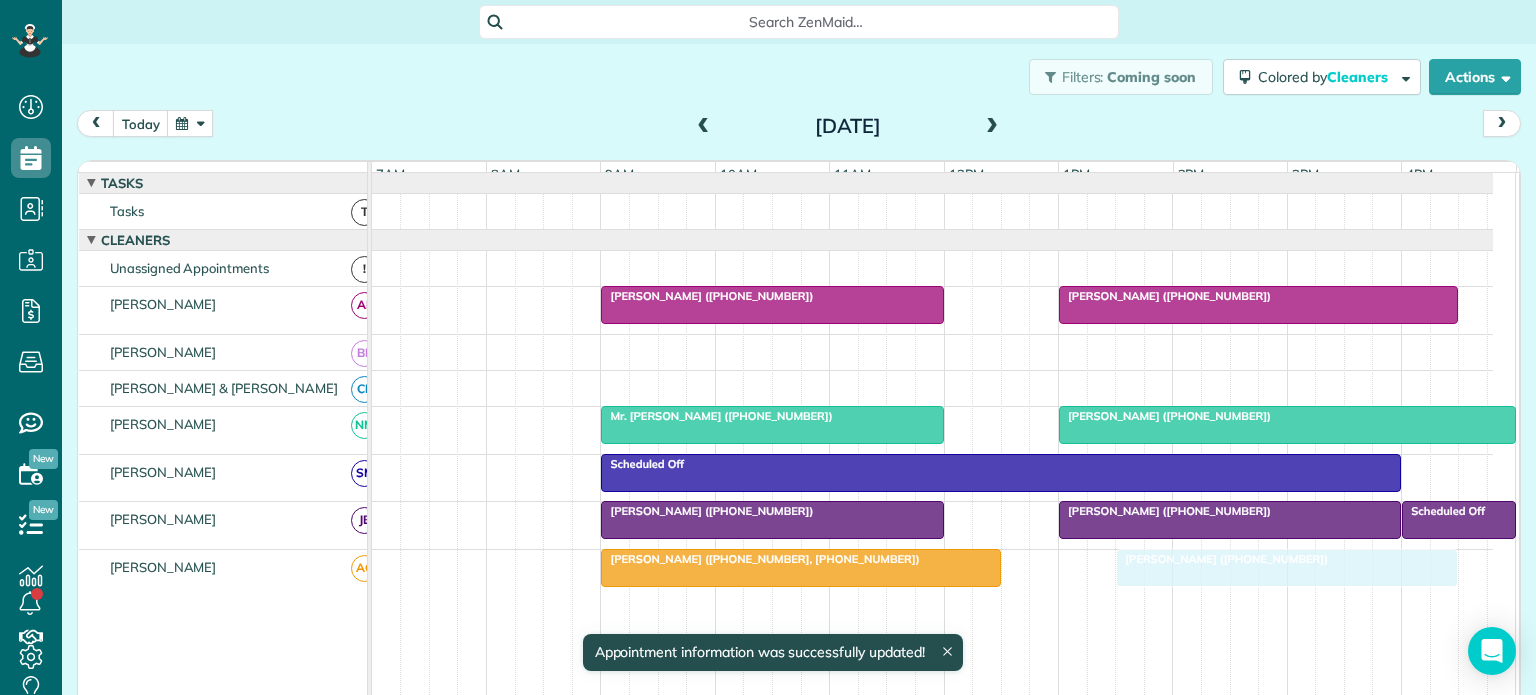 drag, startPoint x: 1118, startPoint y: 572, endPoint x: 1168, endPoint y: 574, distance: 50.039986 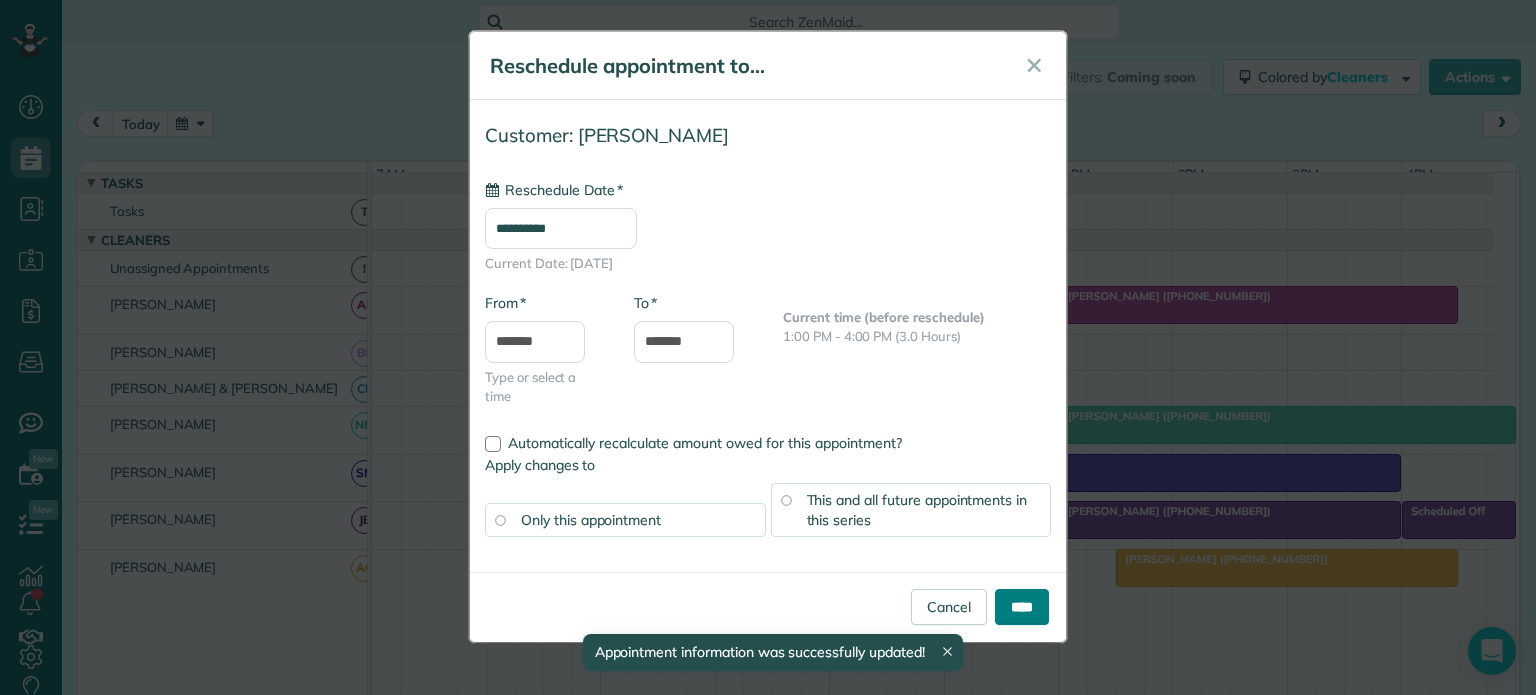 type on "**********" 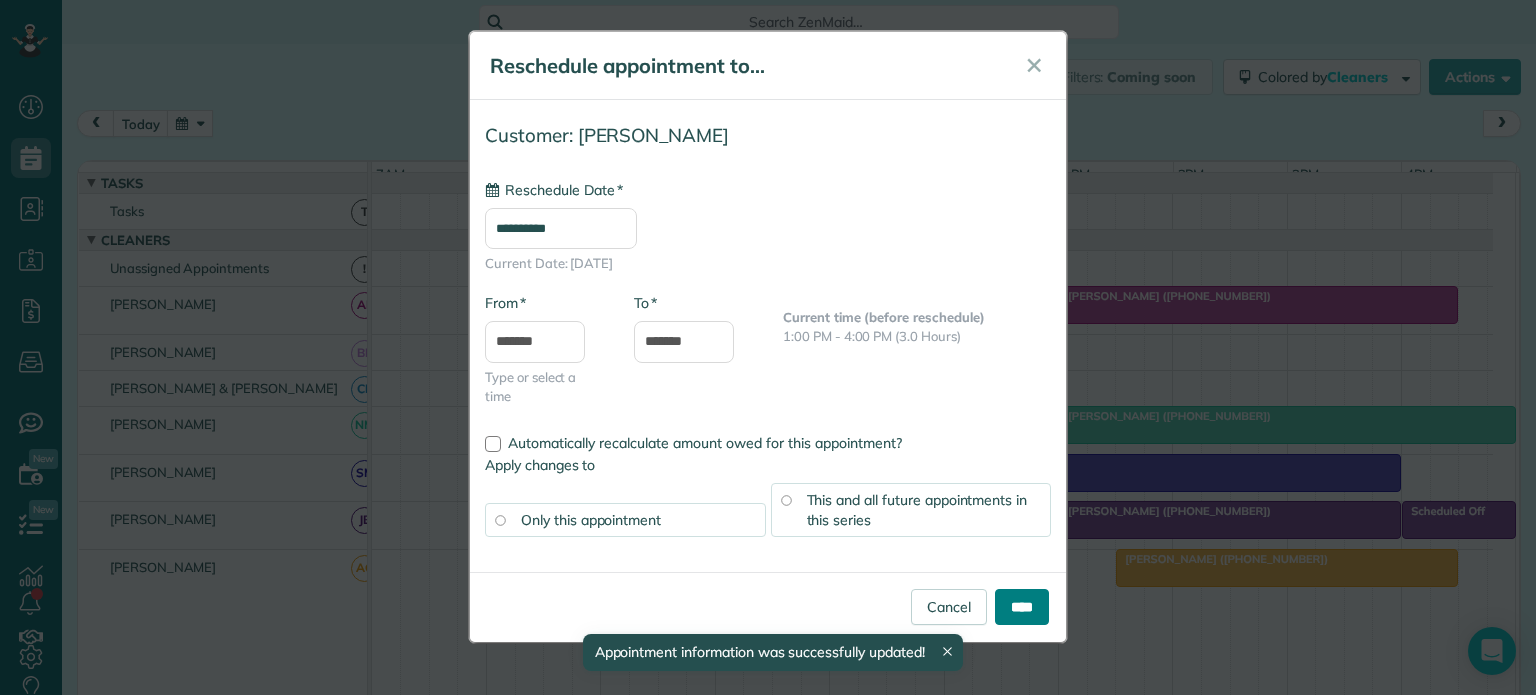 click on "****" at bounding box center [1022, 607] 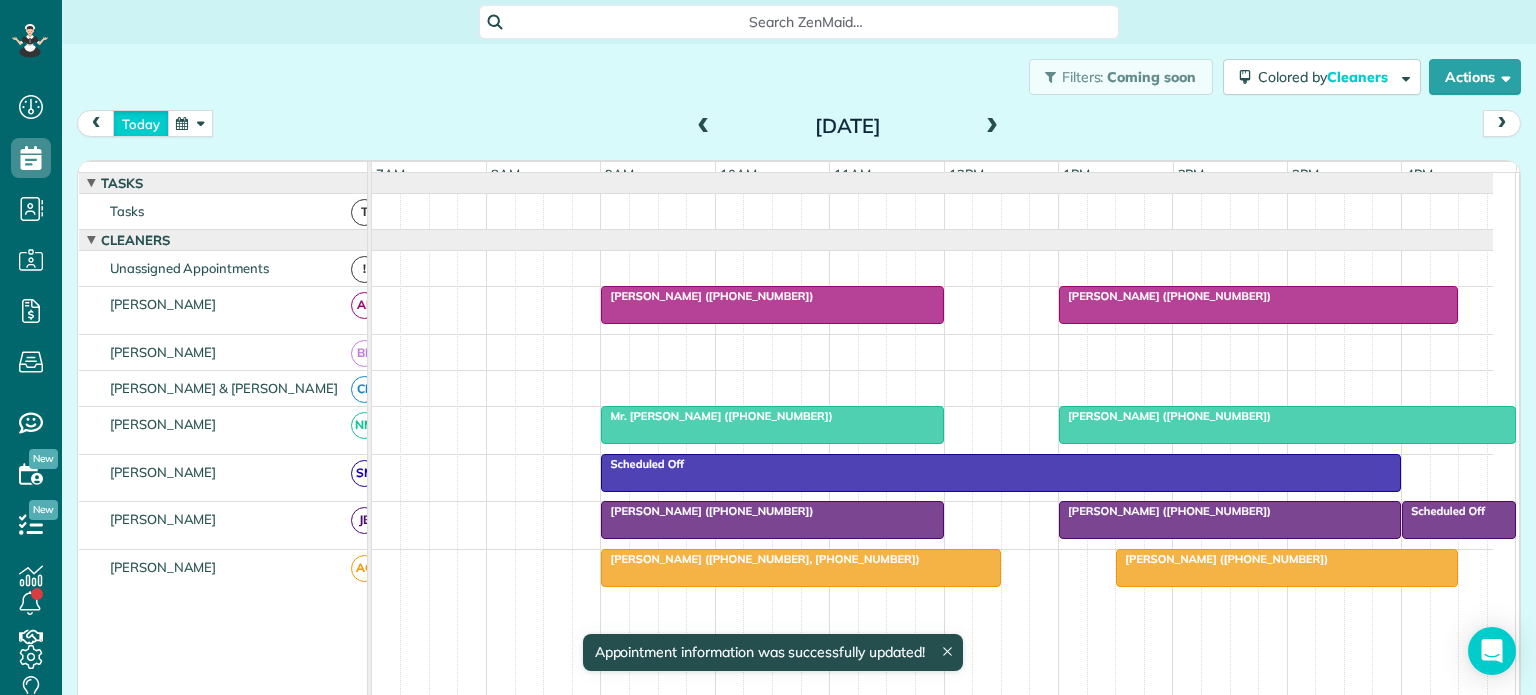click on "today" at bounding box center (141, 123) 